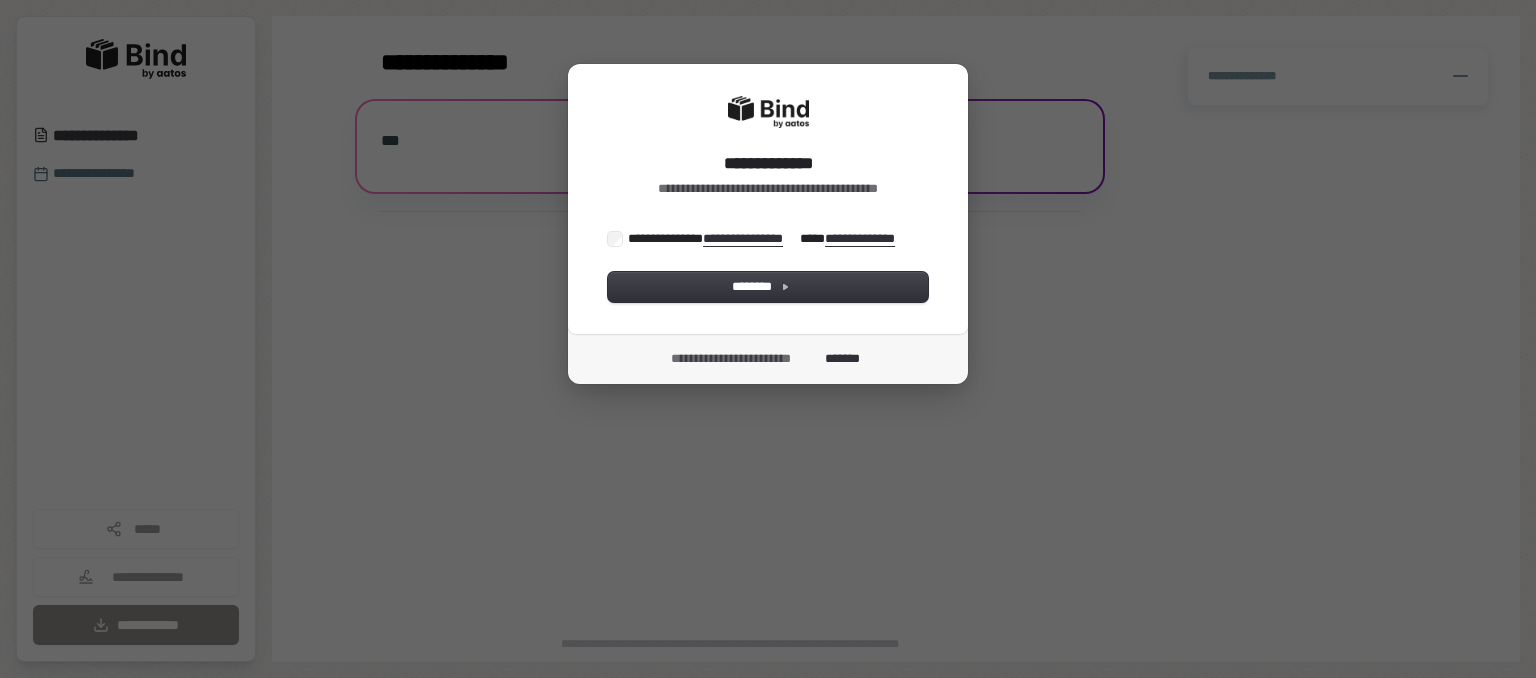 scroll, scrollTop: 0, scrollLeft: 0, axis: both 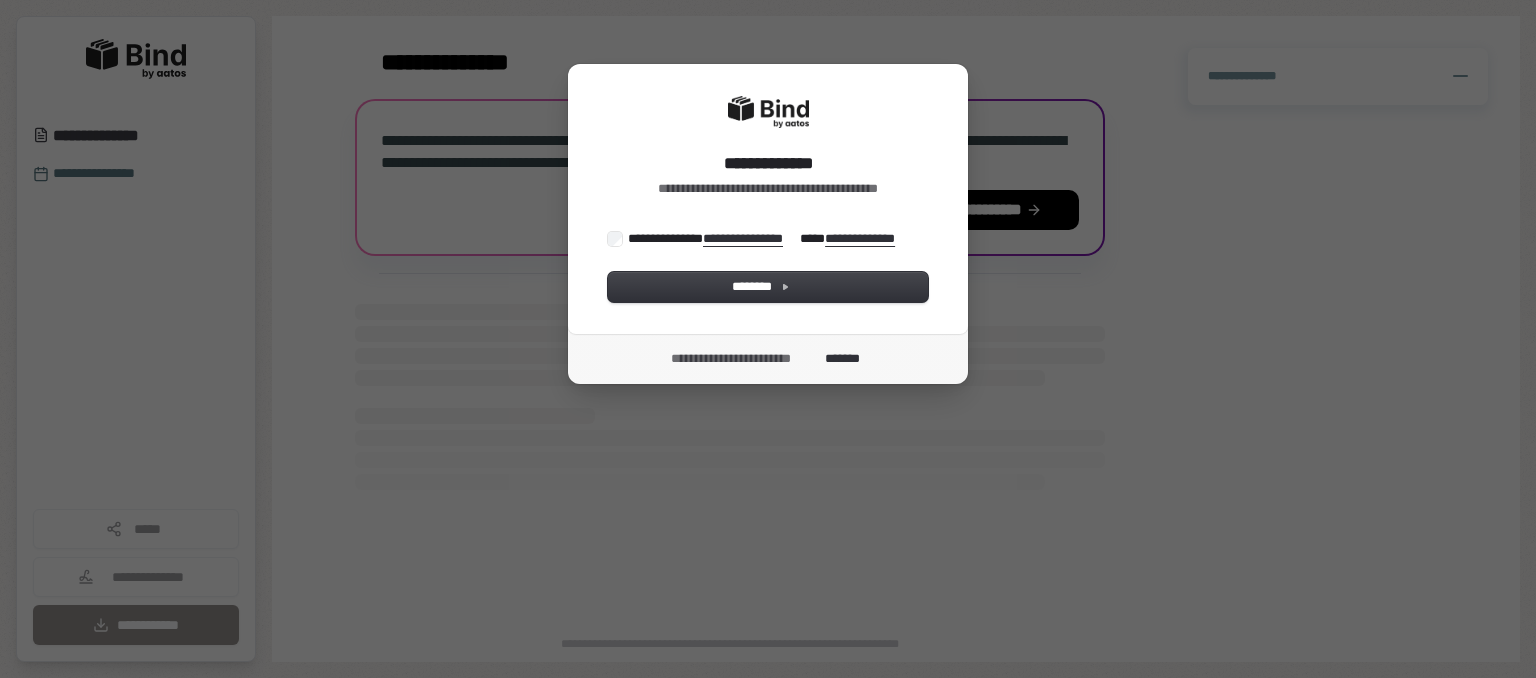 click on "**********" at bounding box center (766, 238) 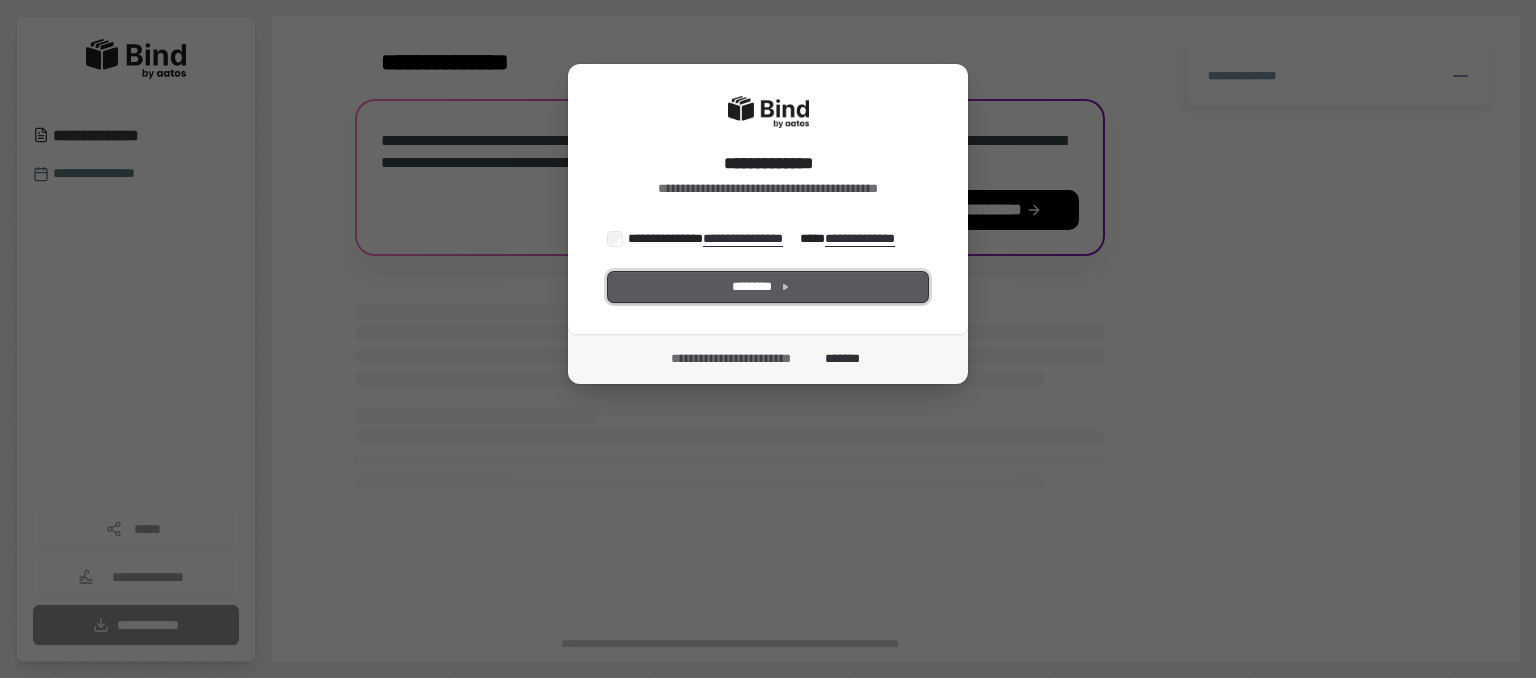 click on "********" at bounding box center (768, 287) 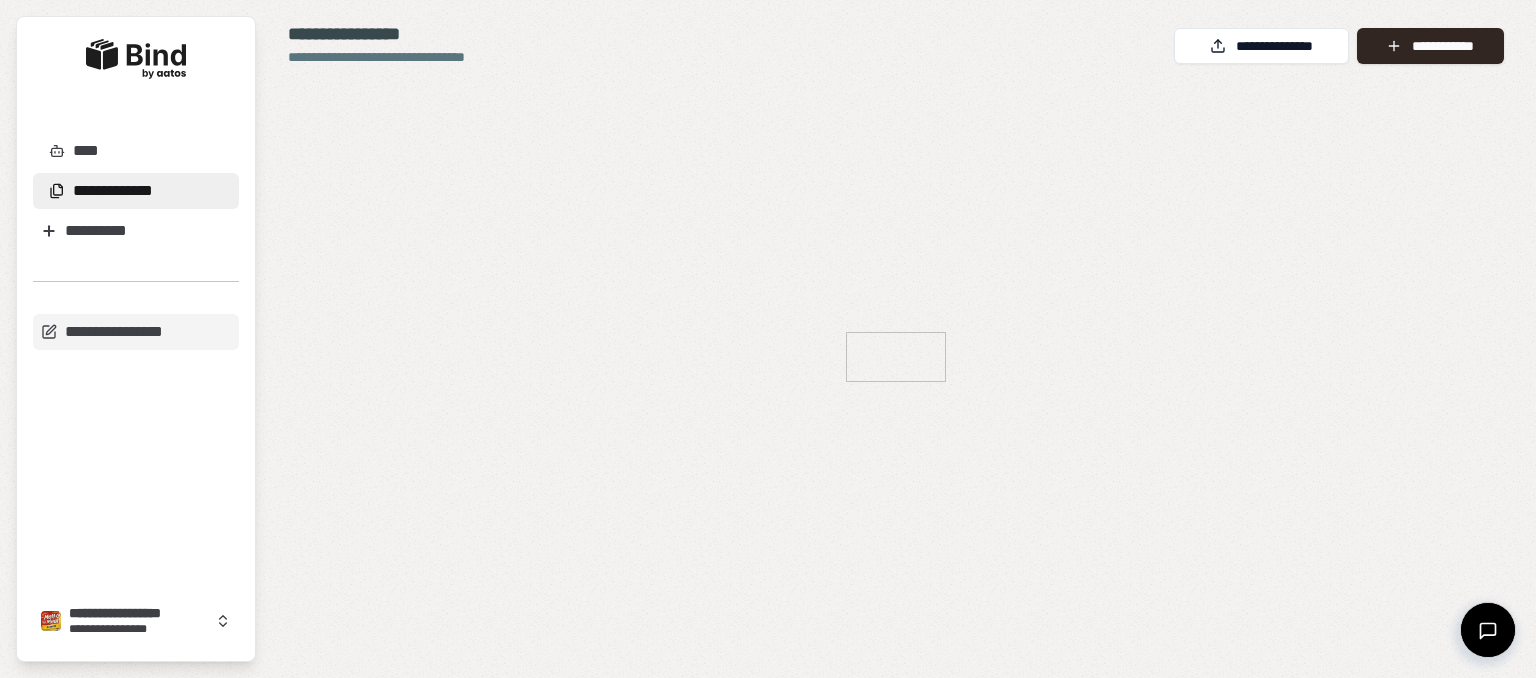 scroll, scrollTop: 0, scrollLeft: 0, axis: both 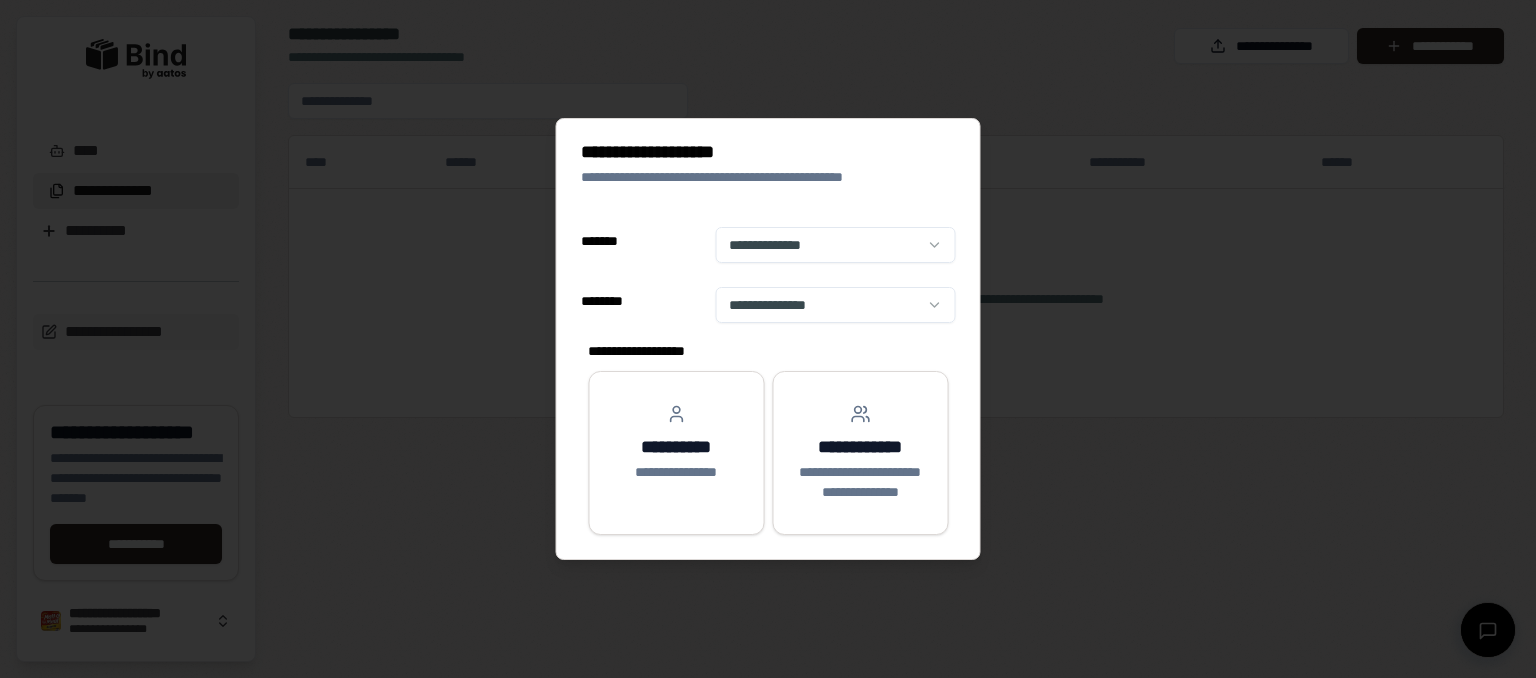 select on "******" 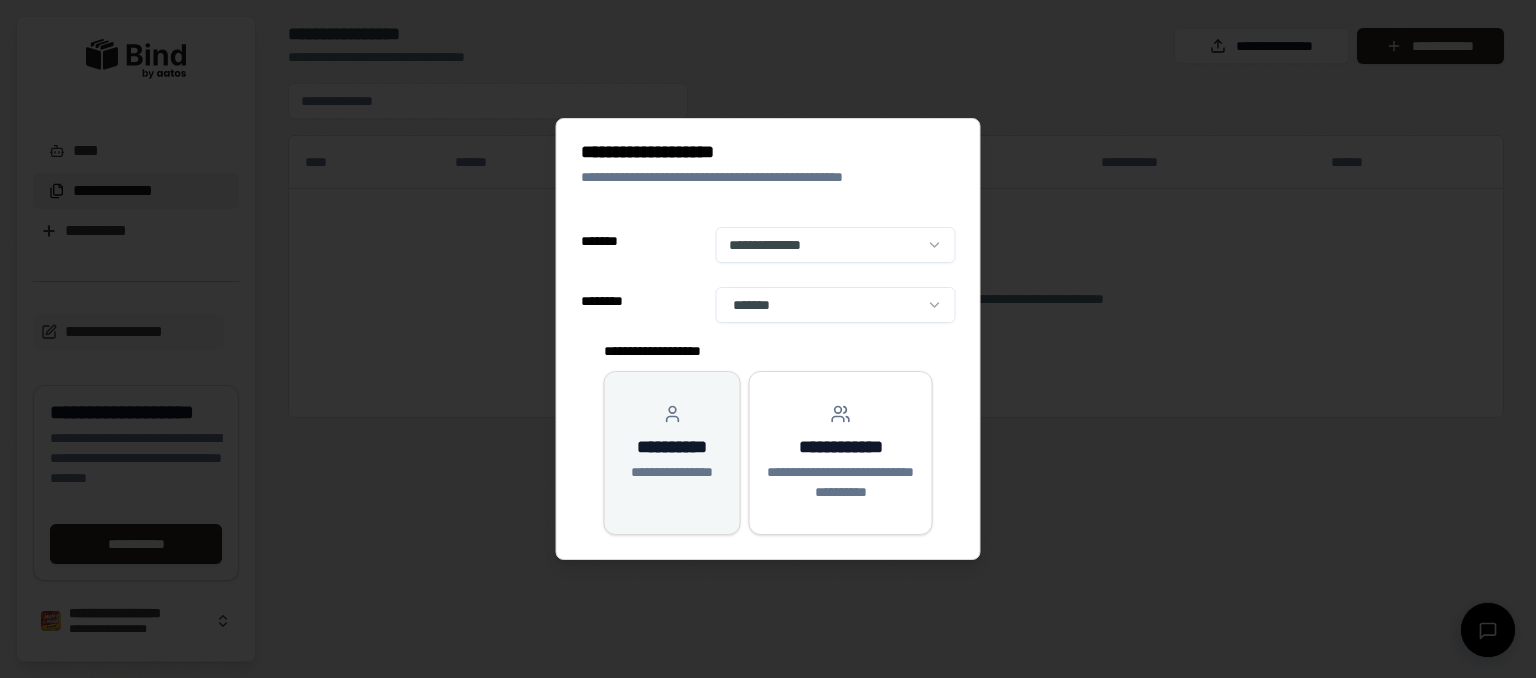 click on "**********" at bounding box center (672, 443) 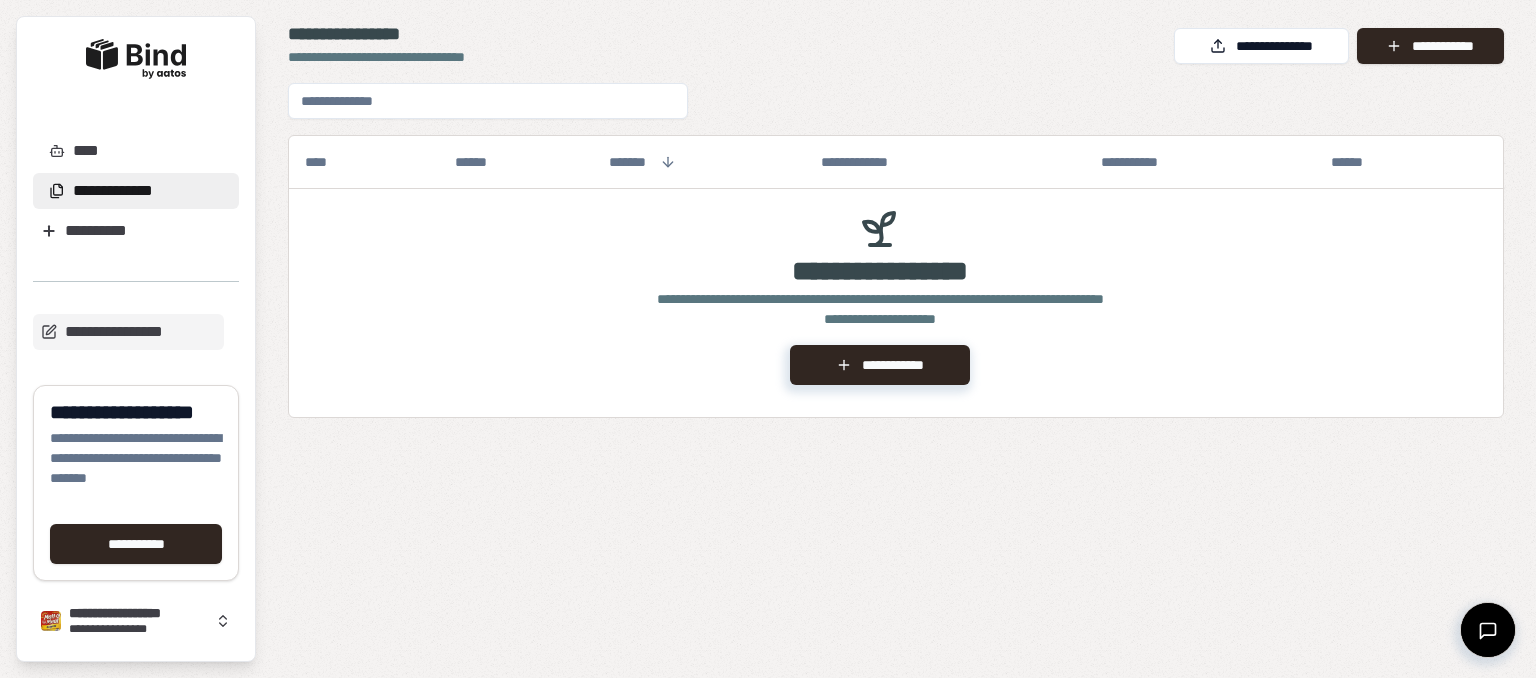 scroll, scrollTop: 0, scrollLeft: 0, axis: both 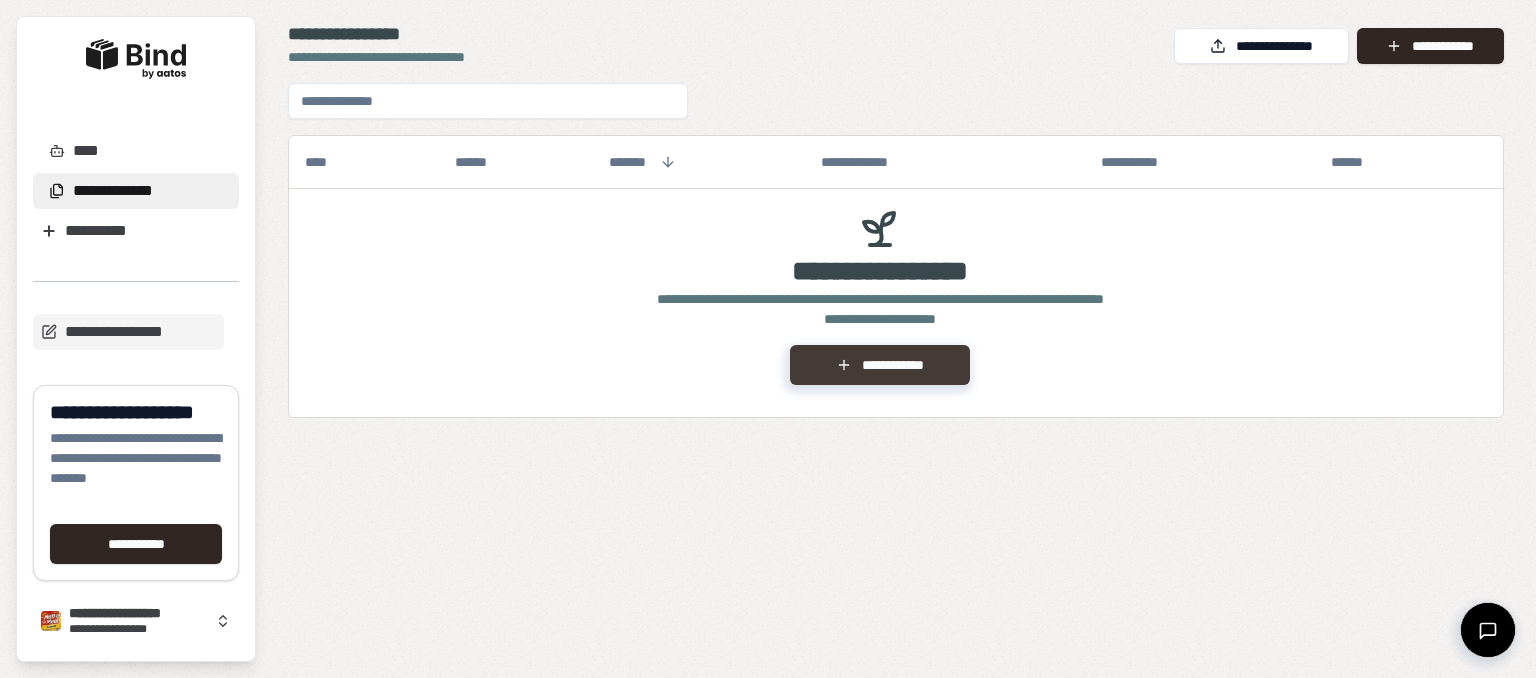 click on "**********" at bounding box center [879, 365] 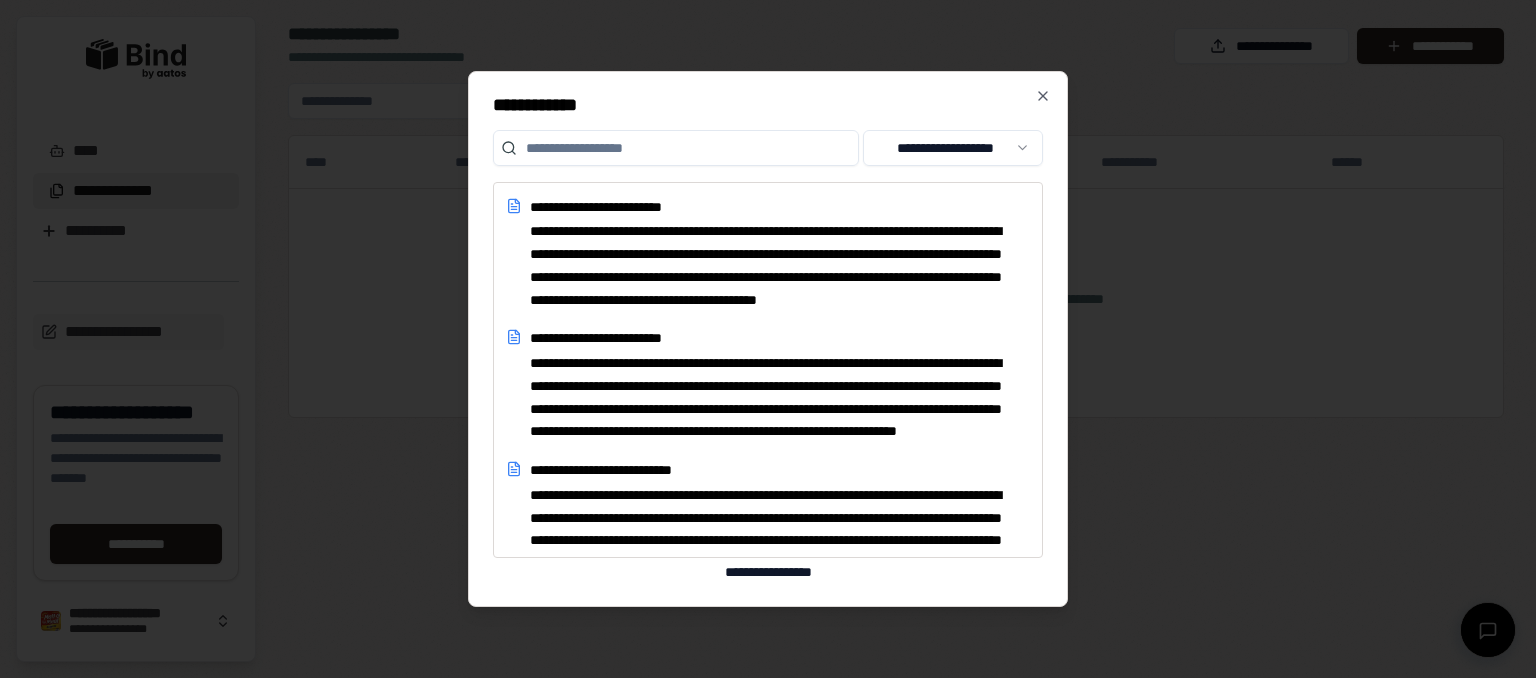 scroll, scrollTop: 16930, scrollLeft: 0, axis: vertical 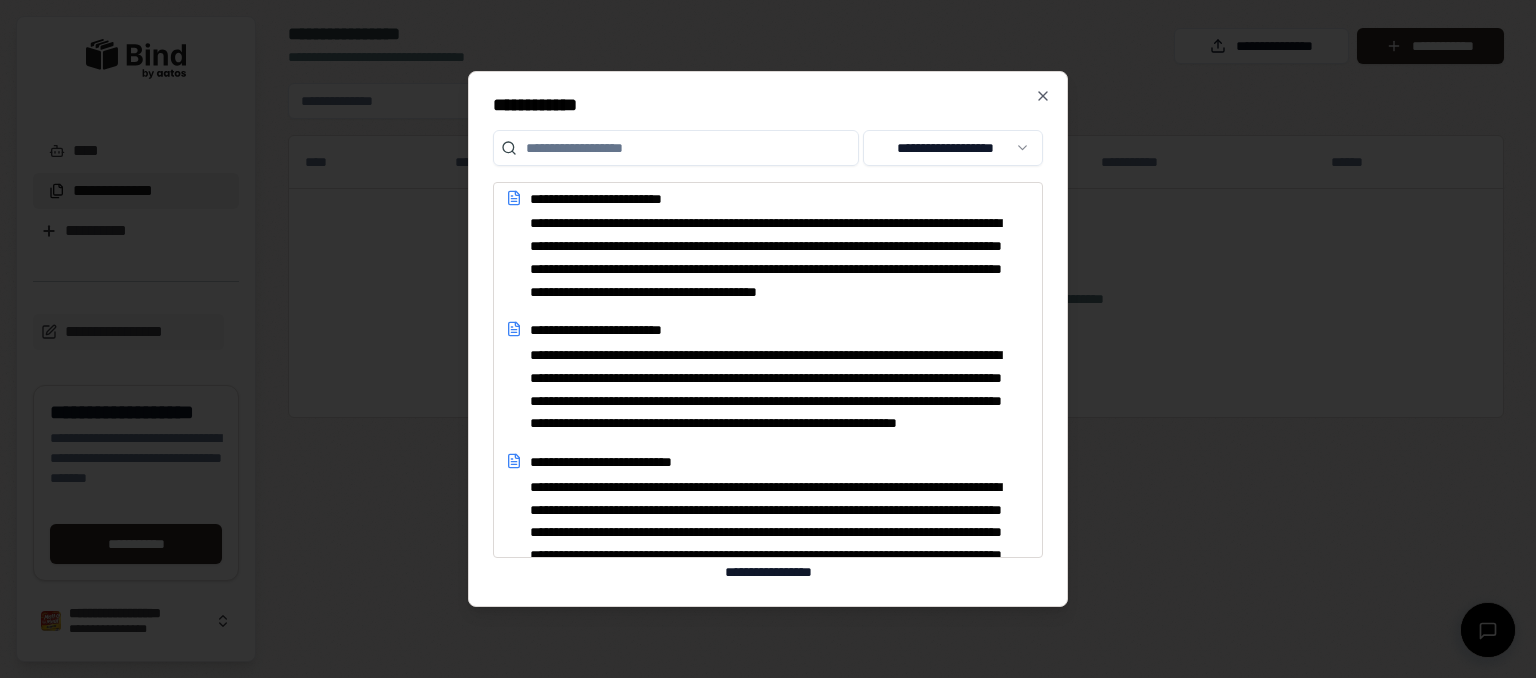 click at bounding box center [676, 148] 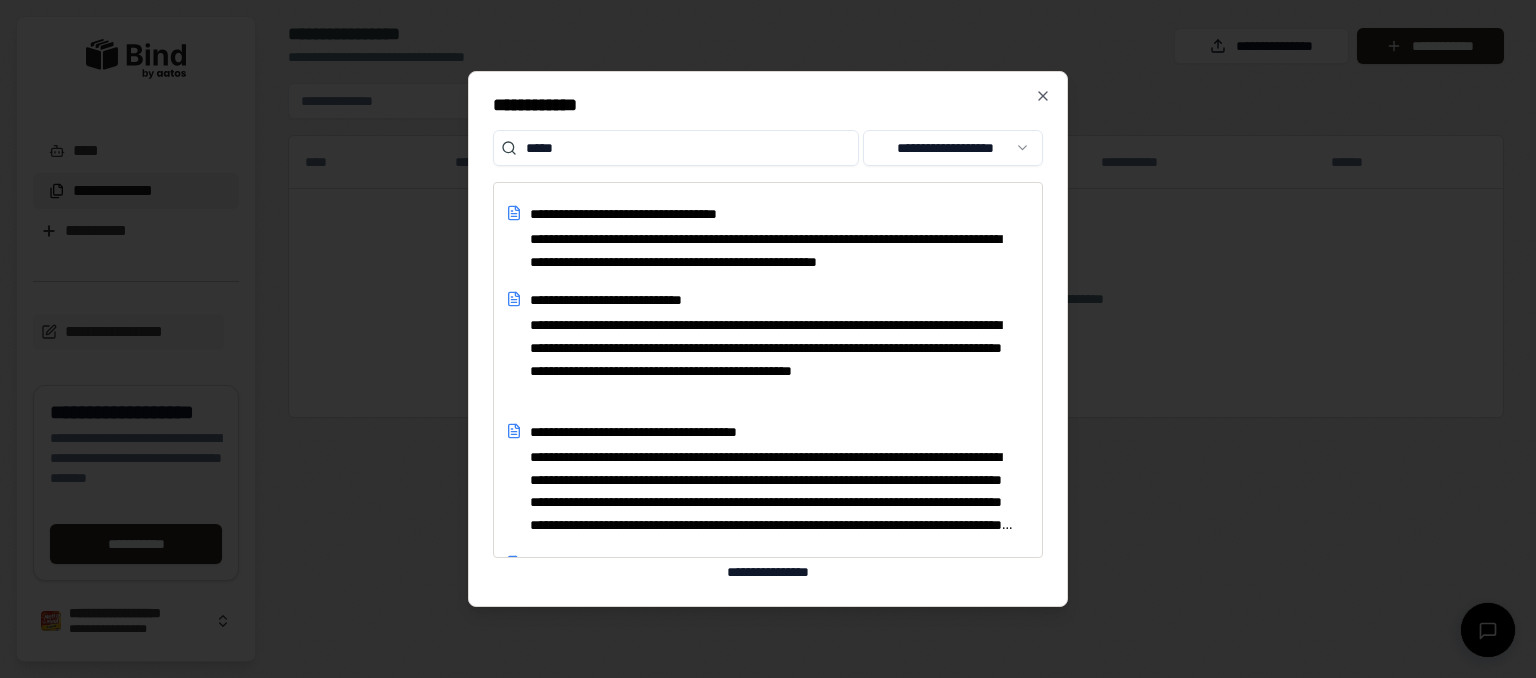 scroll, scrollTop: 560, scrollLeft: 0, axis: vertical 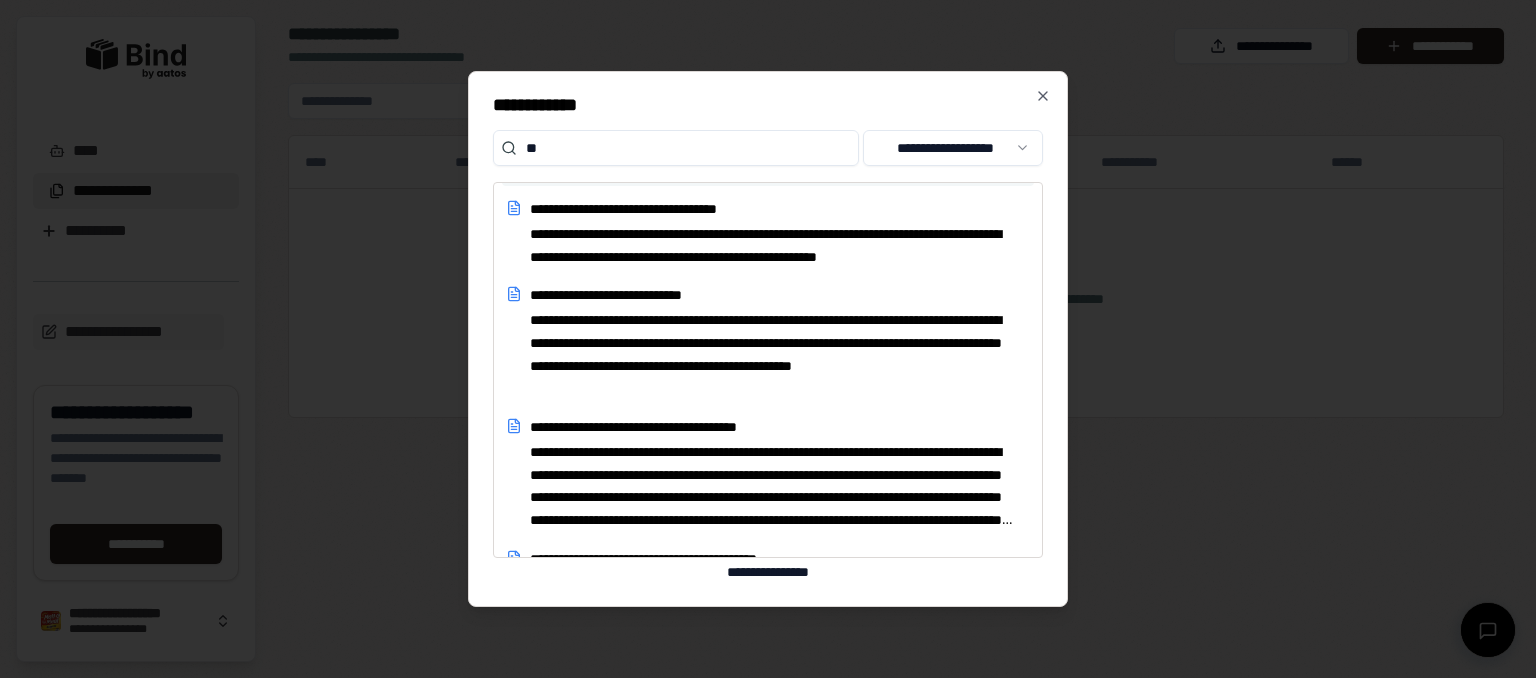 type on "*" 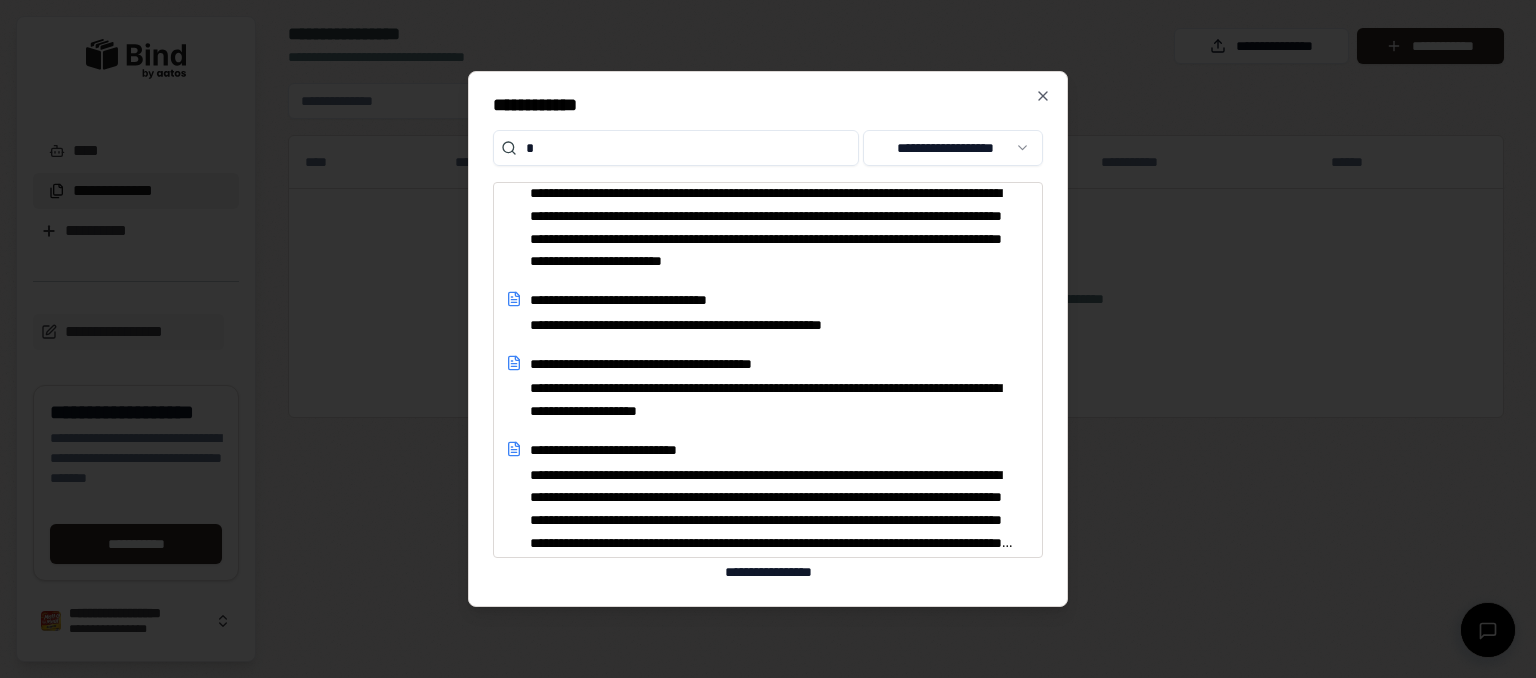 scroll, scrollTop: 0, scrollLeft: 0, axis: both 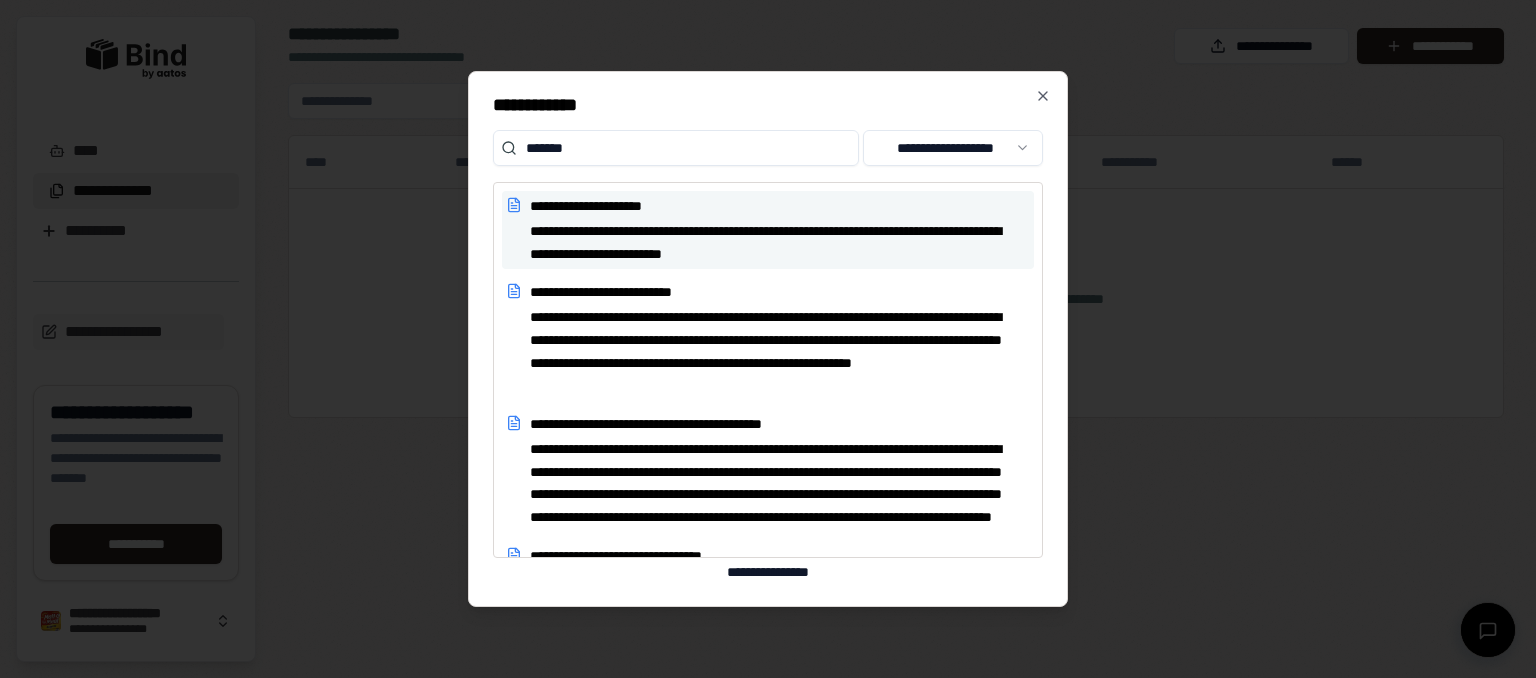 type on "*******" 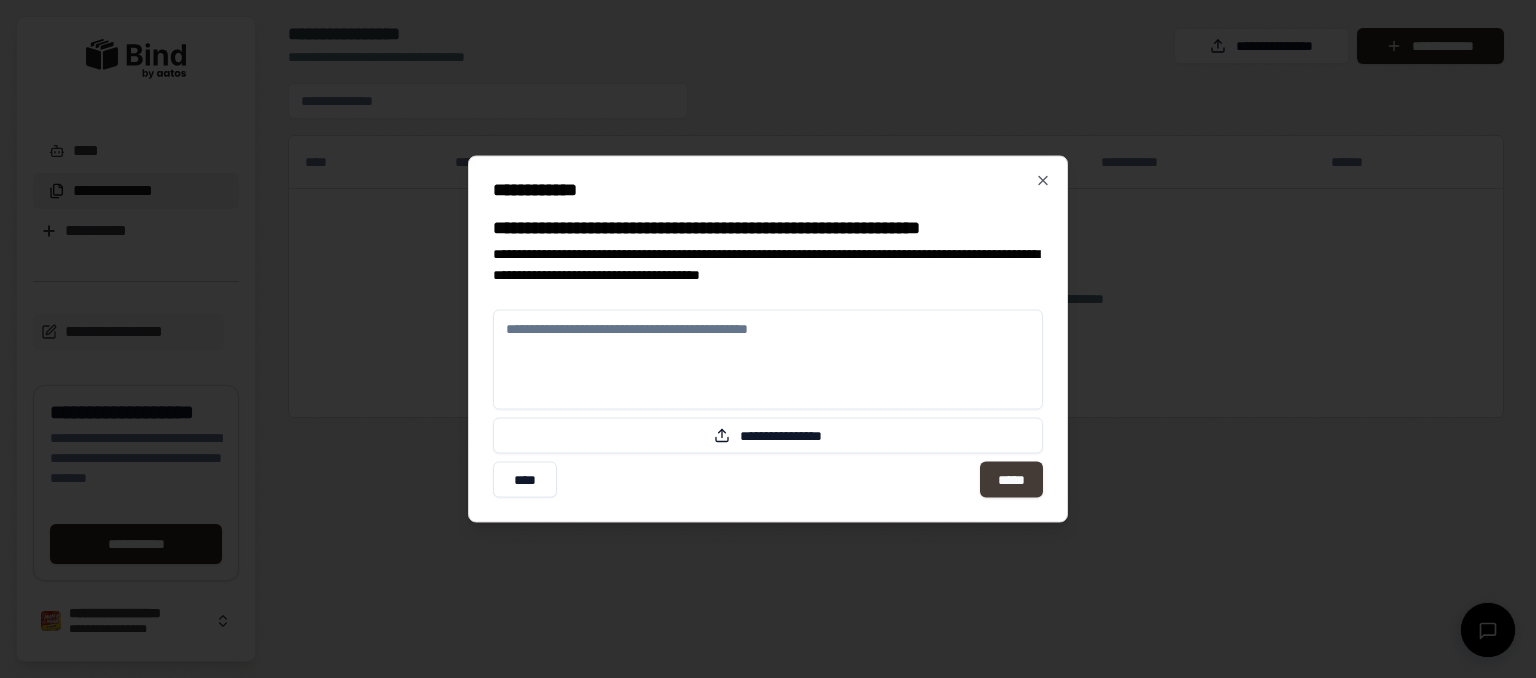 click on "*****" at bounding box center [1011, 480] 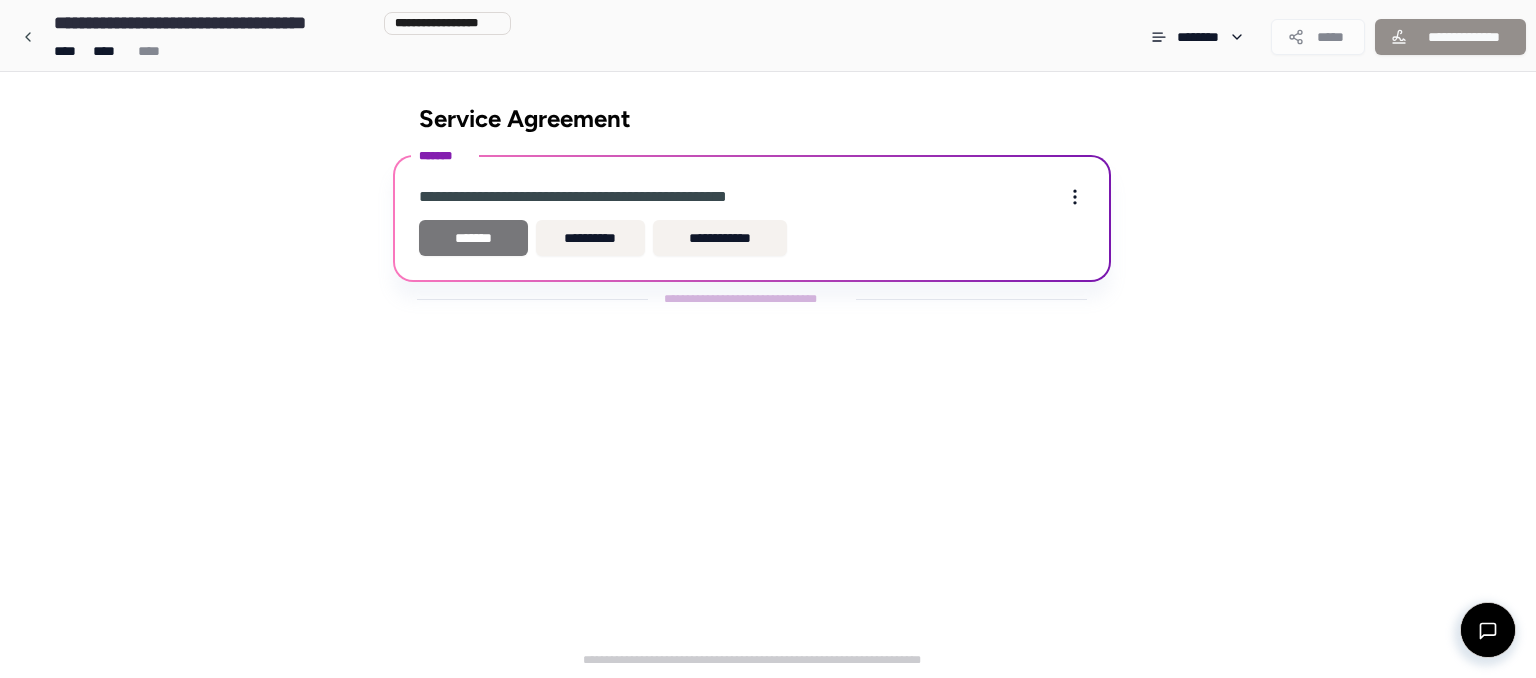 click on "*******" at bounding box center [473, 238] 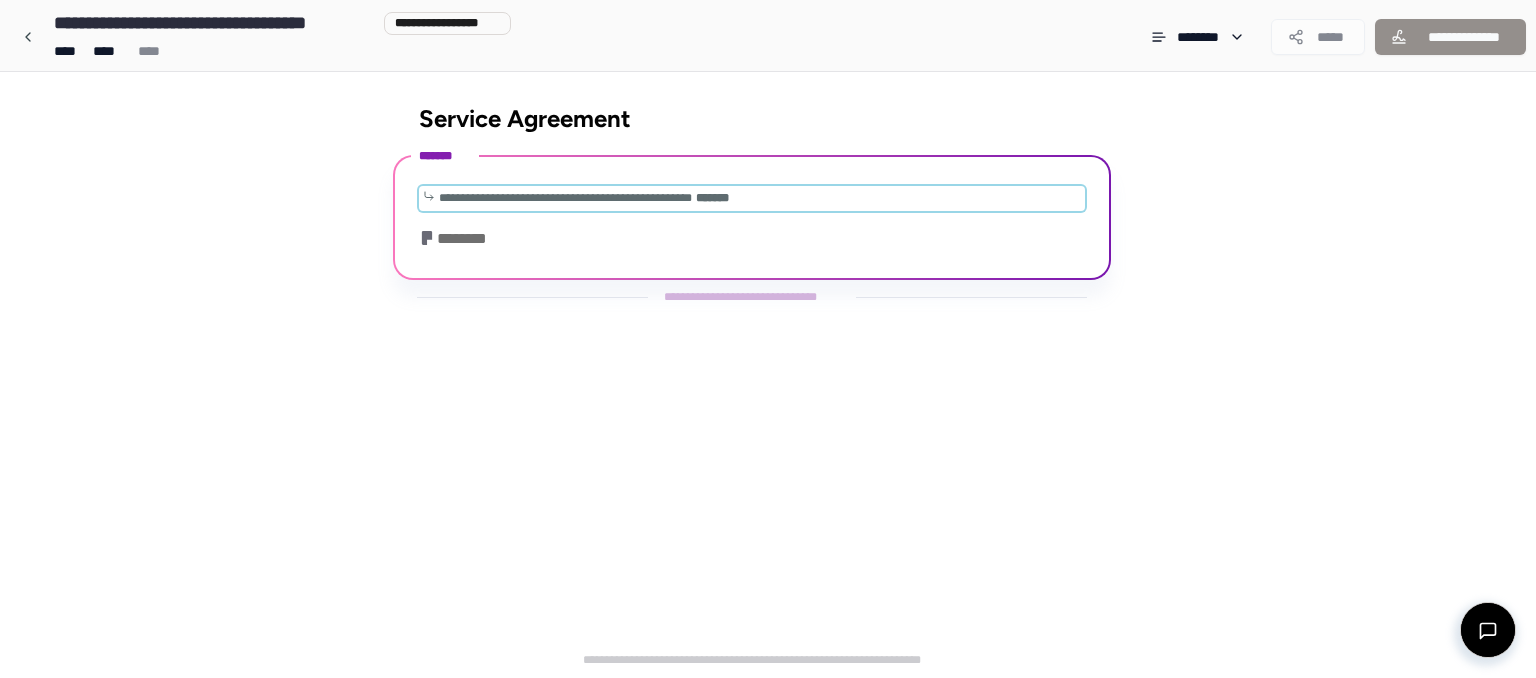 click on "**********" at bounding box center (565, 198) 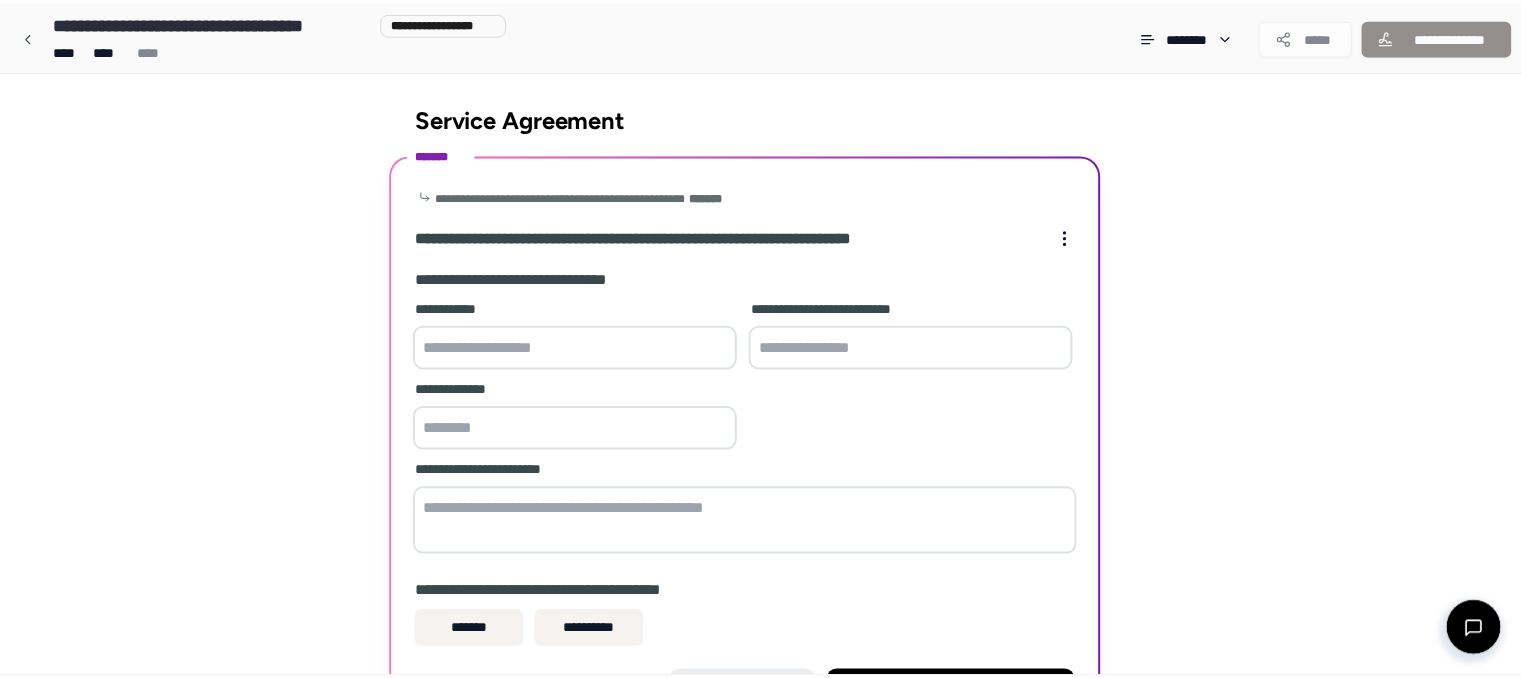 scroll, scrollTop: 137, scrollLeft: 0, axis: vertical 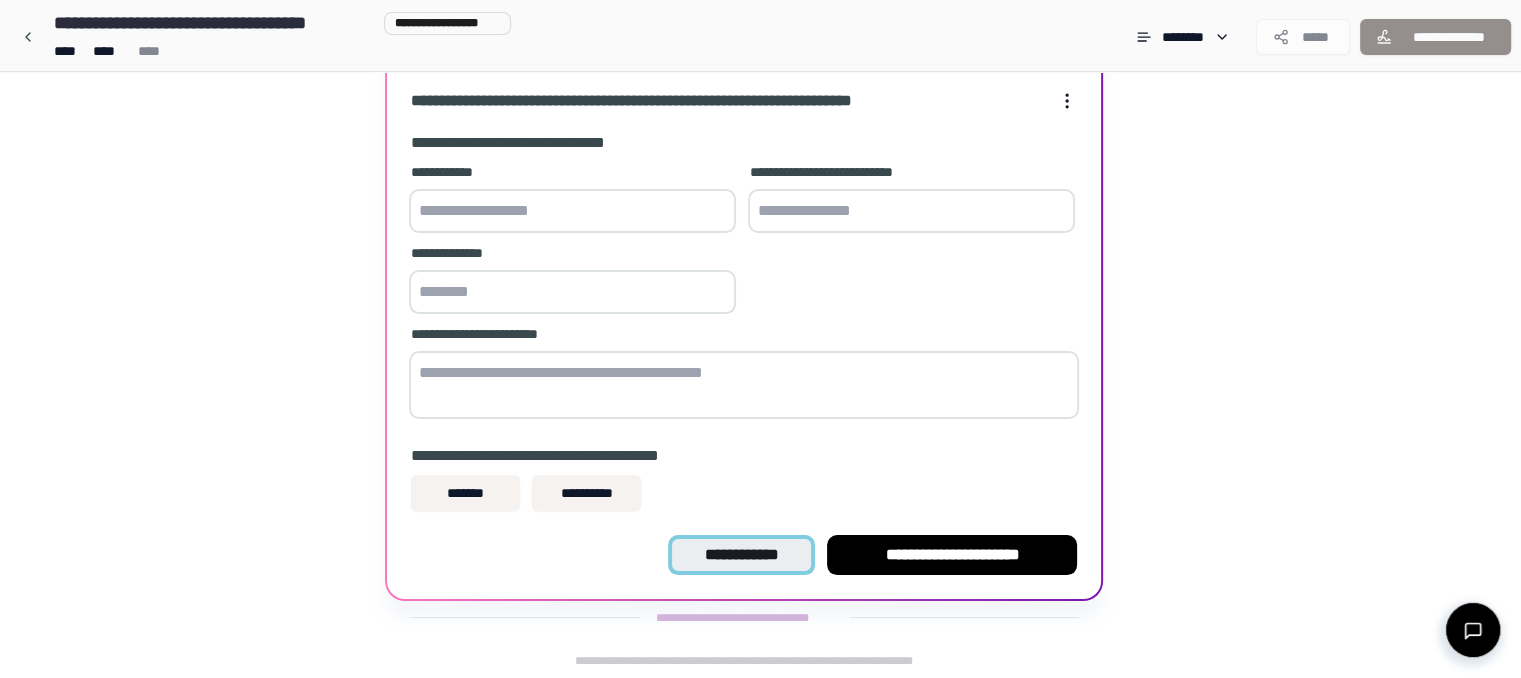 click on "**********" at bounding box center (741, 555) 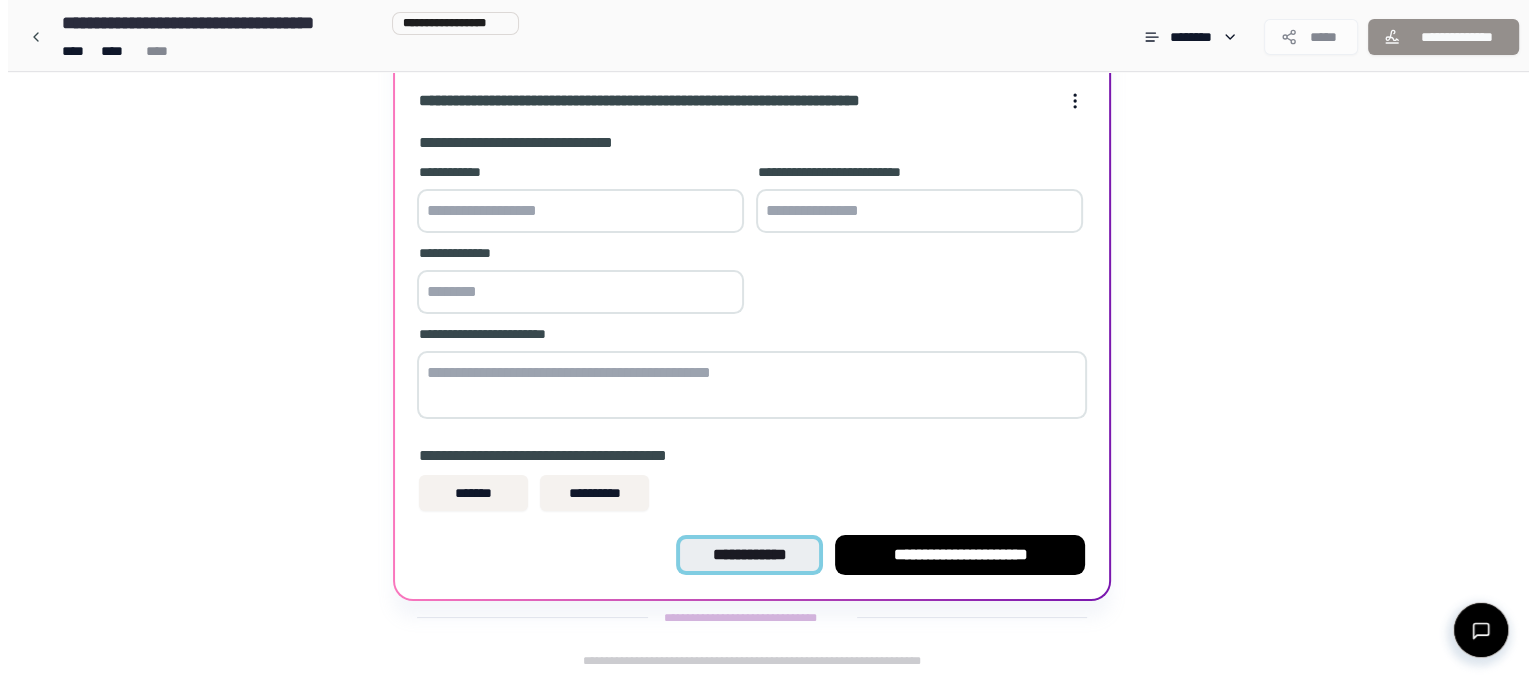 scroll, scrollTop: 0, scrollLeft: 0, axis: both 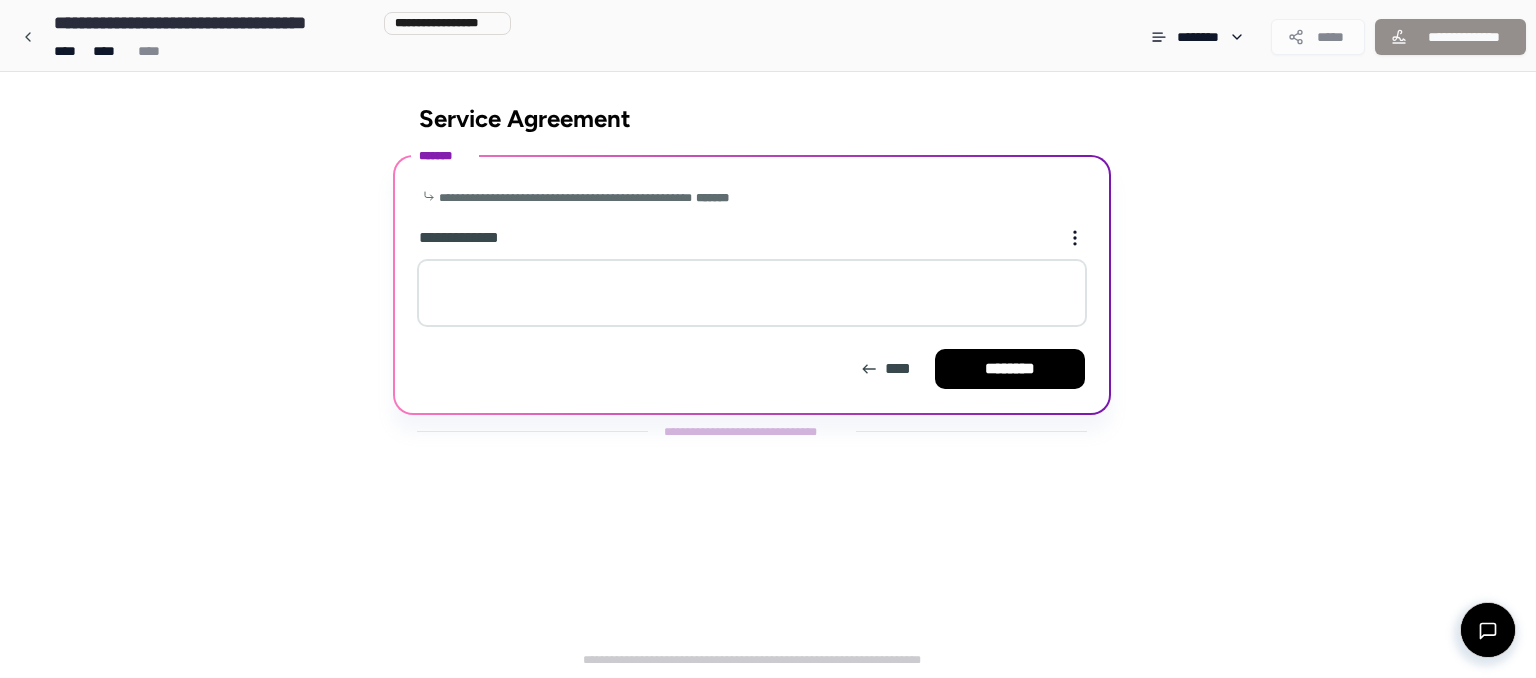 click at bounding box center [752, 293] 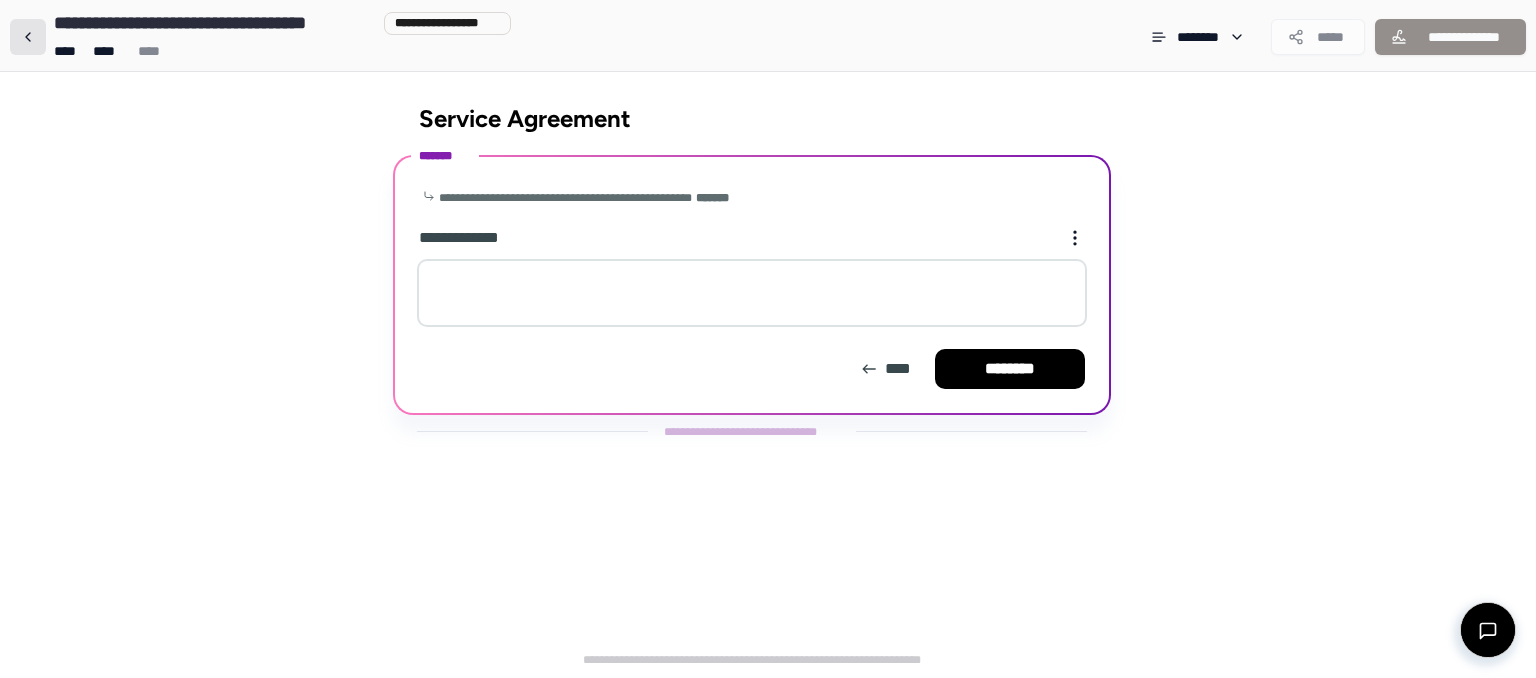 click at bounding box center [28, 37] 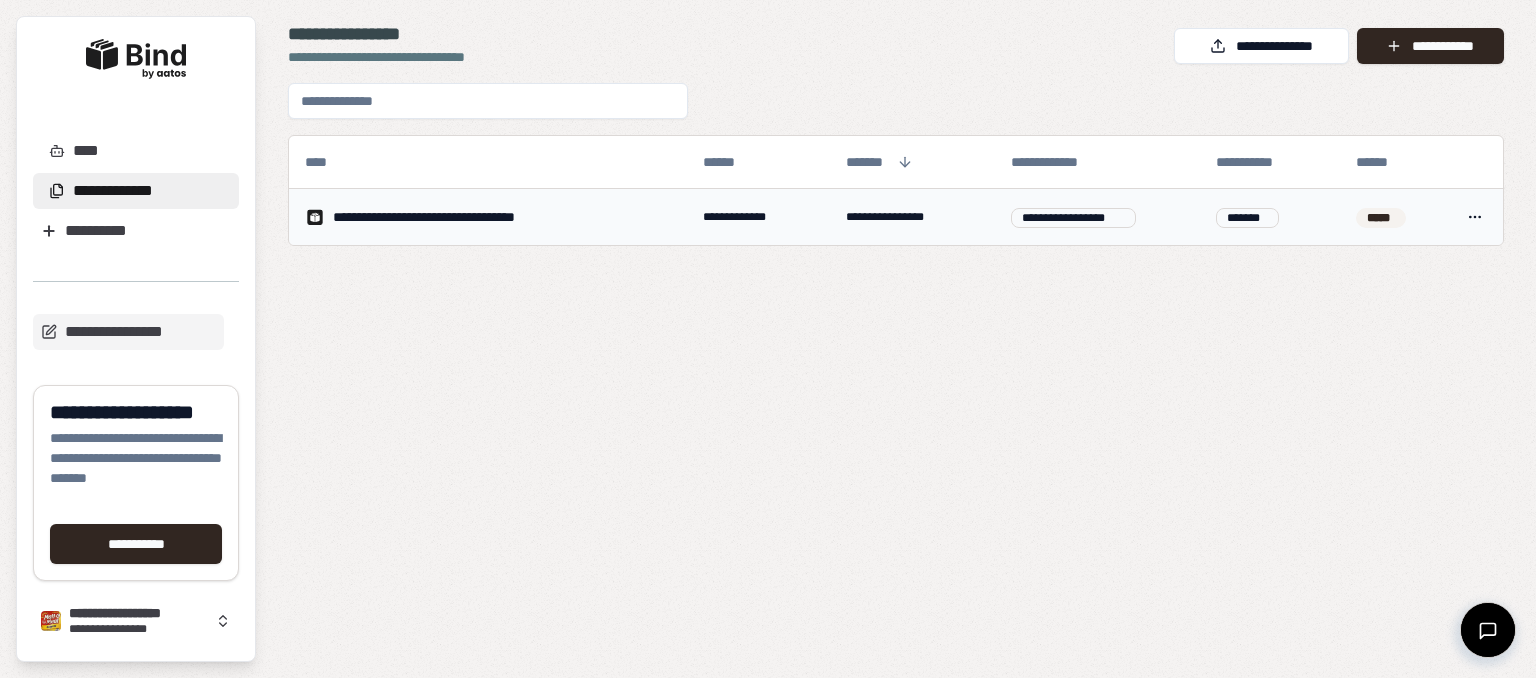 click on "**********" at bounding box center [455, 217] 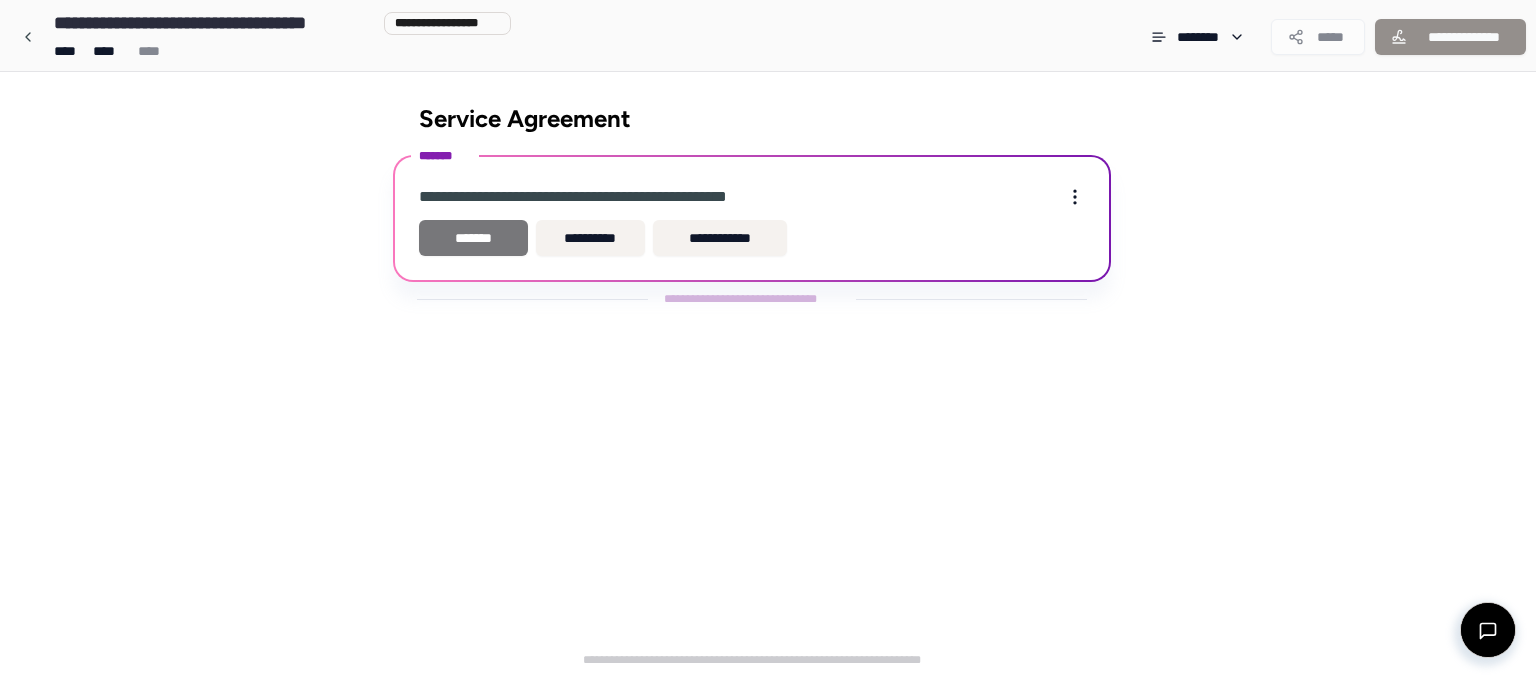 click on "*******" at bounding box center [473, 238] 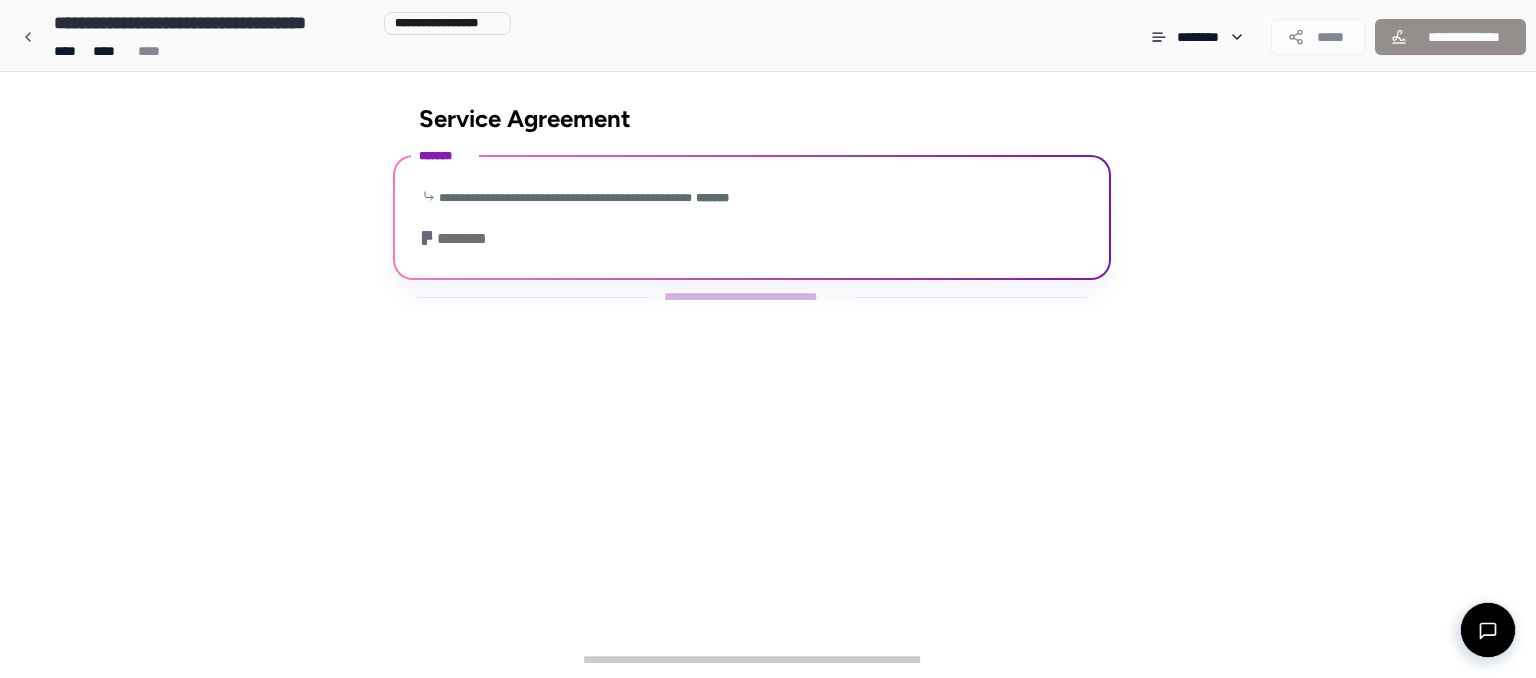 click on "********" at bounding box center [458, 239] 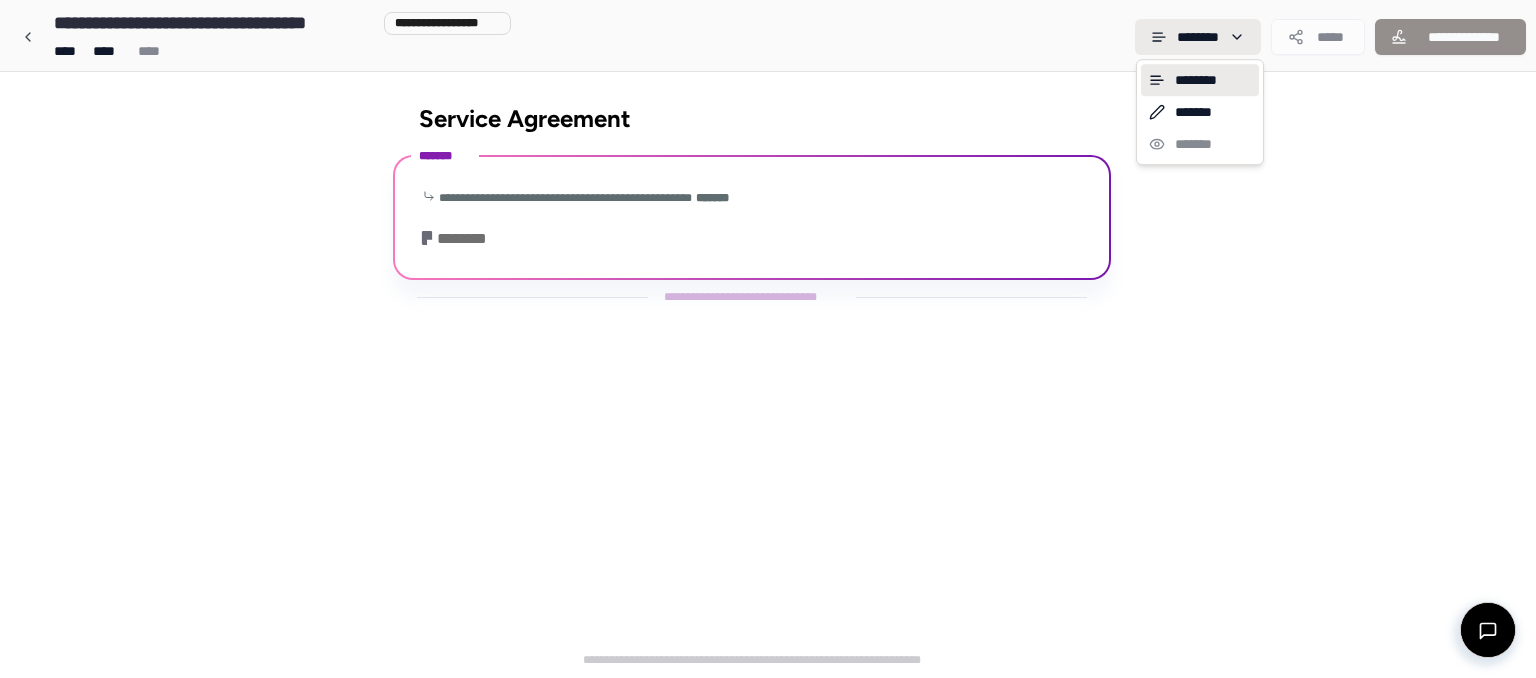 click on "**********" at bounding box center (768, 339) 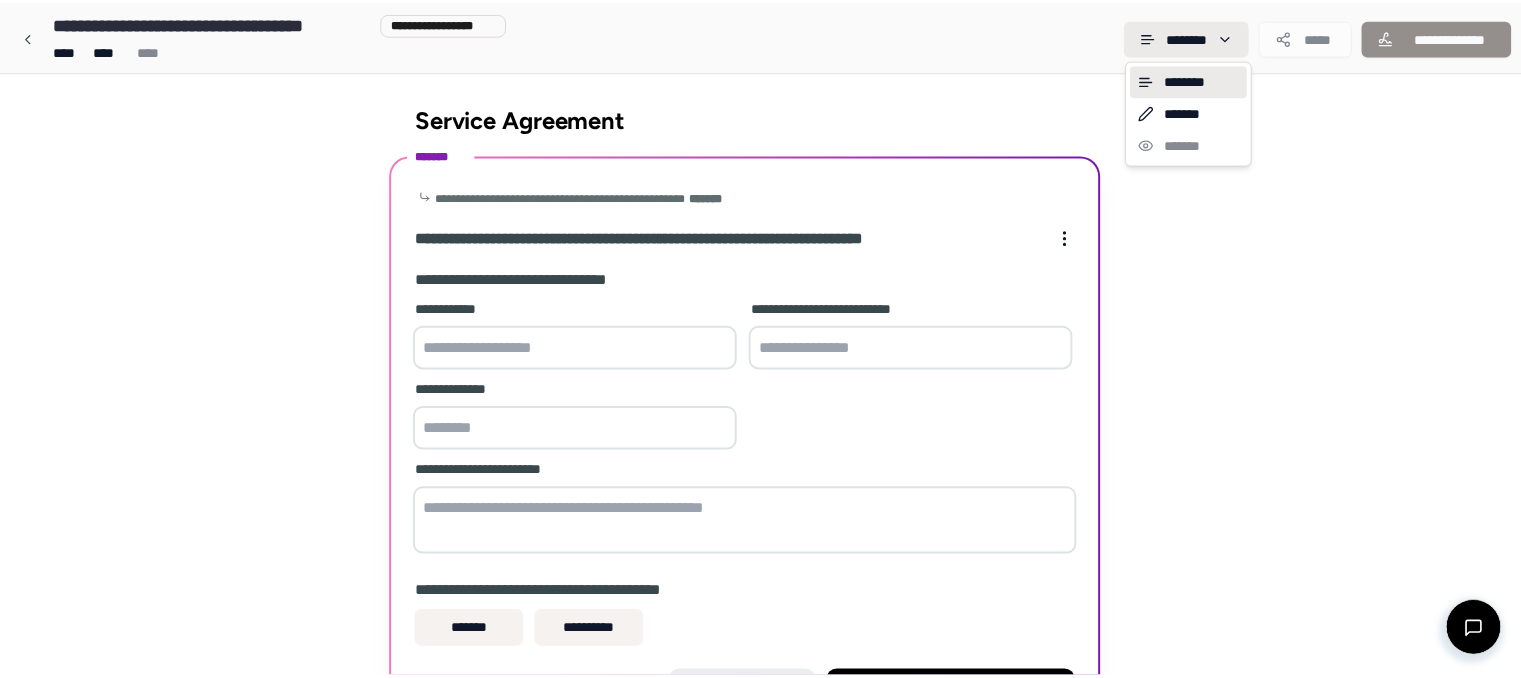 scroll, scrollTop: 137, scrollLeft: 0, axis: vertical 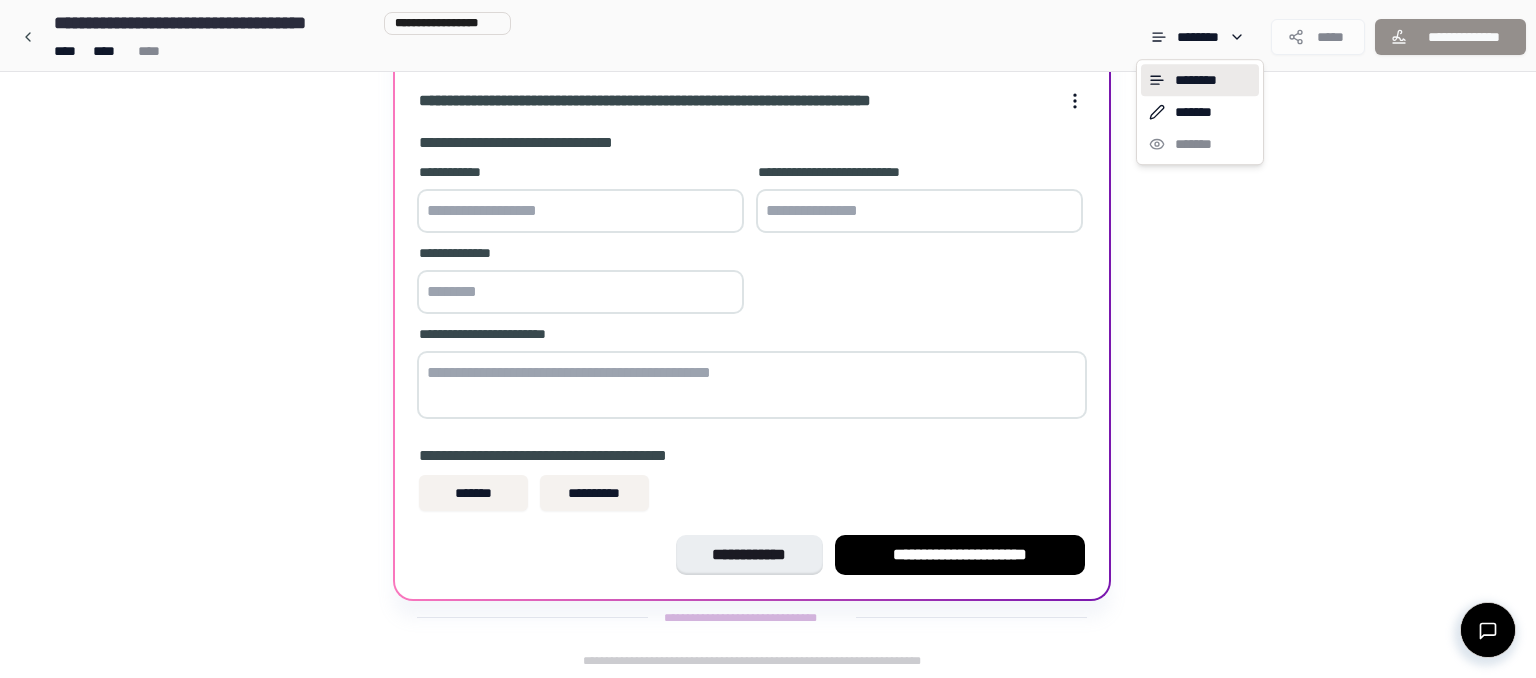 click on "**********" at bounding box center (768, 270) 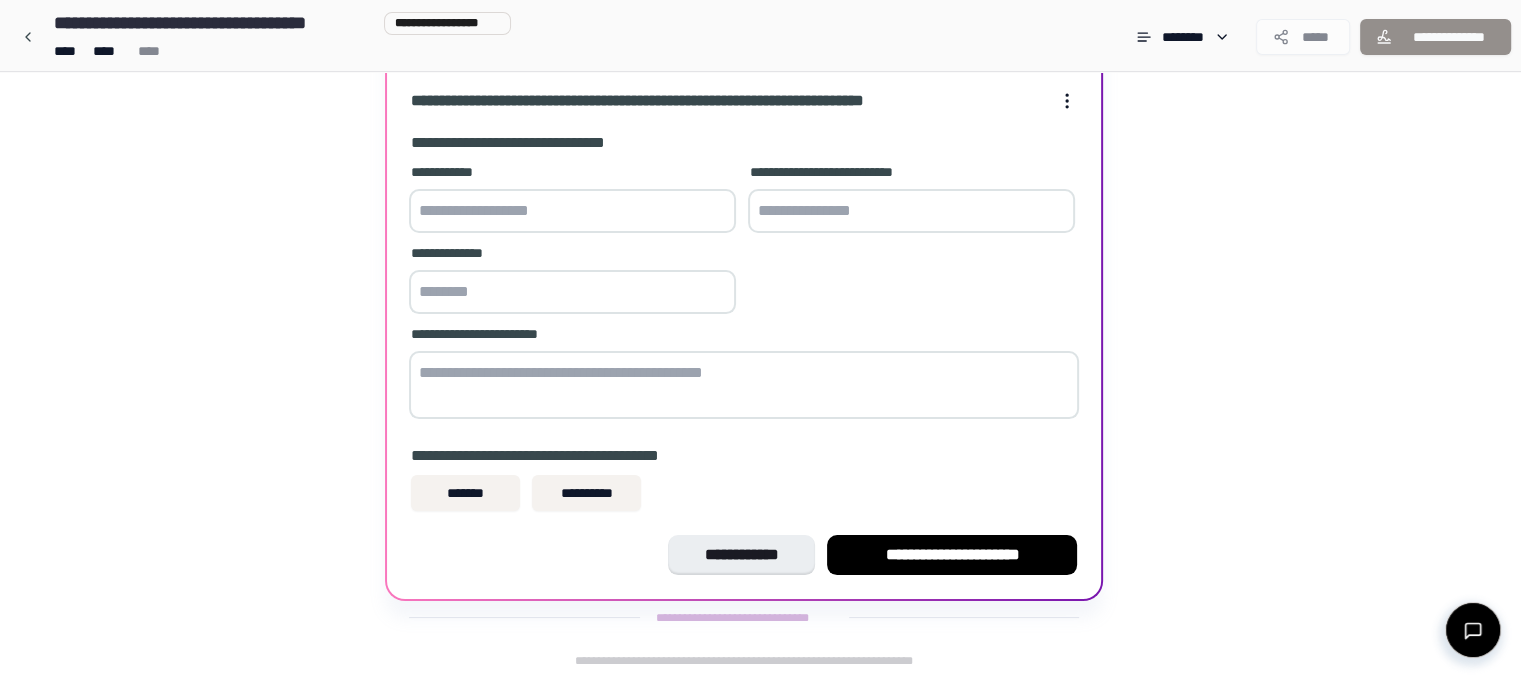 click at bounding box center (572, 211) 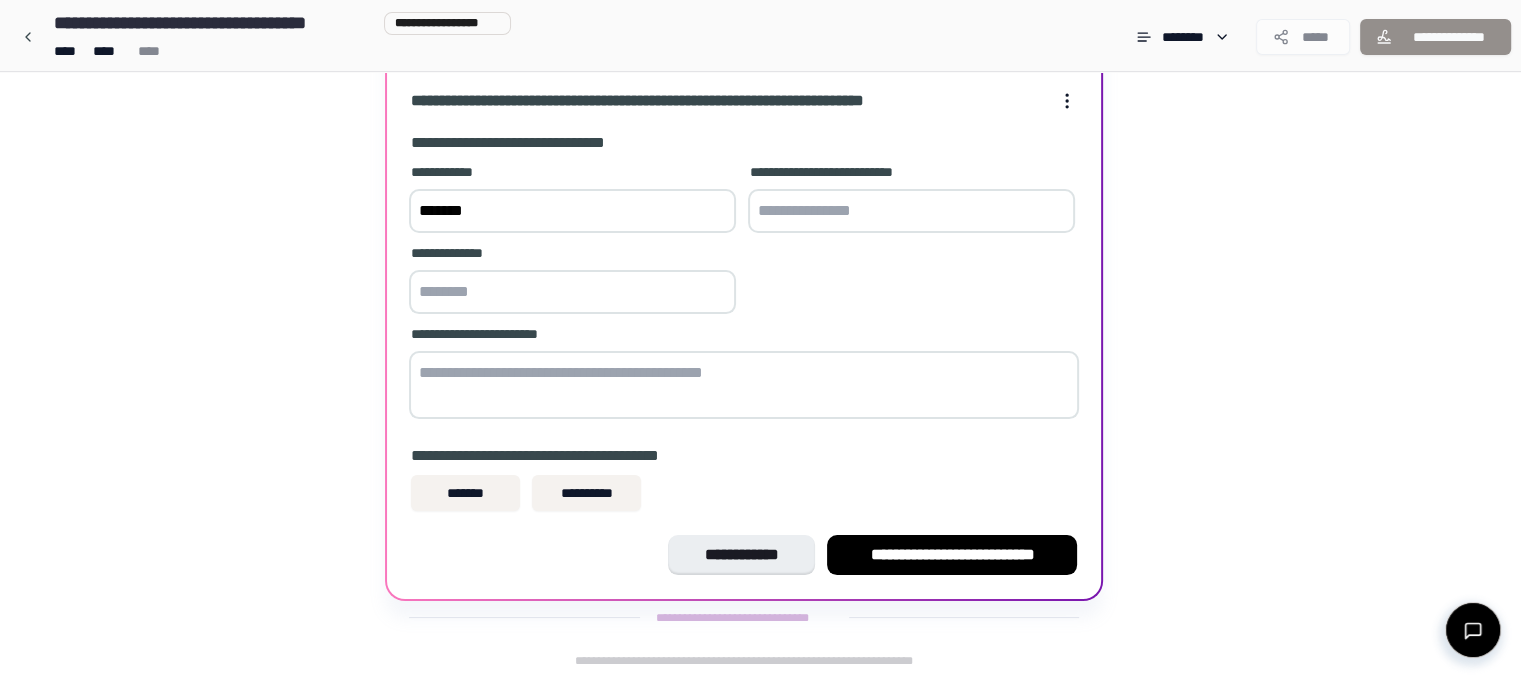 type on "*******" 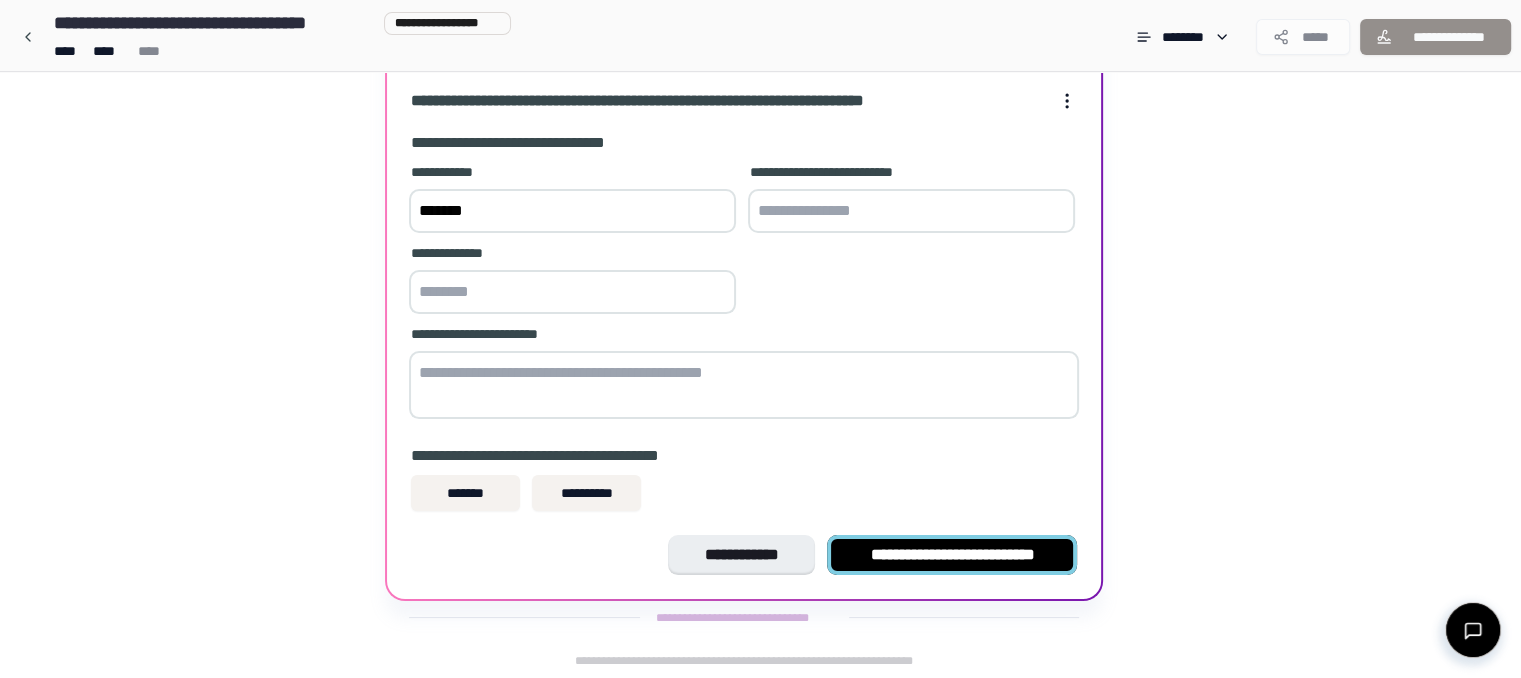 click on "**********" at bounding box center (952, 555) 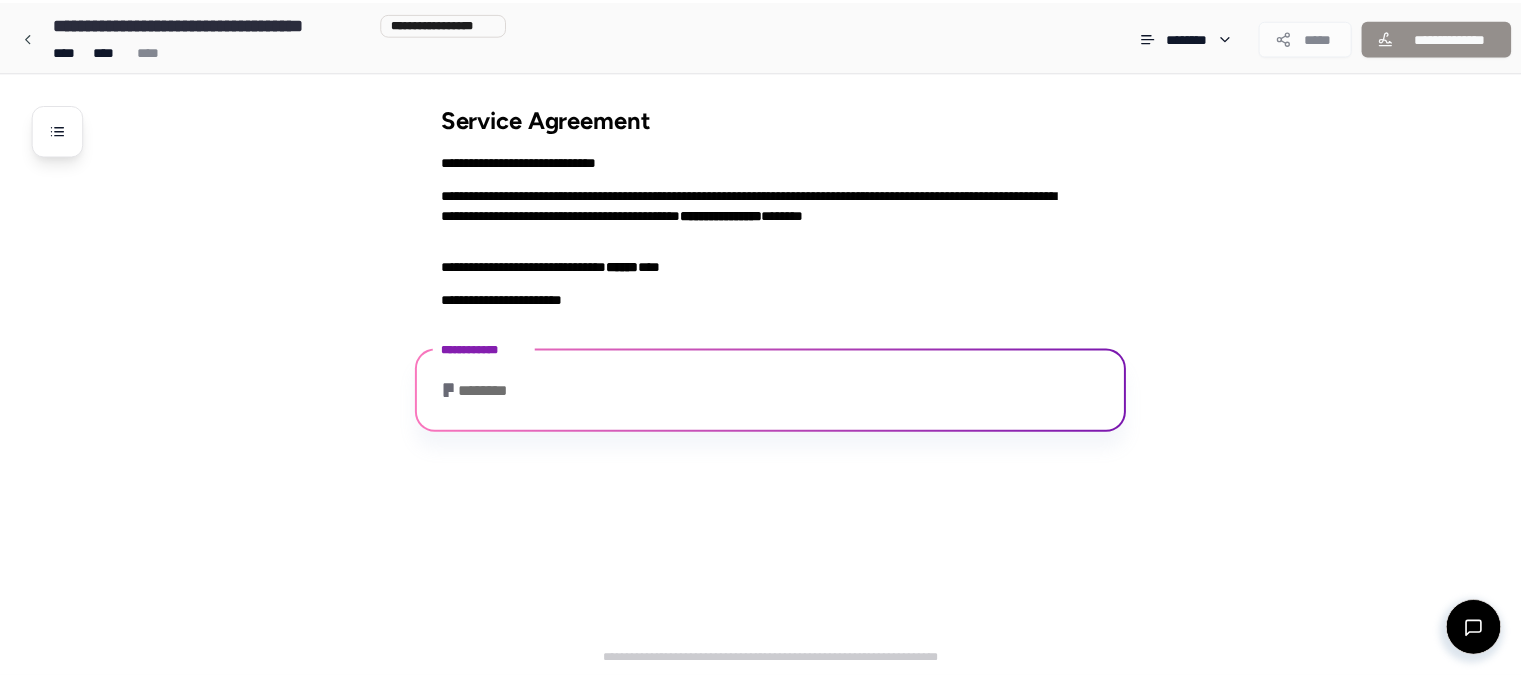 scroll, scrollTop: 255, scrollLeft: 0, axis: vertical 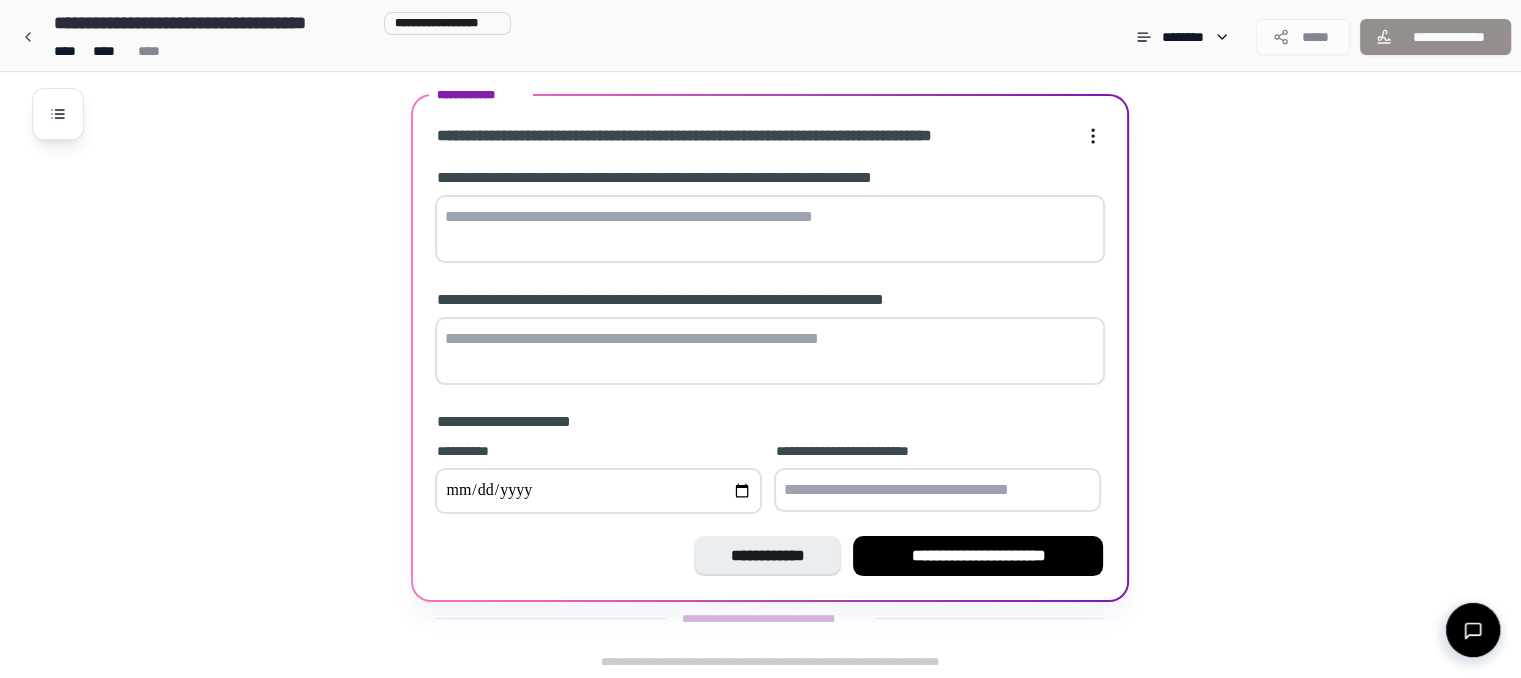 click on "**********" at bounding box center (770, 343) 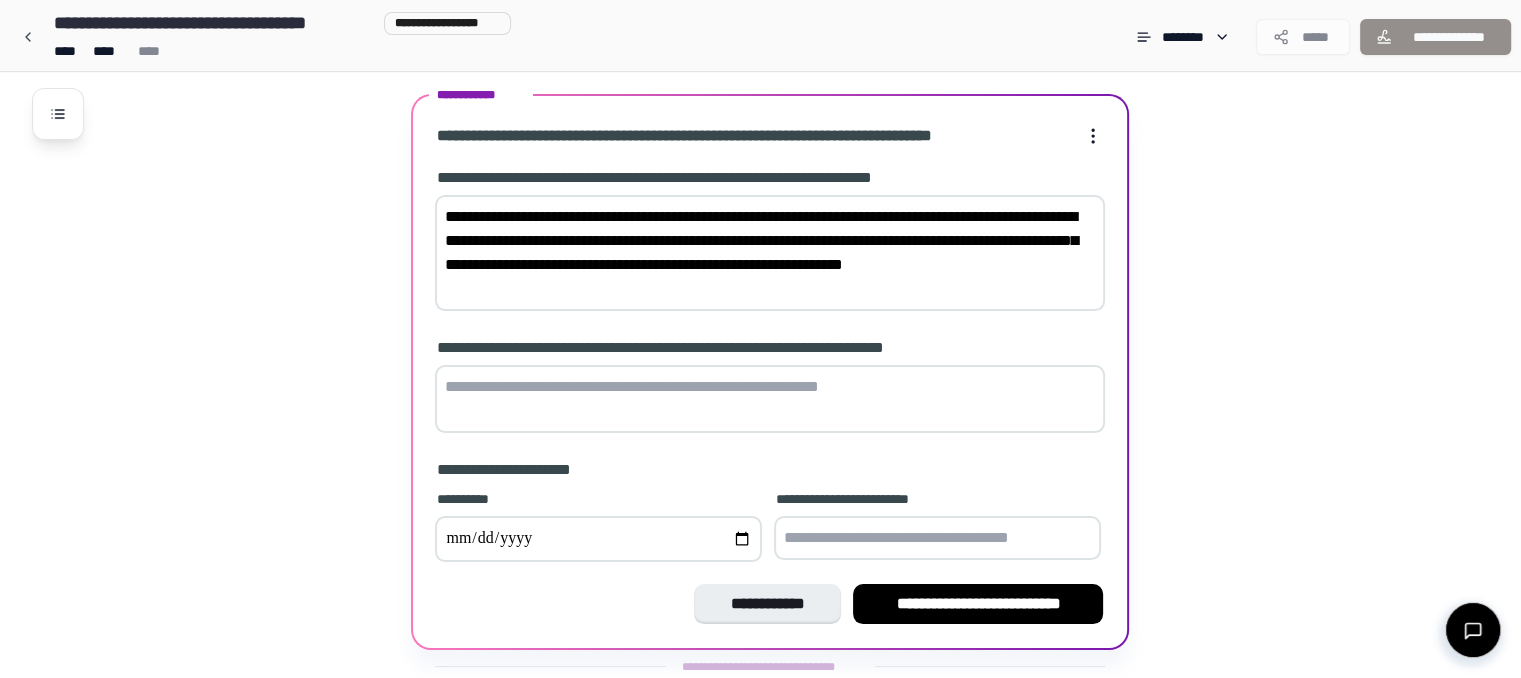 scroll, scrollTop: 303, scrollLeft: 0, axis: vertical 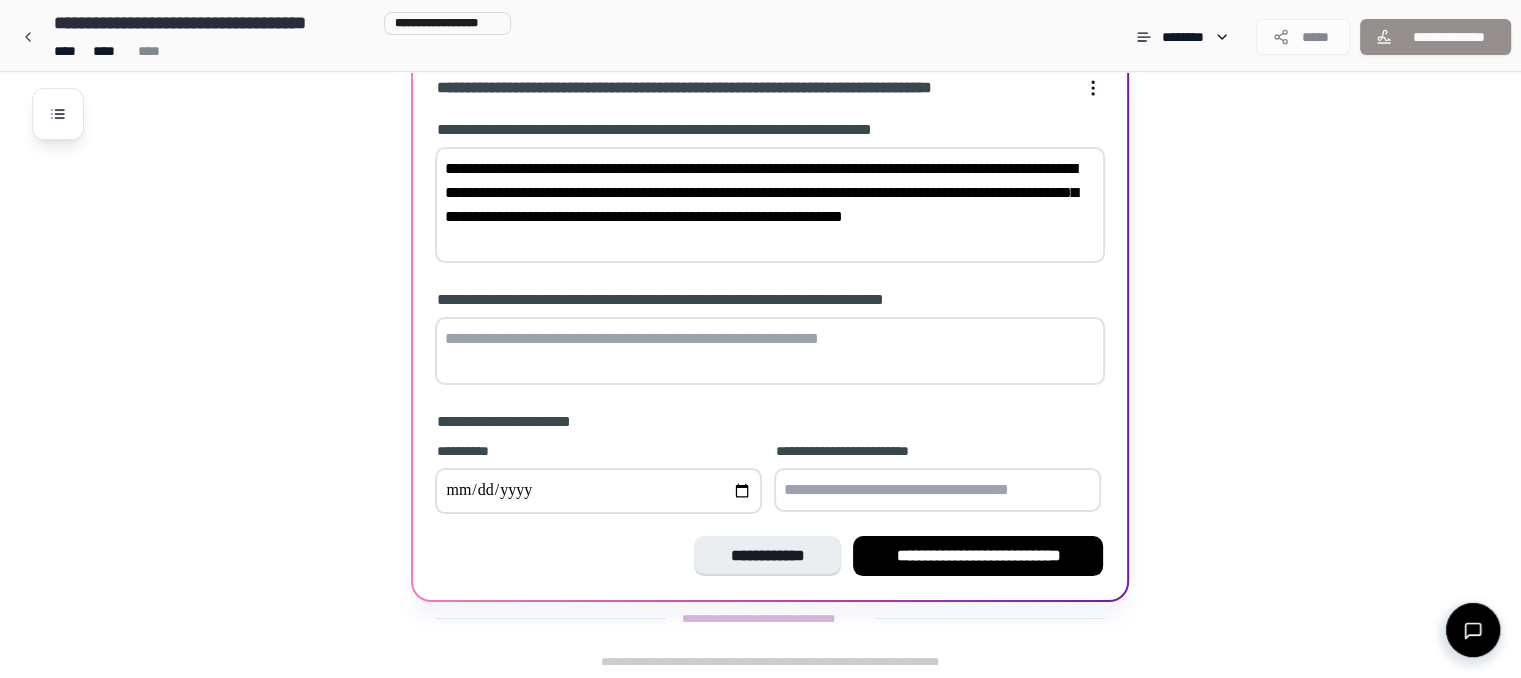 type on "**********" 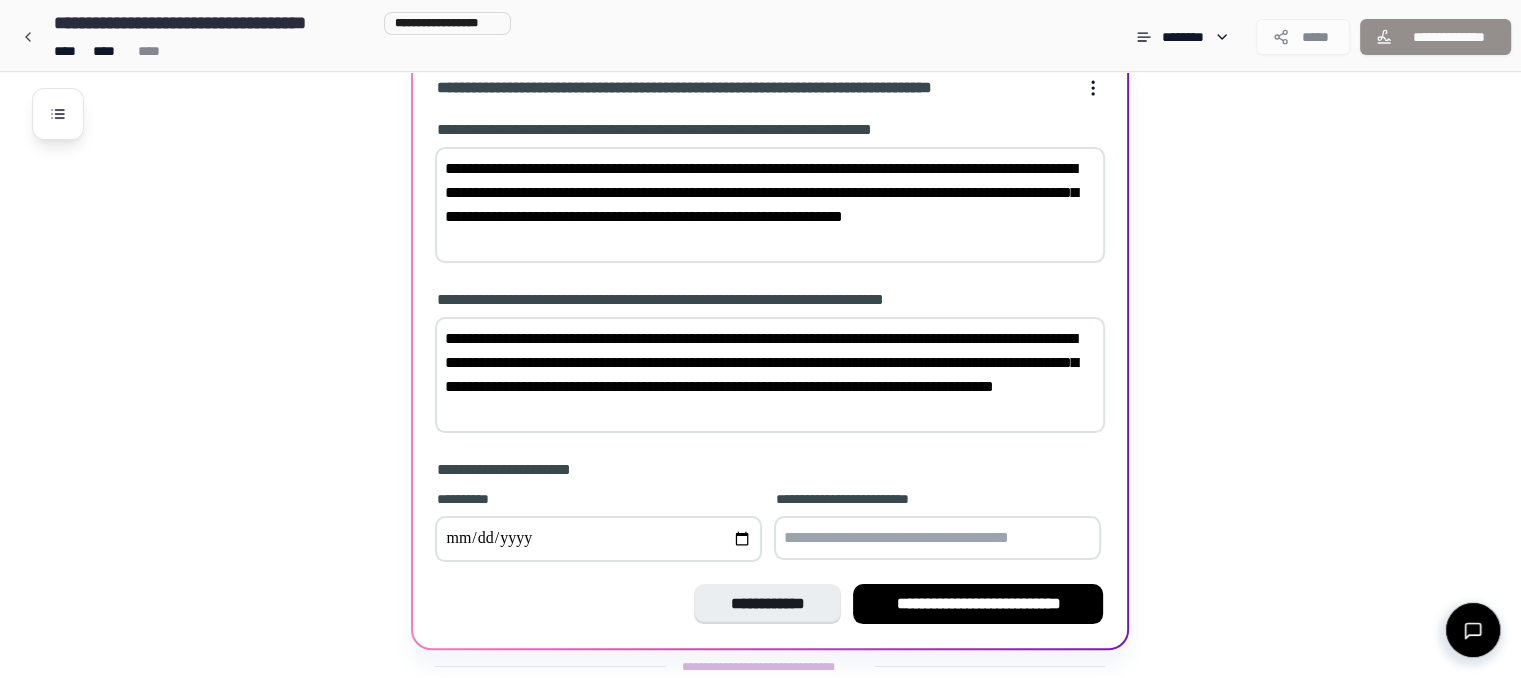 scroll, scrollTop: 351, scrollLeft: 0, axis: vertical 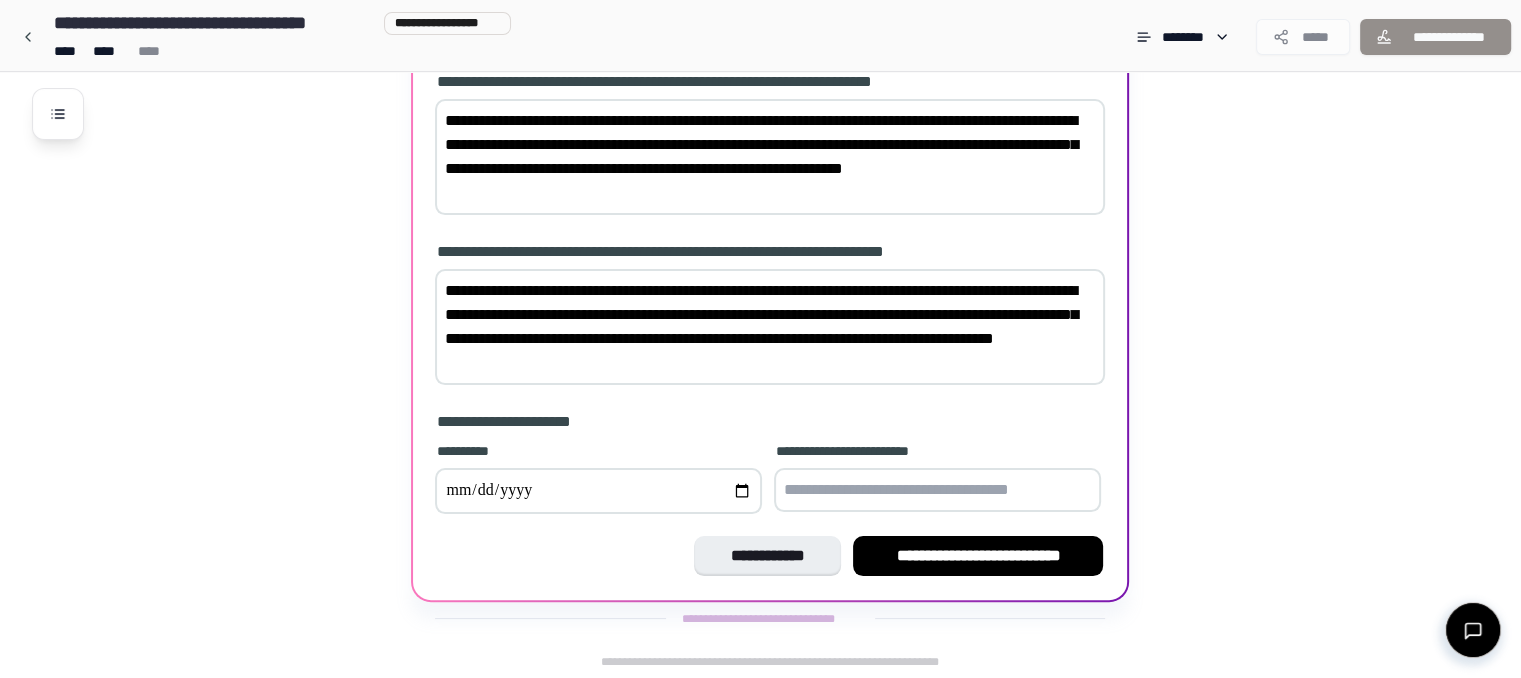 type on "**********" 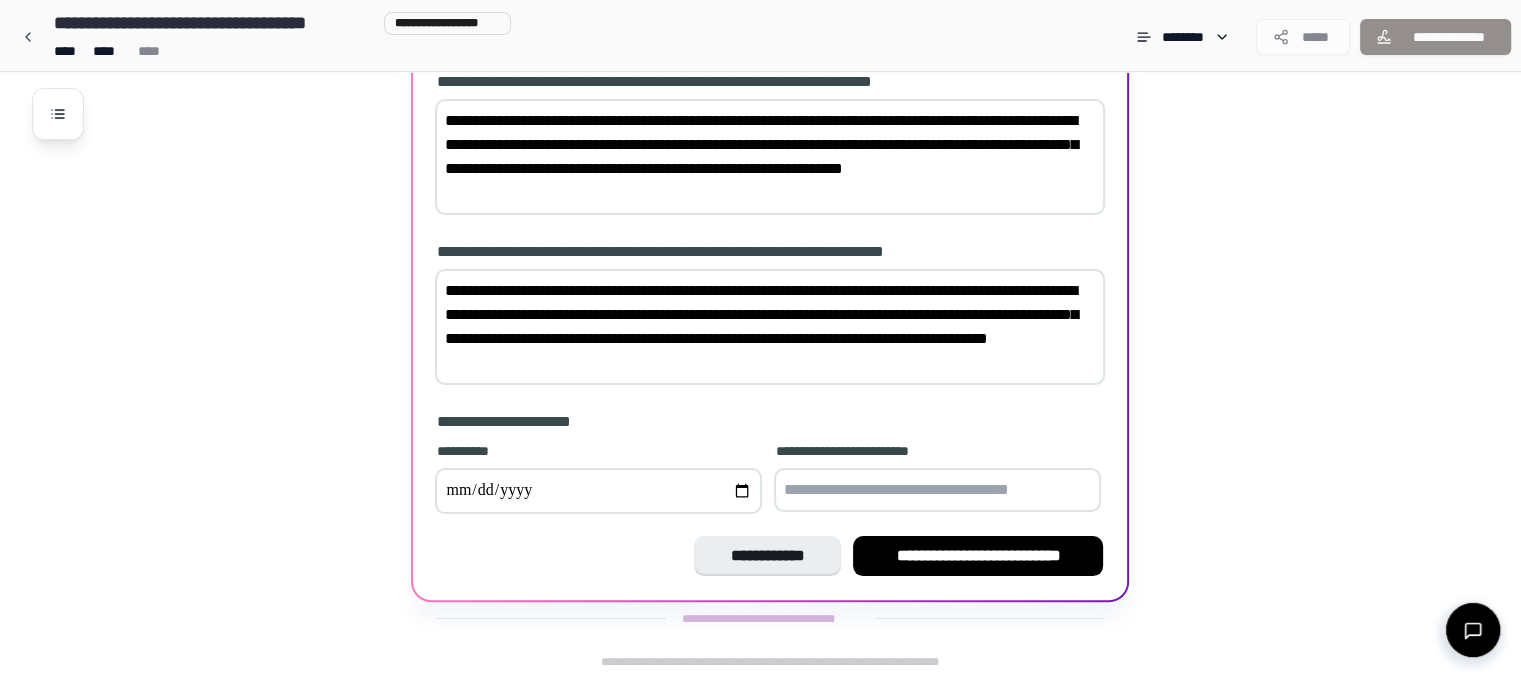 click at bounding box center [937, 490] 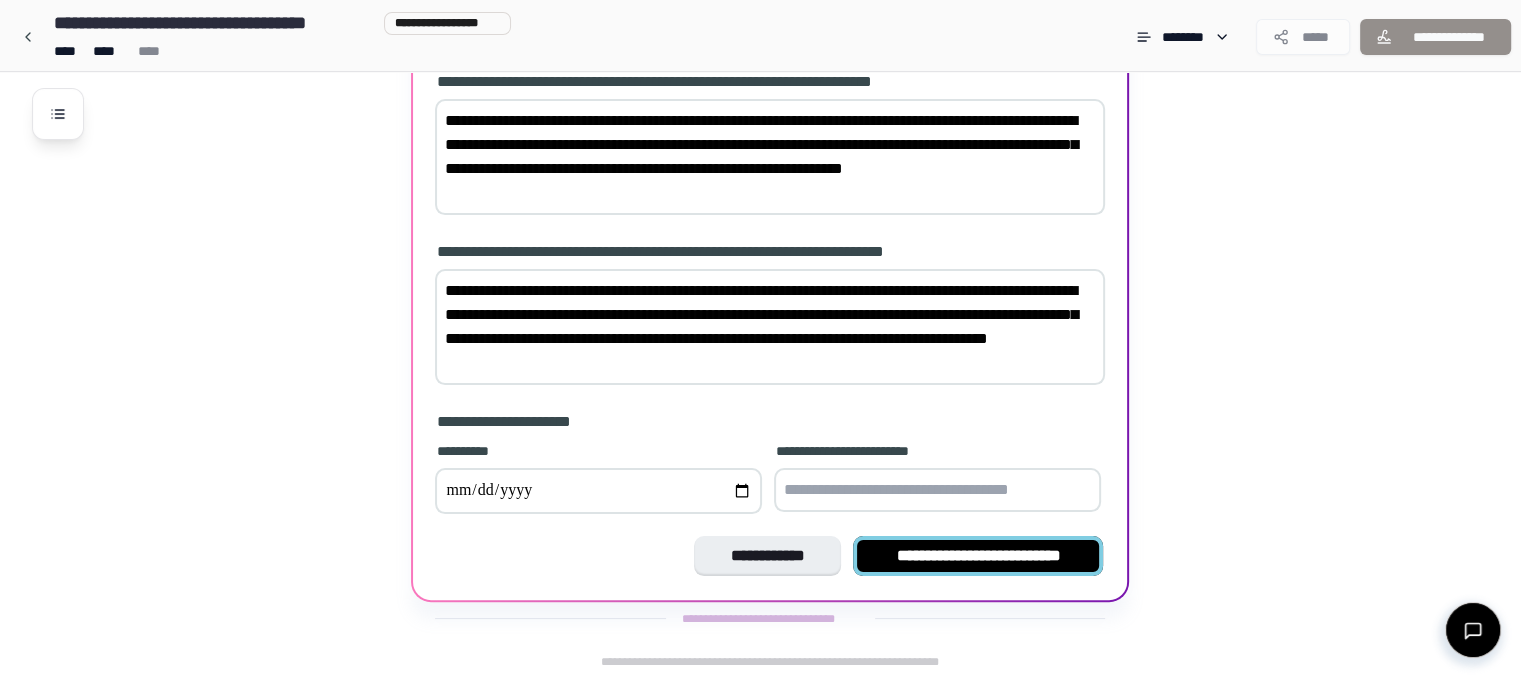 click on "**********" at bounding box center [978, 556] 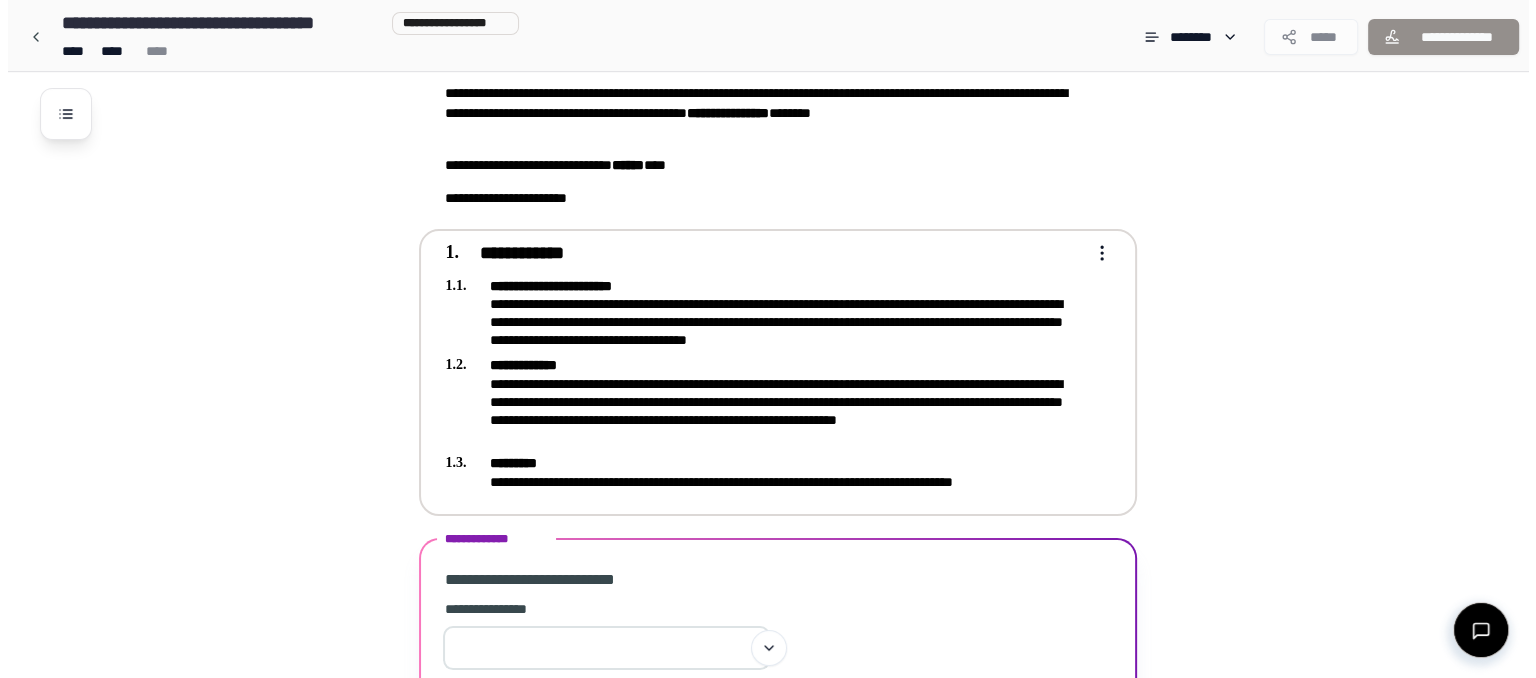 scroll, scrollTop: 86, scrollLeft: 0, axis: vertical 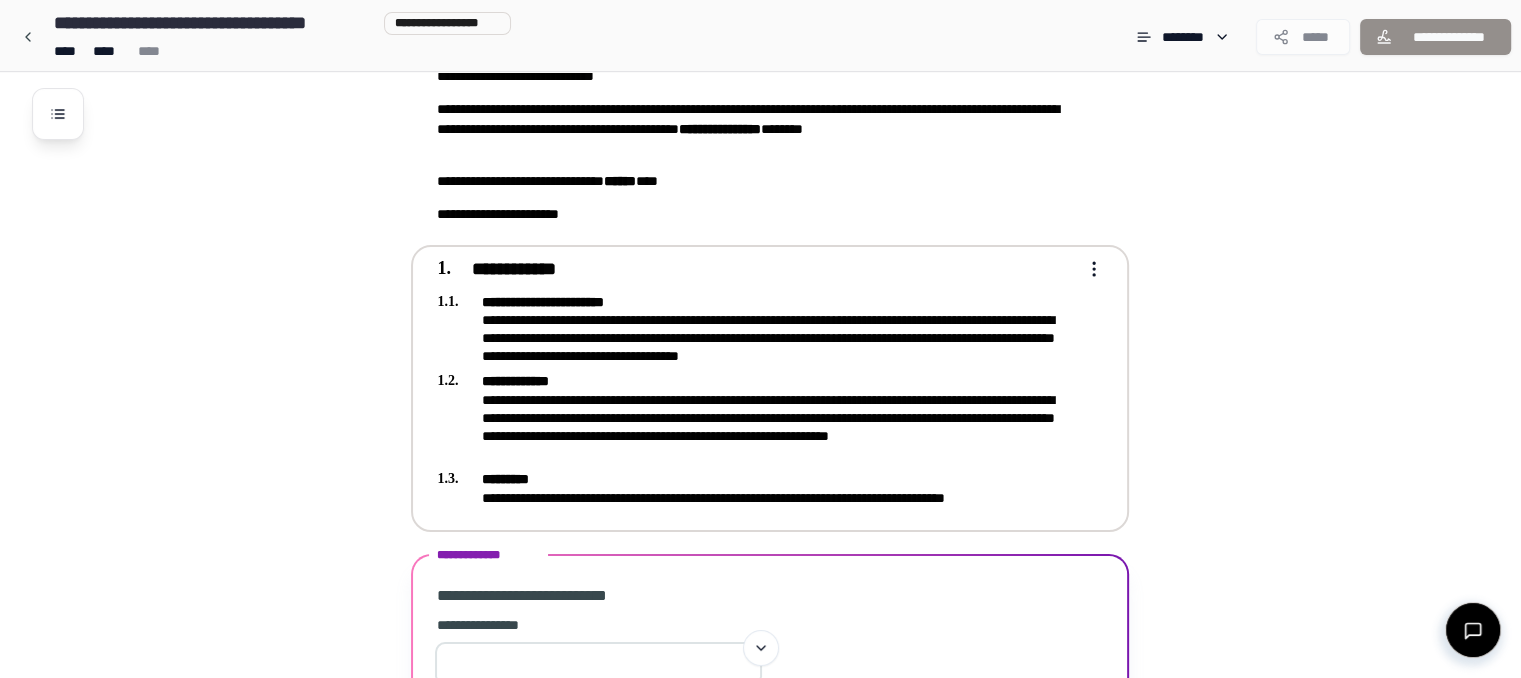 click on "**********" at bounding box center [756, 329] 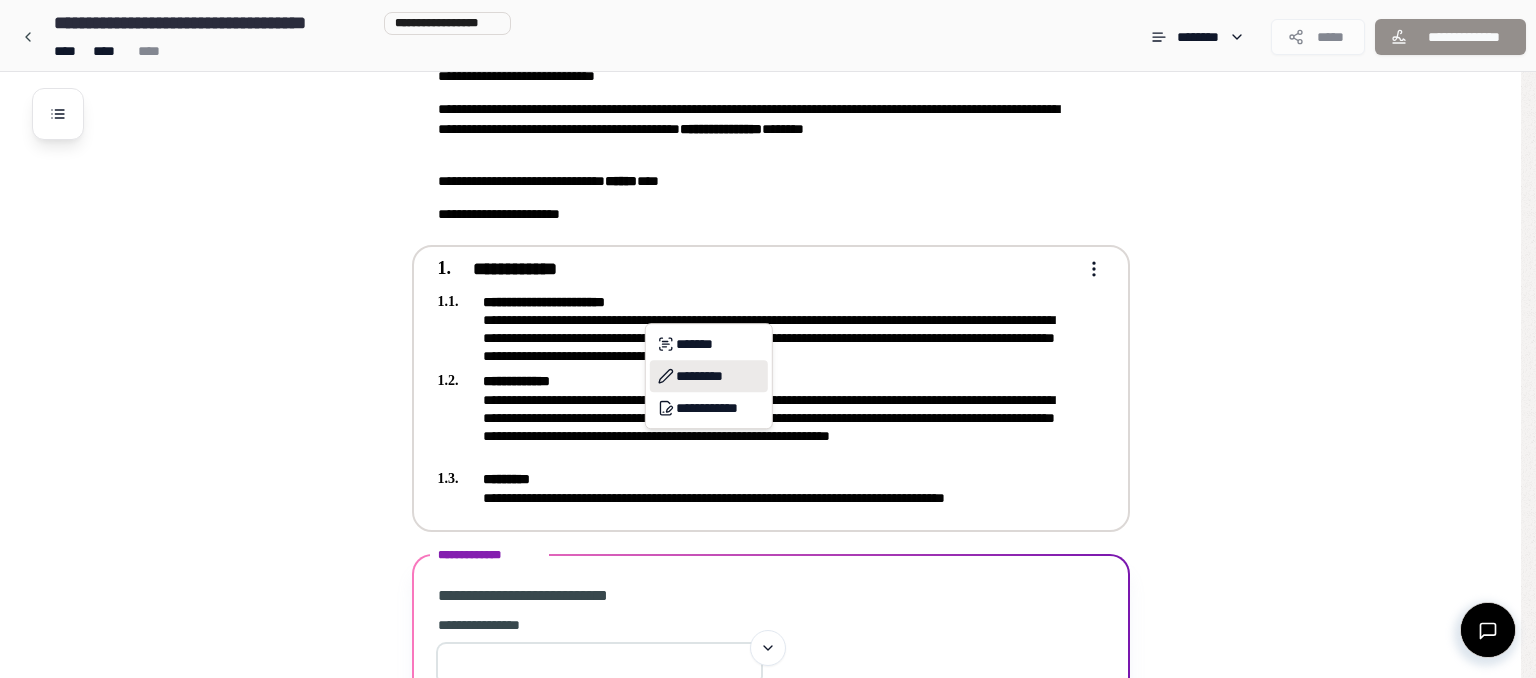 click on "*********" at bounding box center [709, 376] 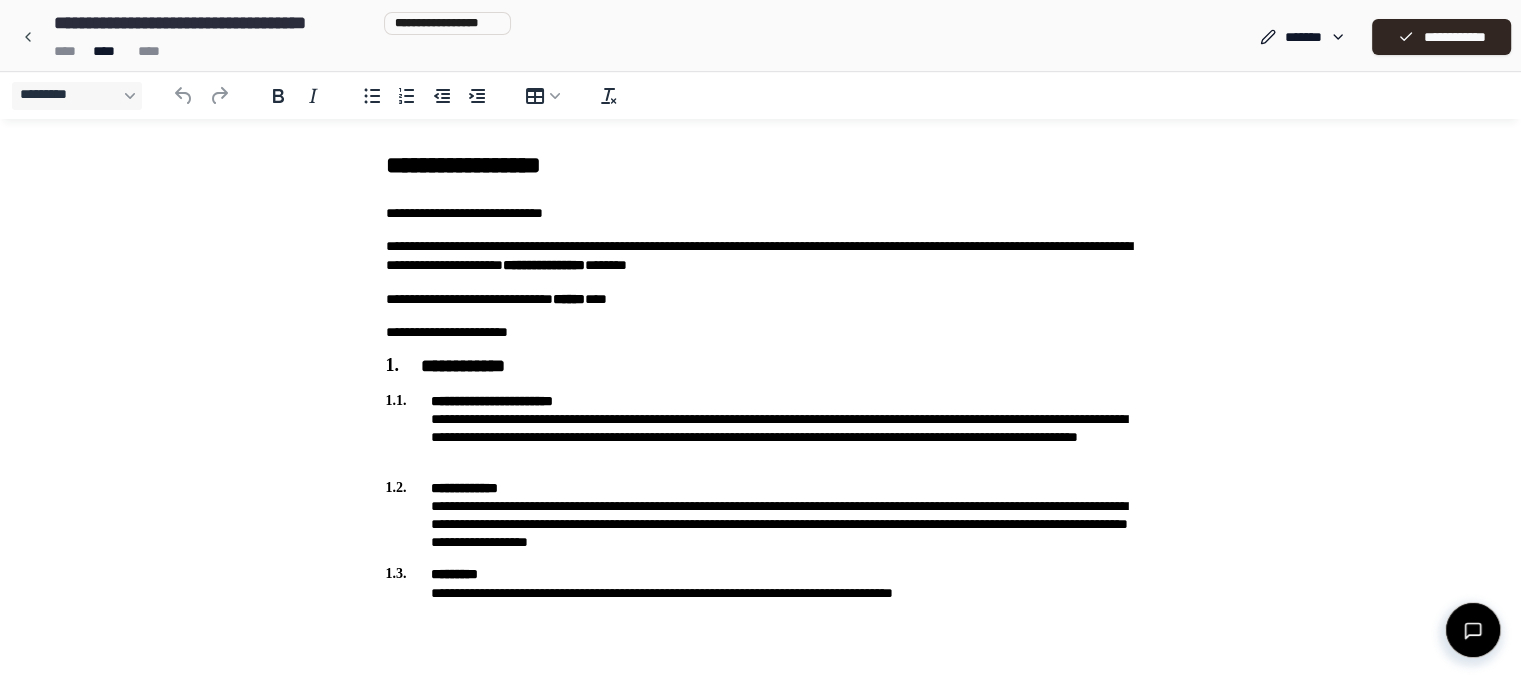 scroll, scrollTop: 5, scrollLeft: 0, axis: vertical 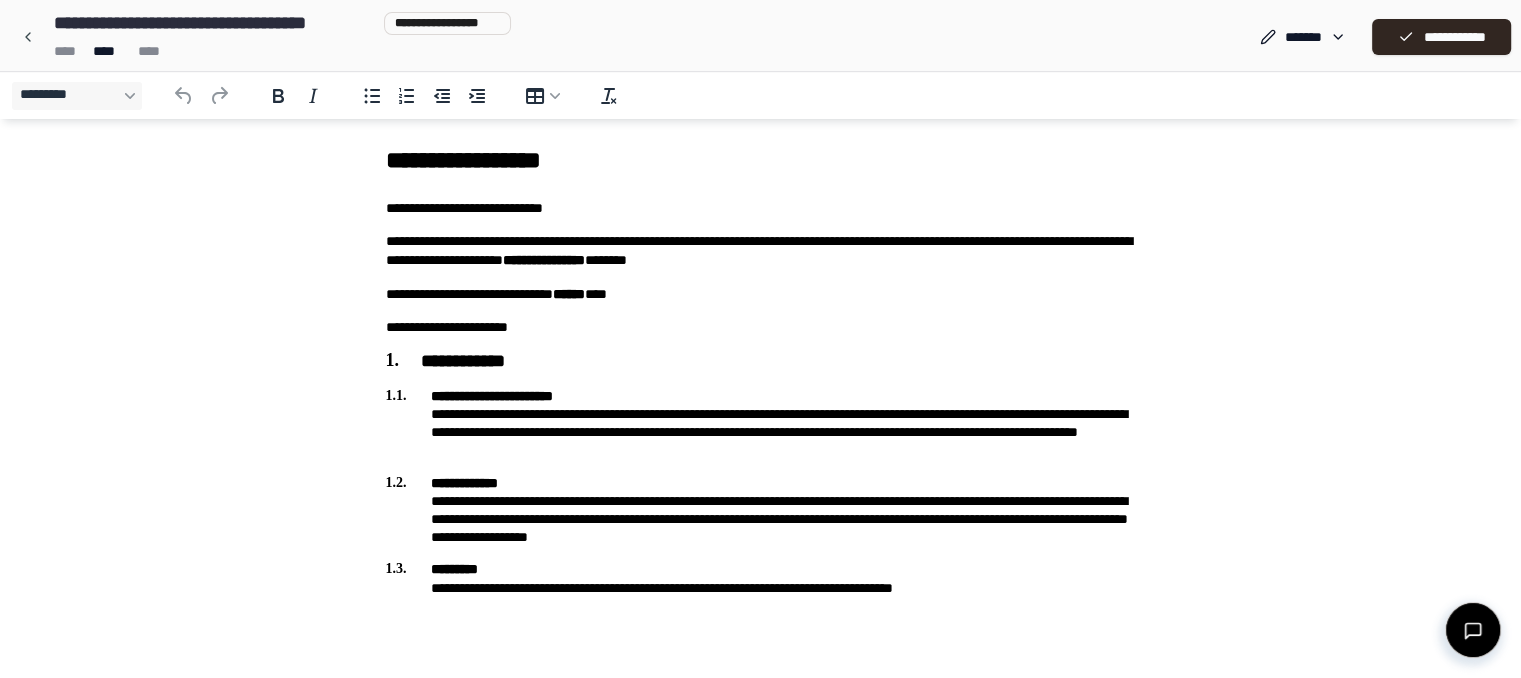 click on "**********" at bounding box center (761, 367) 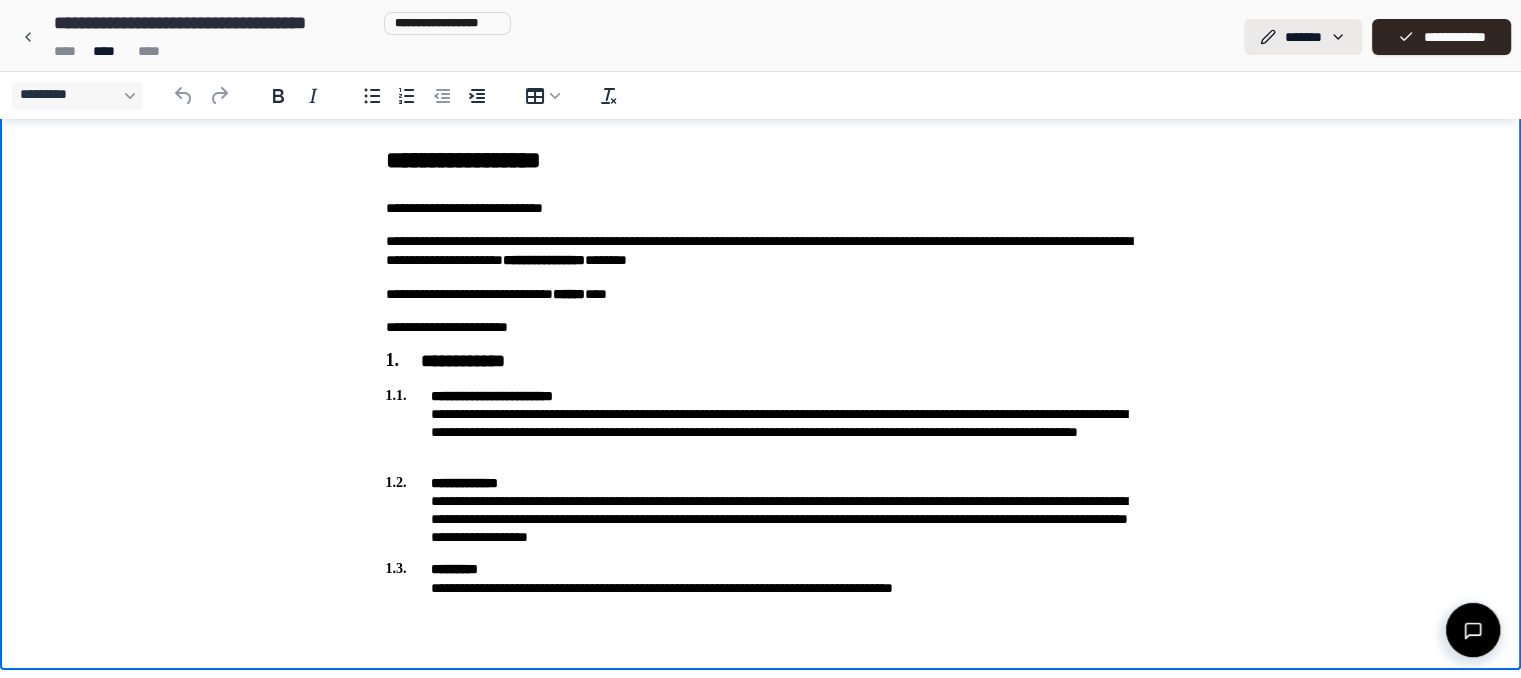 click on "**********" at bounding box center [760, 336] 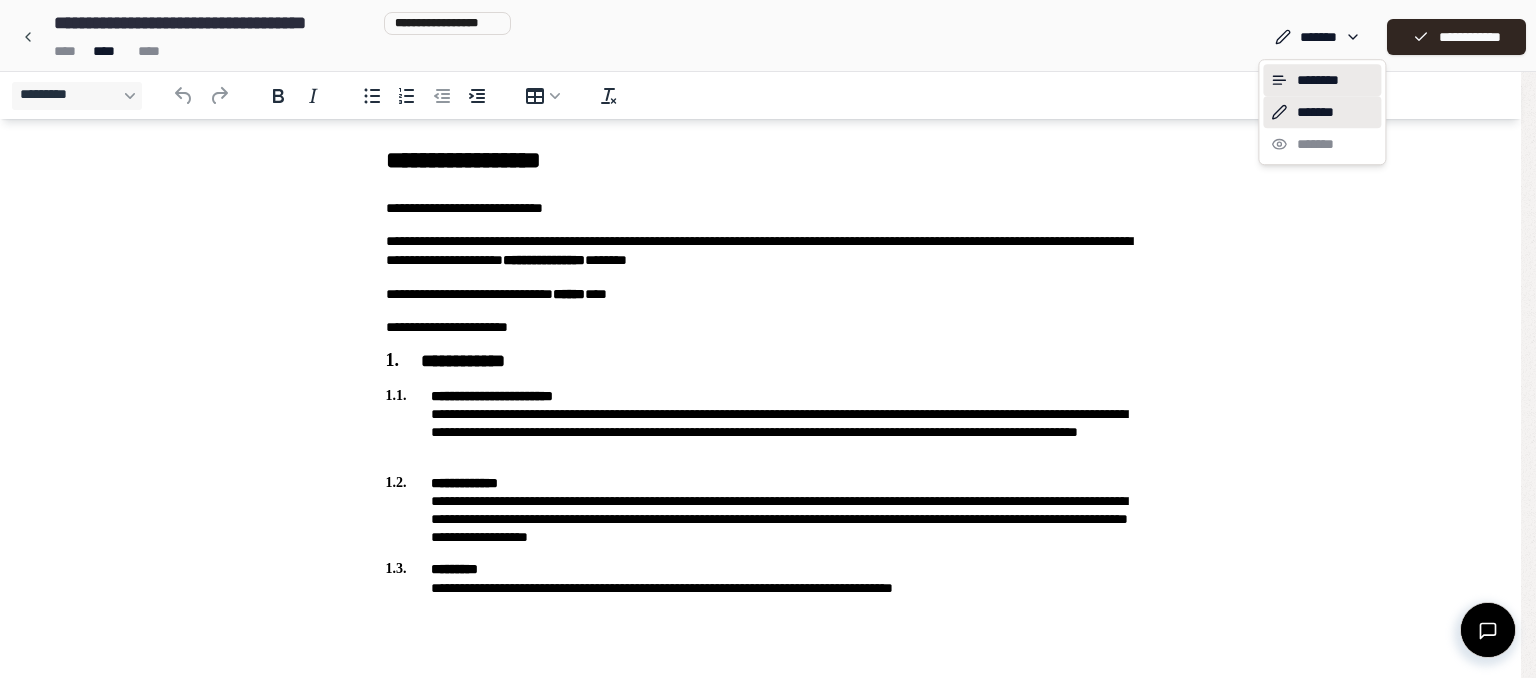 click on "********" at bounding box center (1322, 80) 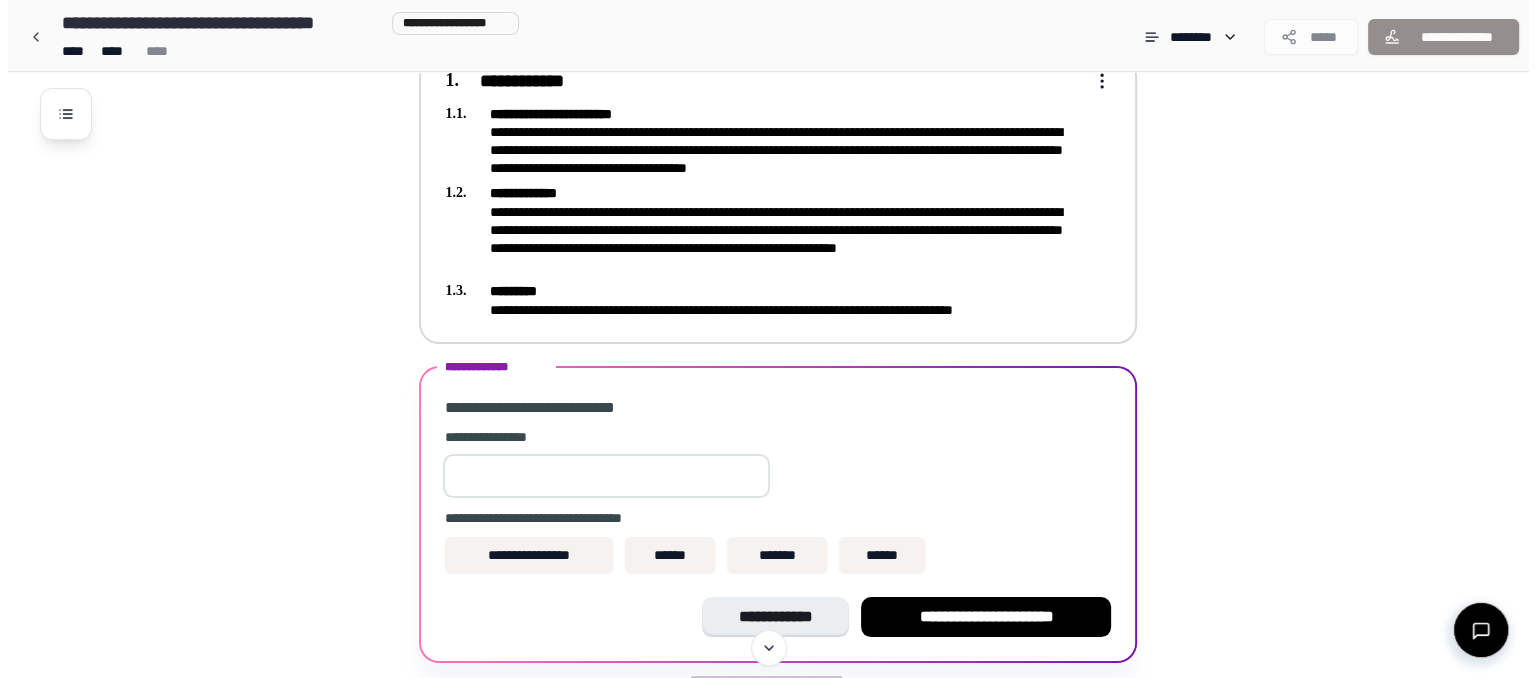 scroll, scrollTop: 241, scrollLeft: 0, axis: vertical 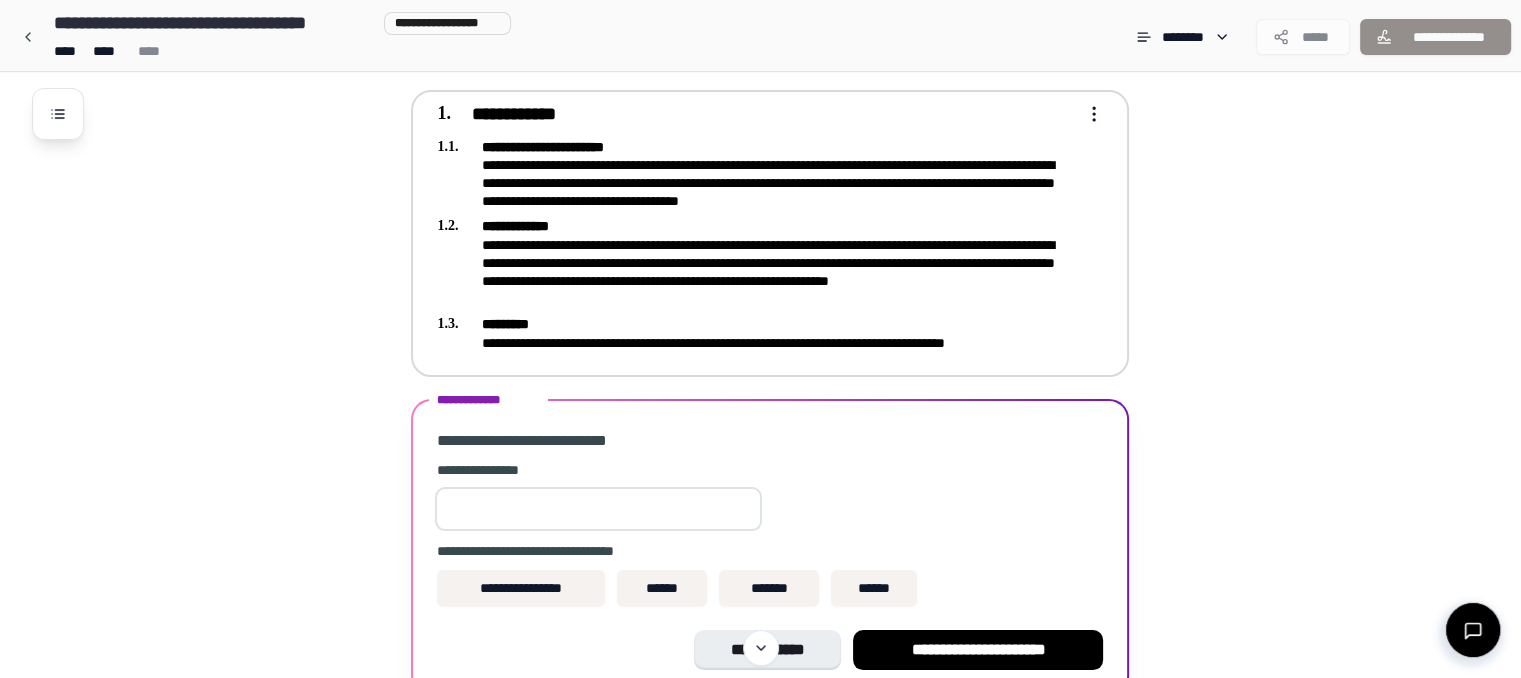 click on "**********" at bounding box center (760, 265) 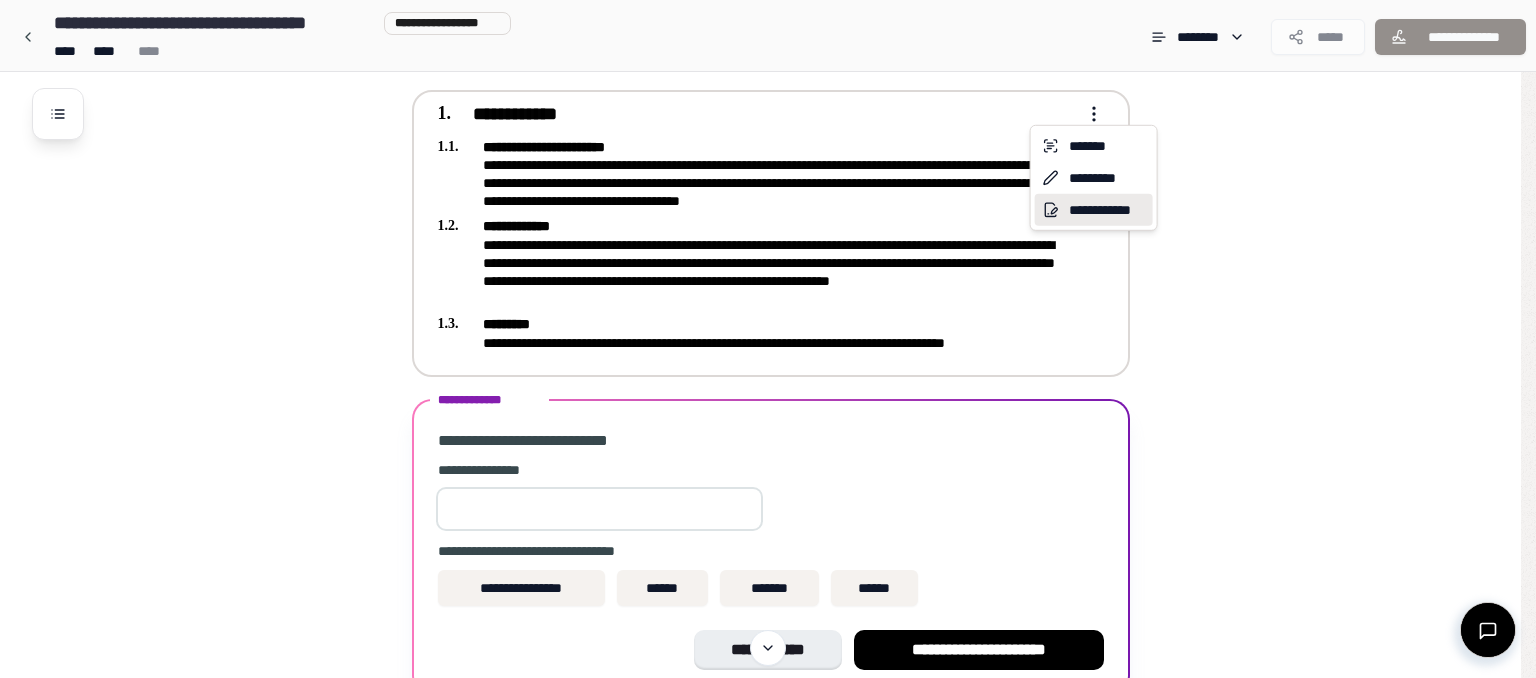 click on "**********" at bounding box center [1094, 210] 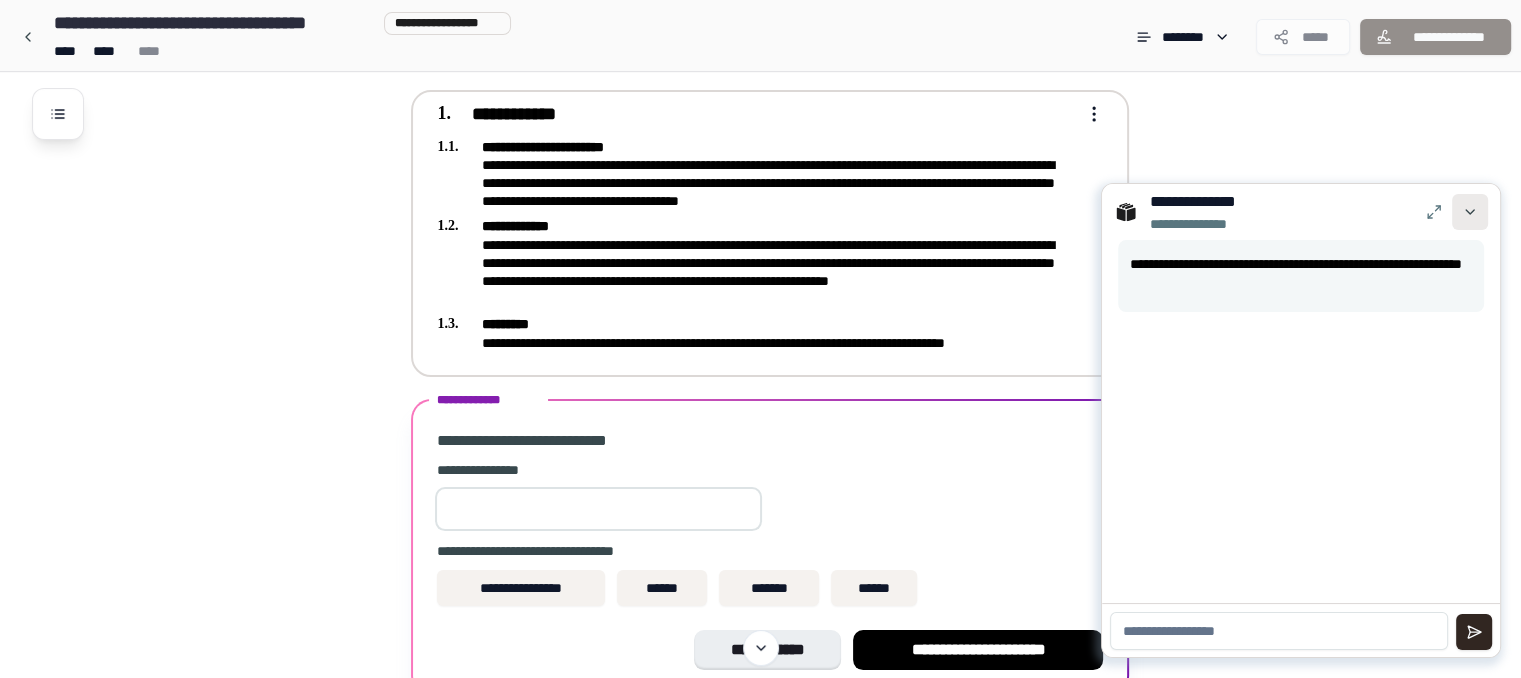 click at bounding box center [1470, 212] 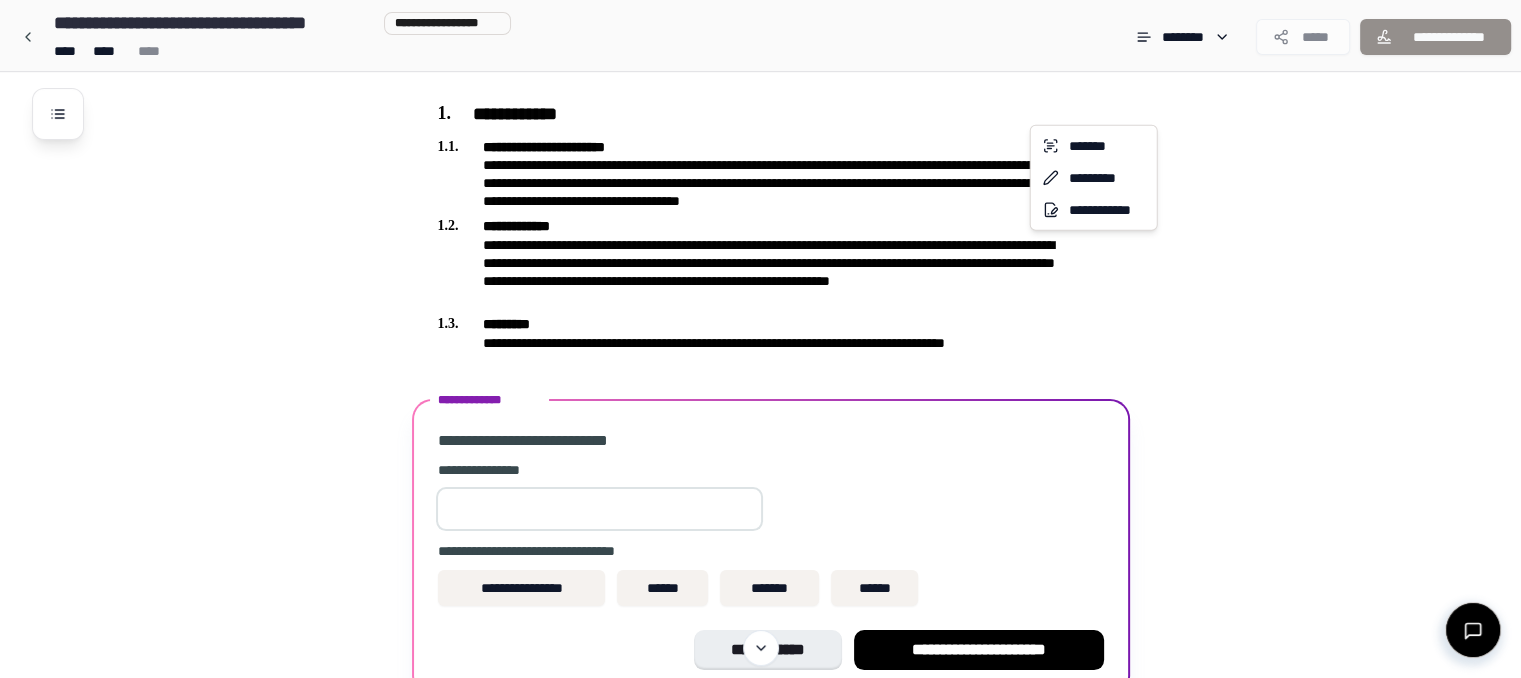 click on "**********" at bounding box center (768, 265) 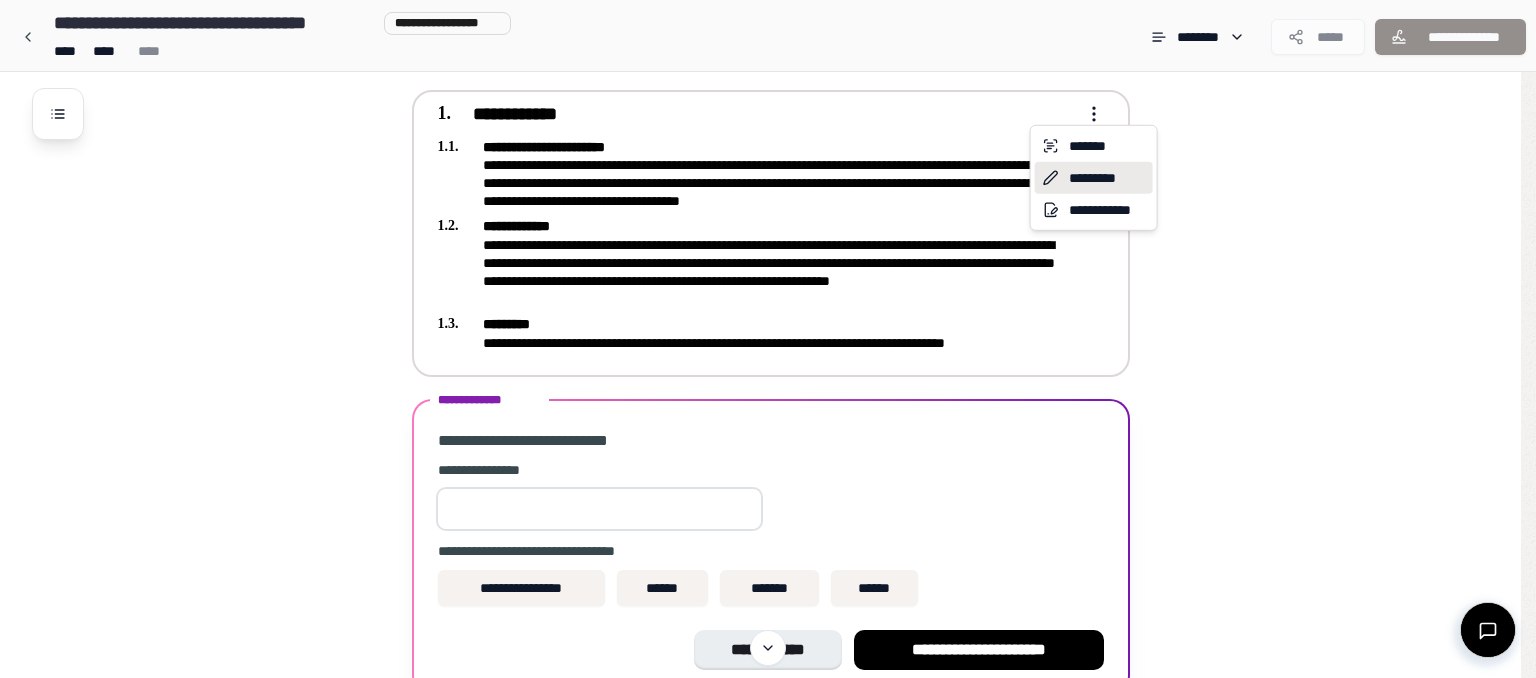 click on "*********" at bounding box center (1094, 178) 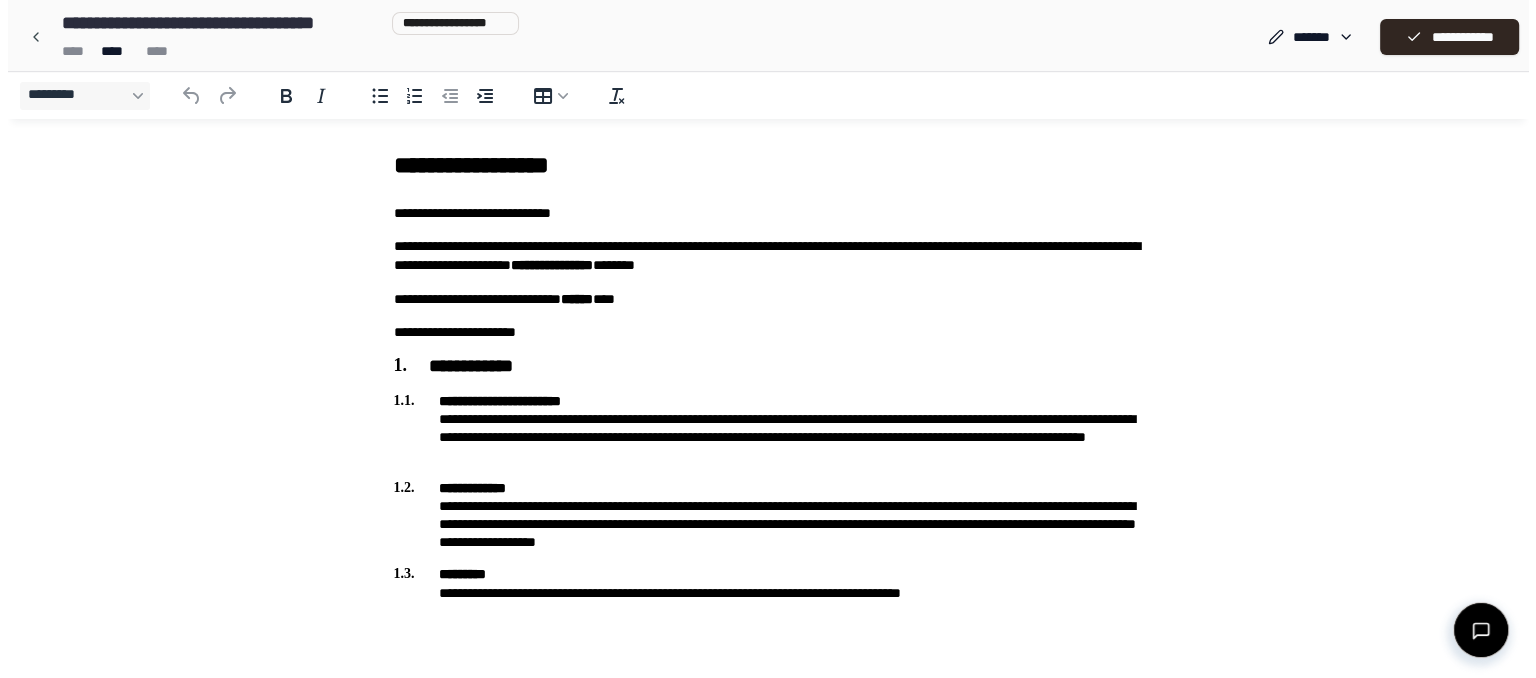 scroll, scrollTop: 0, scrollLeft: 0, axis: both 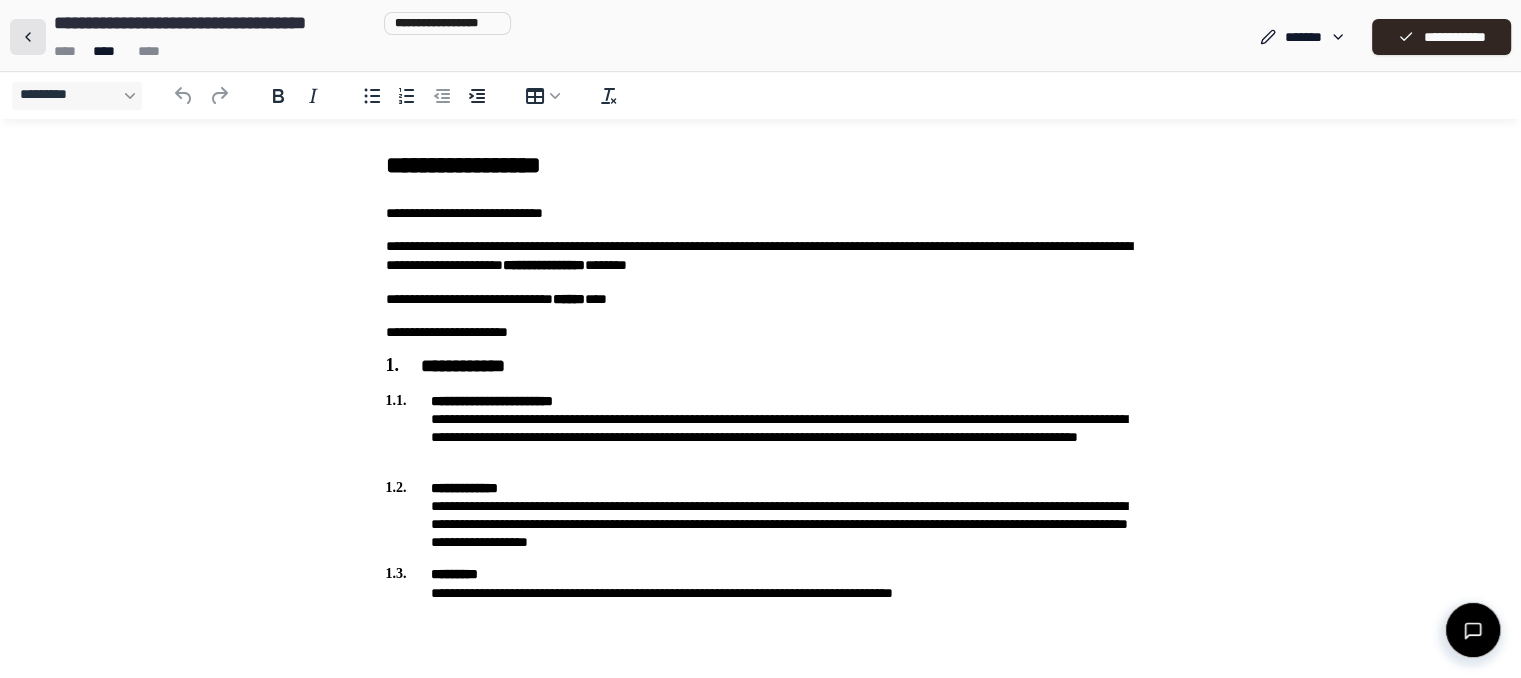 click at bounding box center (28, 37) 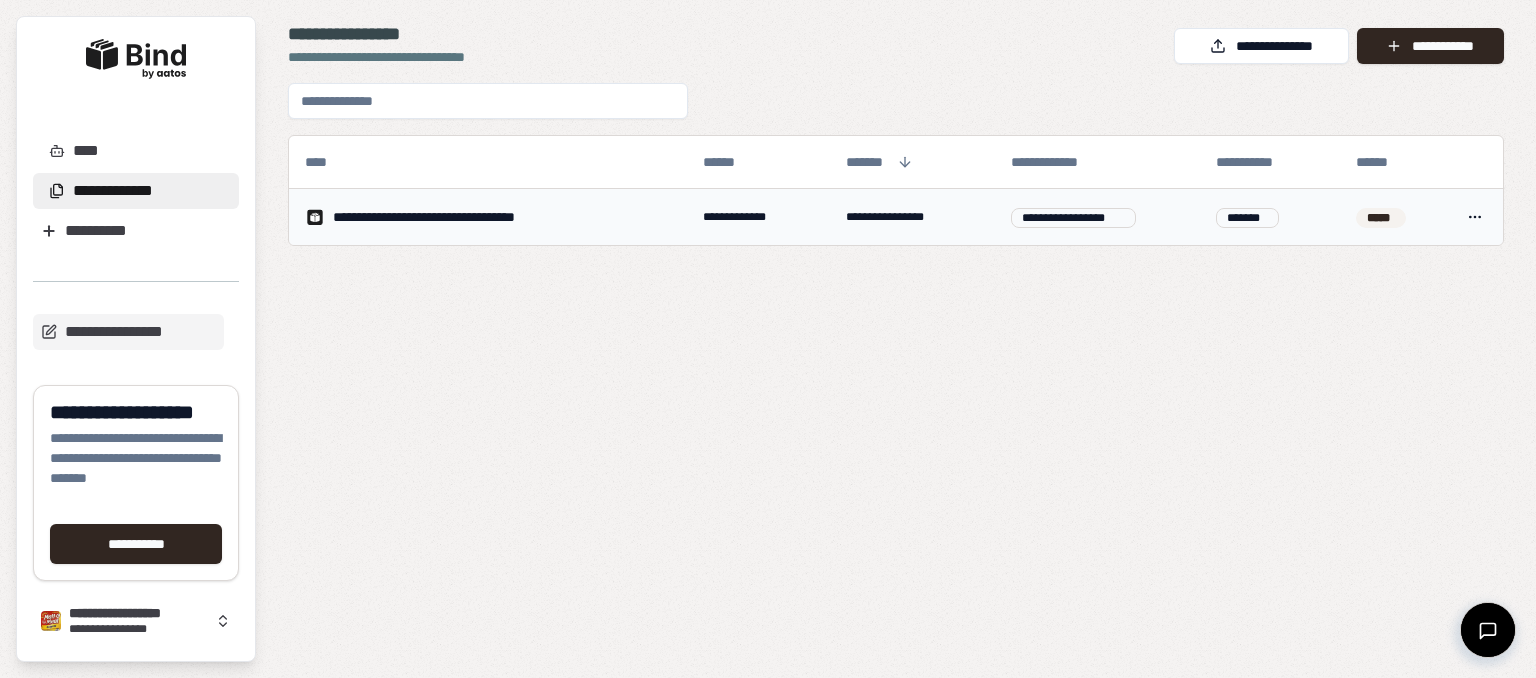 click on "**********" at bounding box center (455, 217) 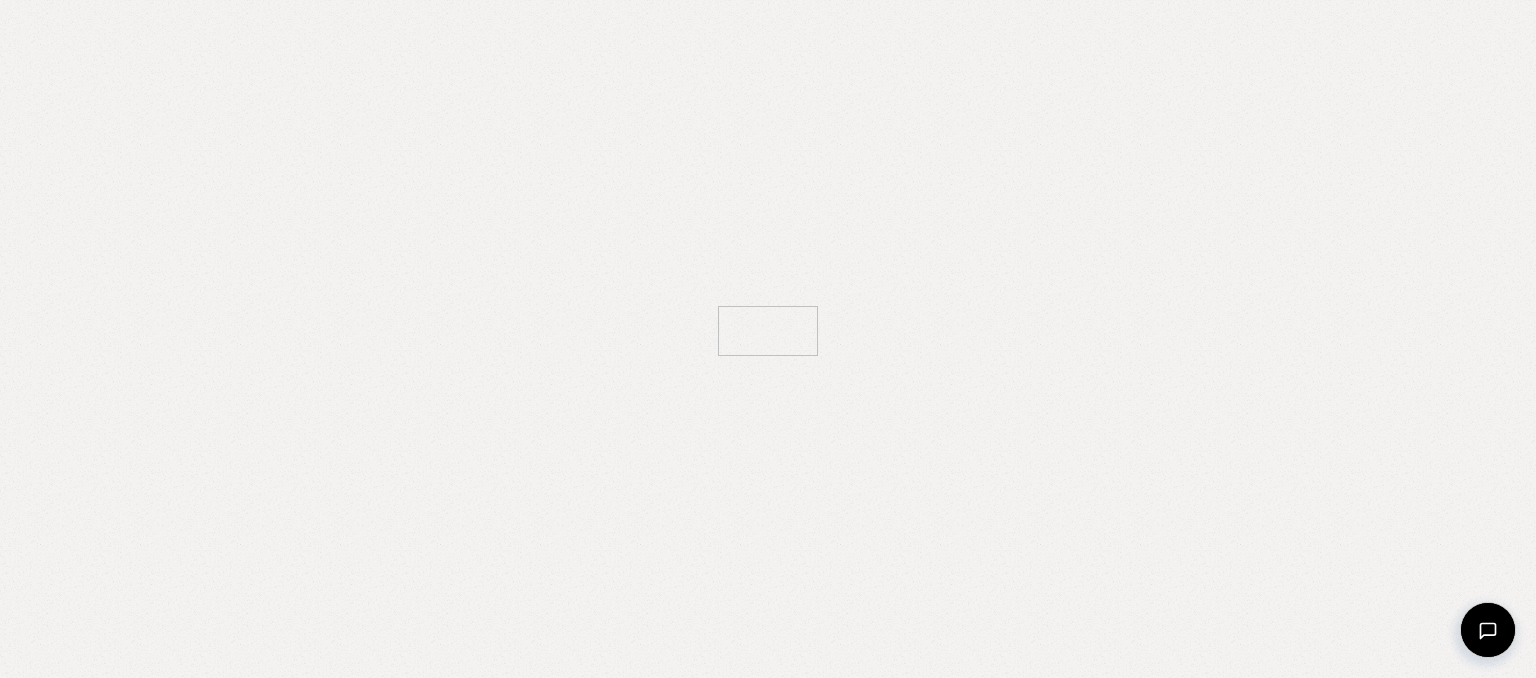 scroll, scrollTop: 95, scrollLeft: 0, axis: vertical 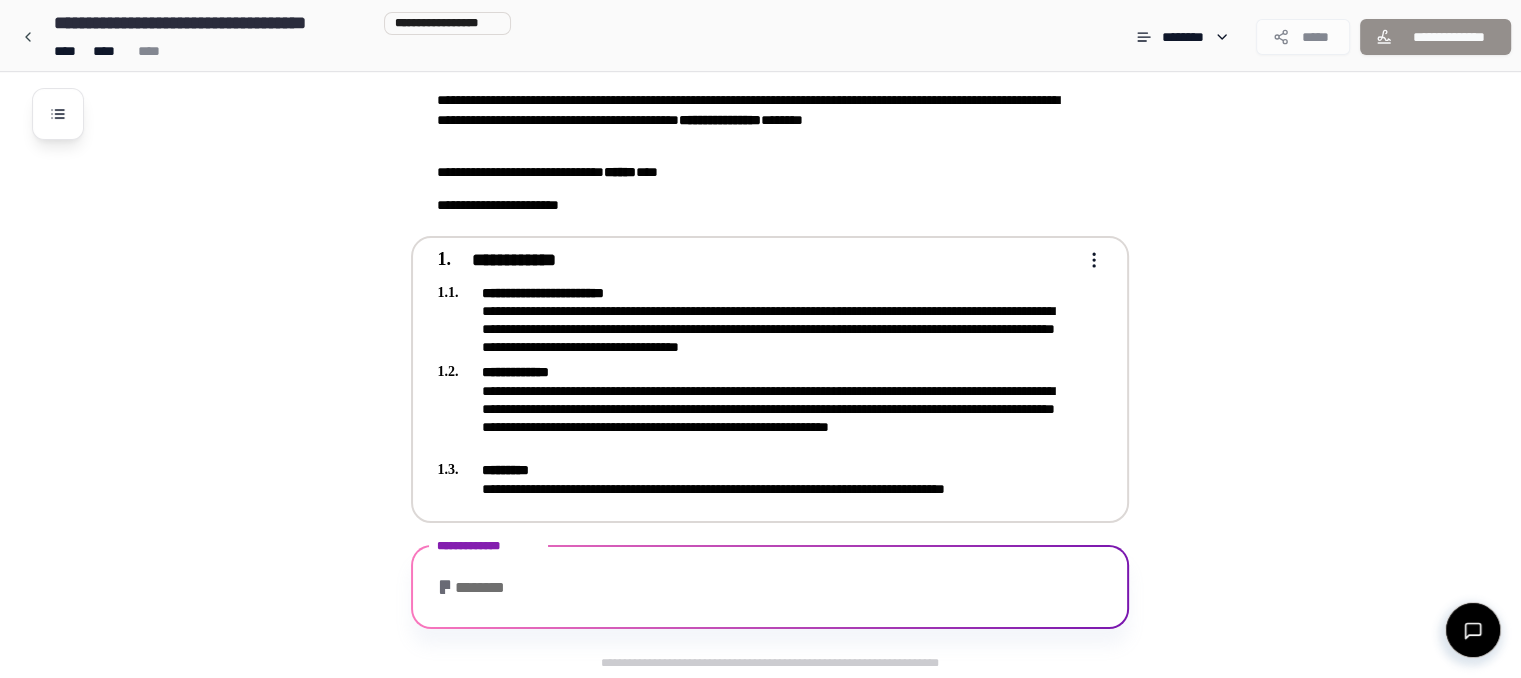 click on "**********" at bounding box center [756, 408] 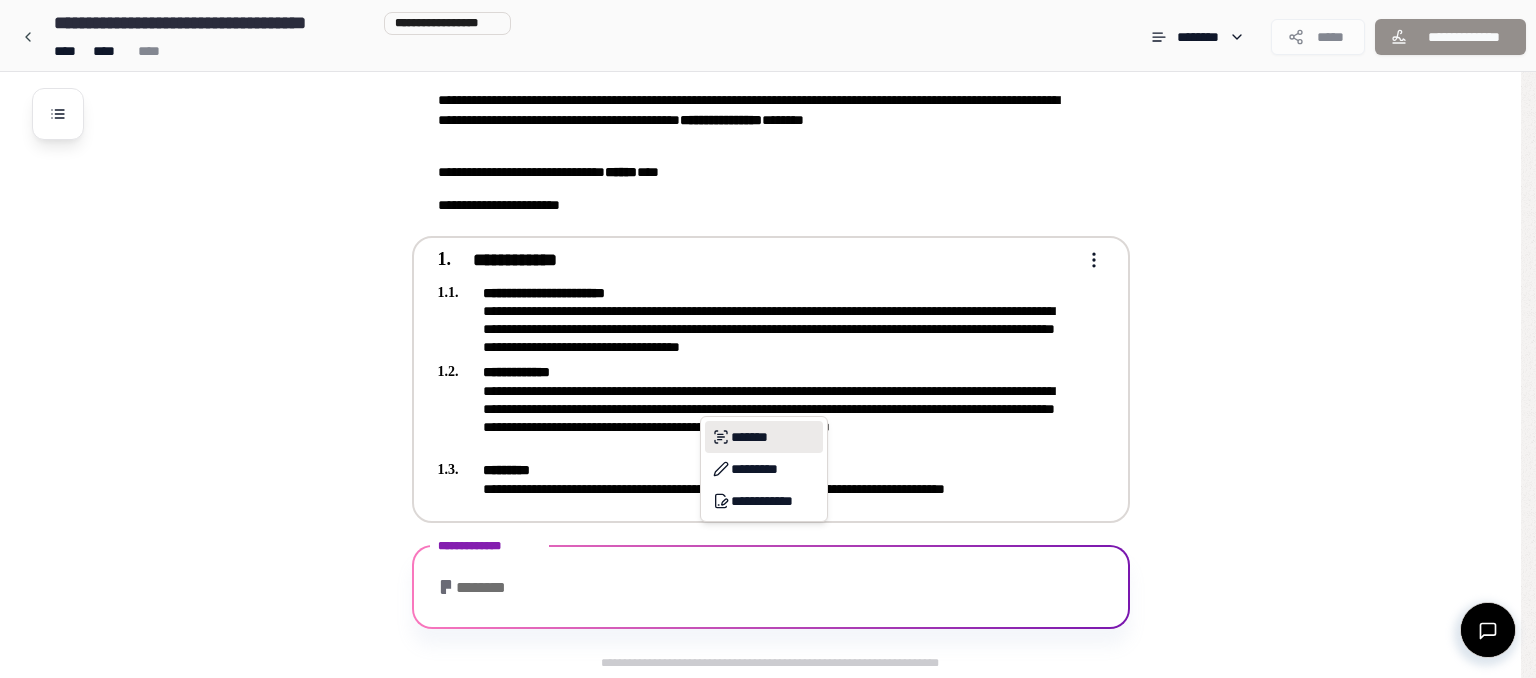 click on "*******" at bounding box center [764, 437] 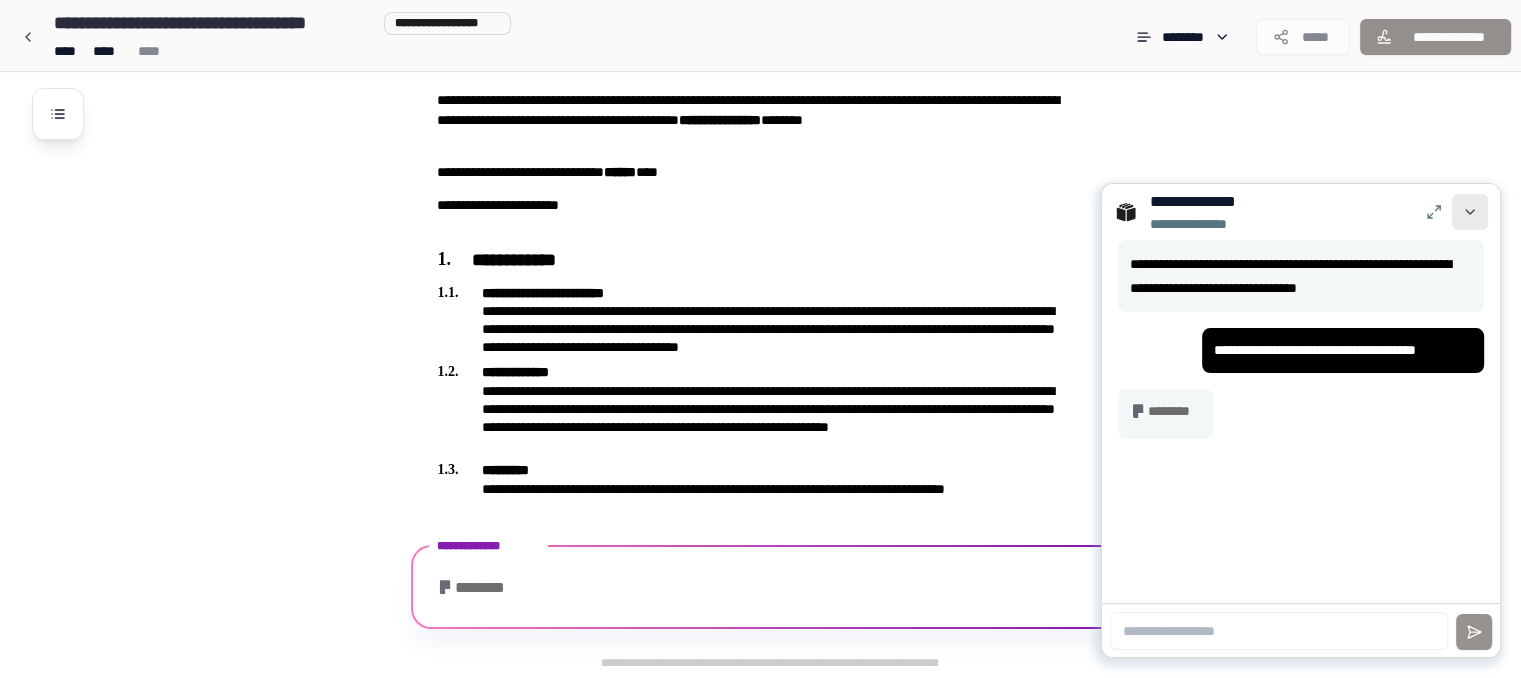 click at bounding box center (1470, 212) 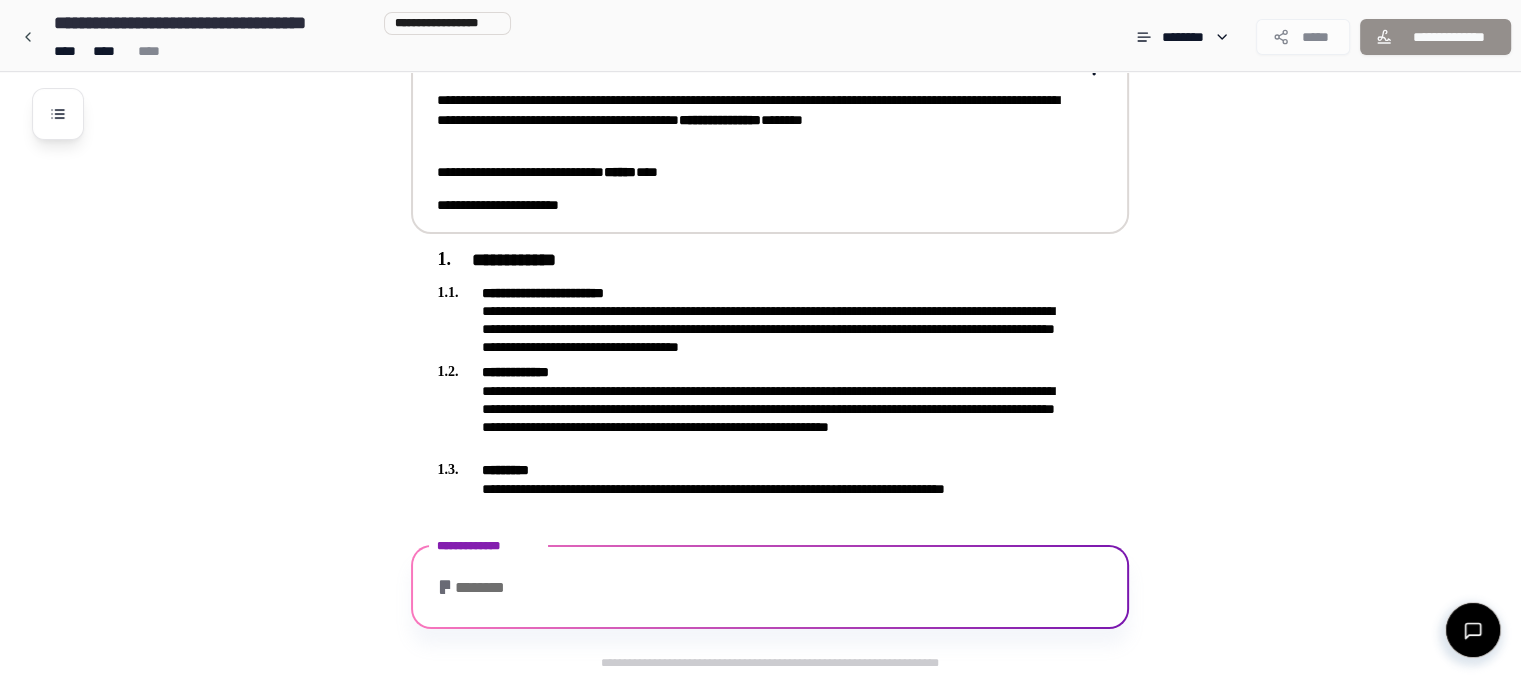 click on "**********" at bounding box center [756, 137] 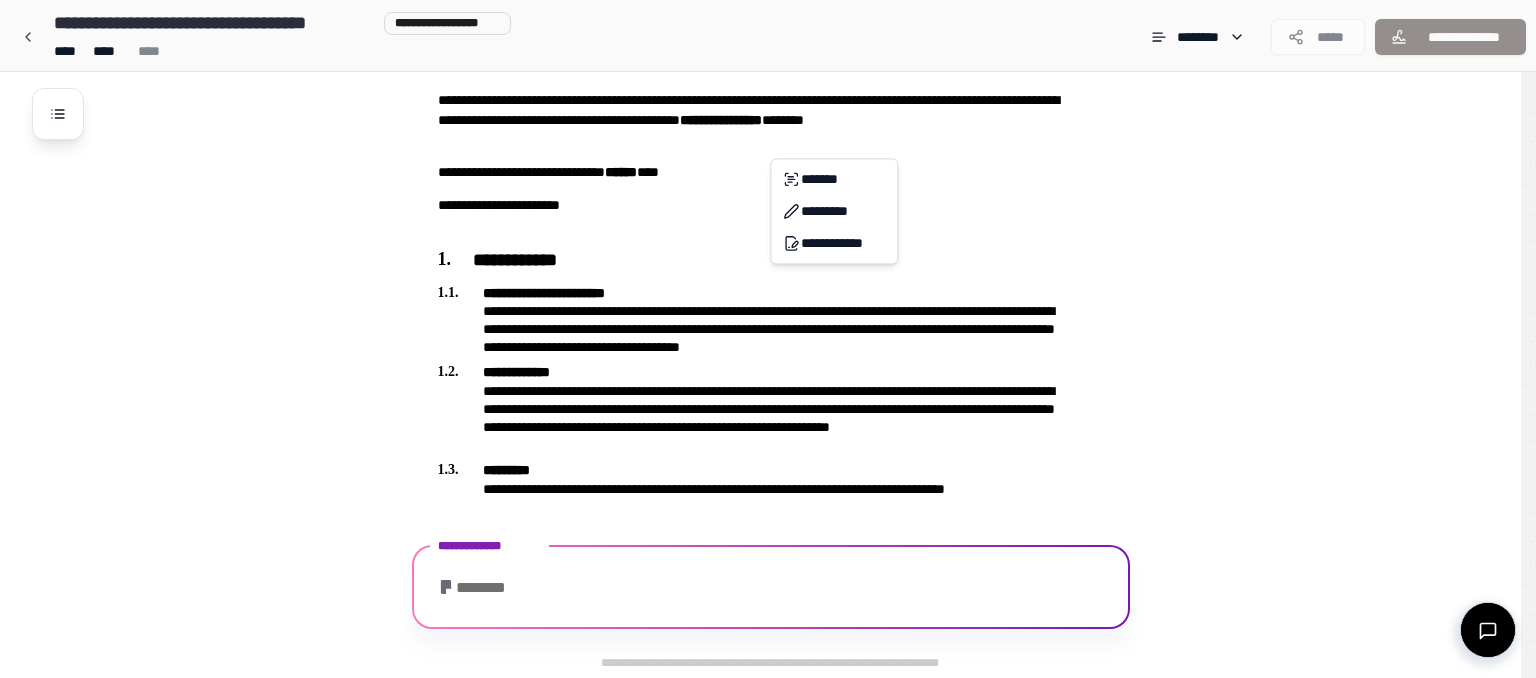 click on "**********" at bounding box center (768, 291) 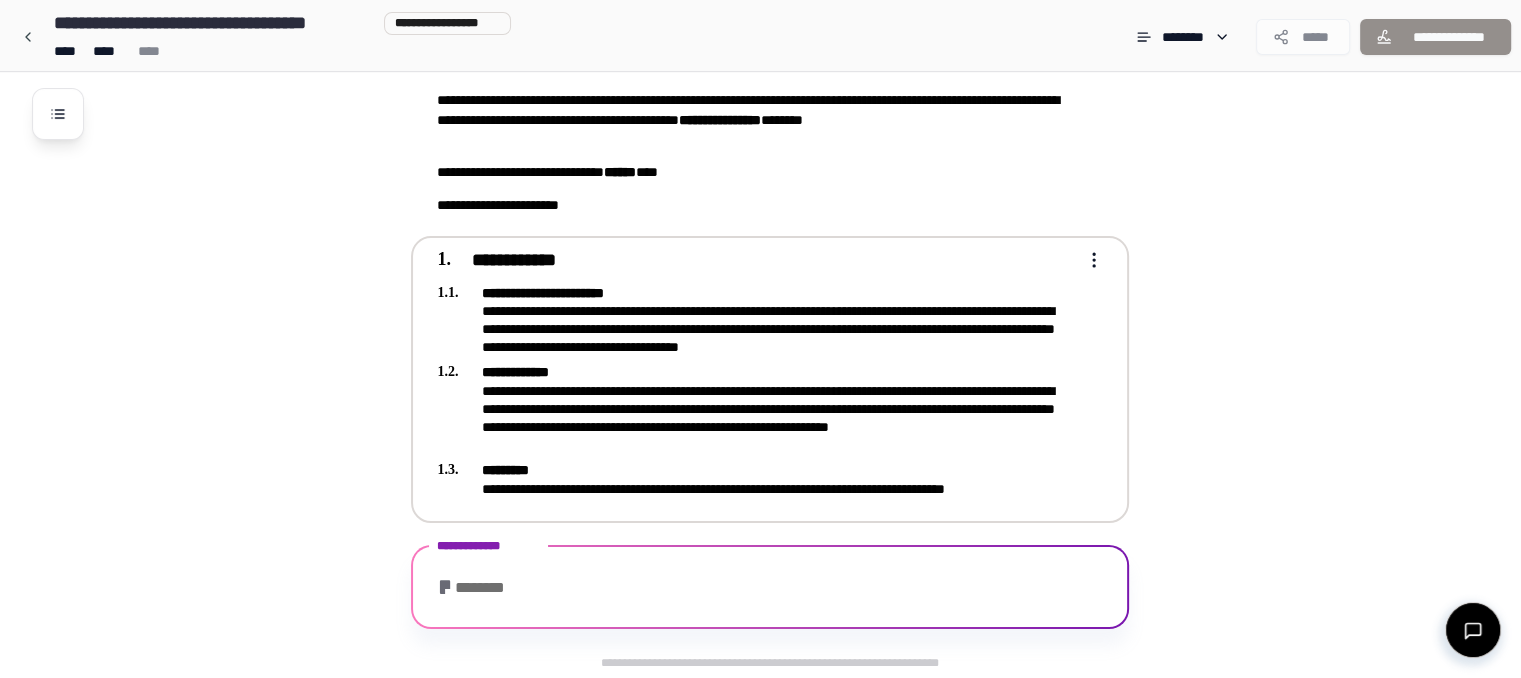 click on "**********" at bounding box center (756, 261) 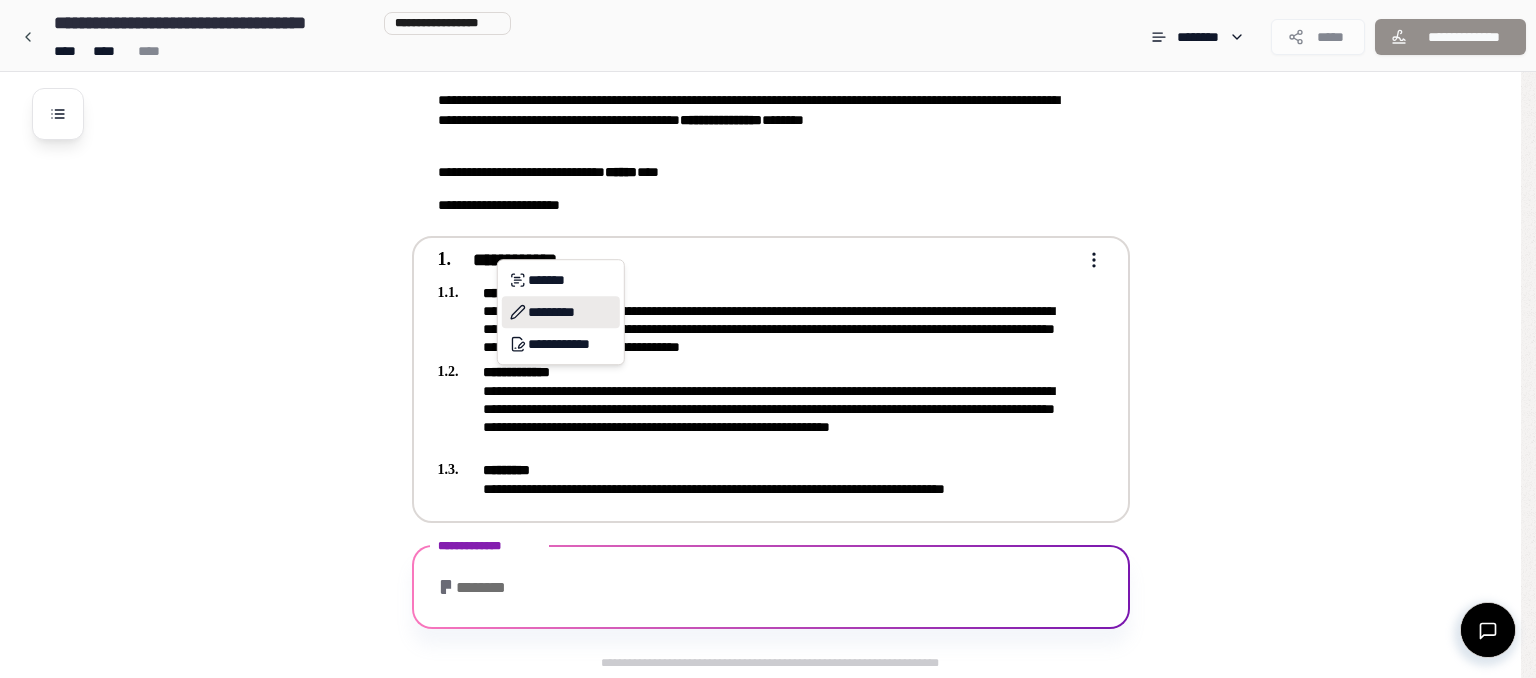 click on "*********" at bounding box center (561, 312) 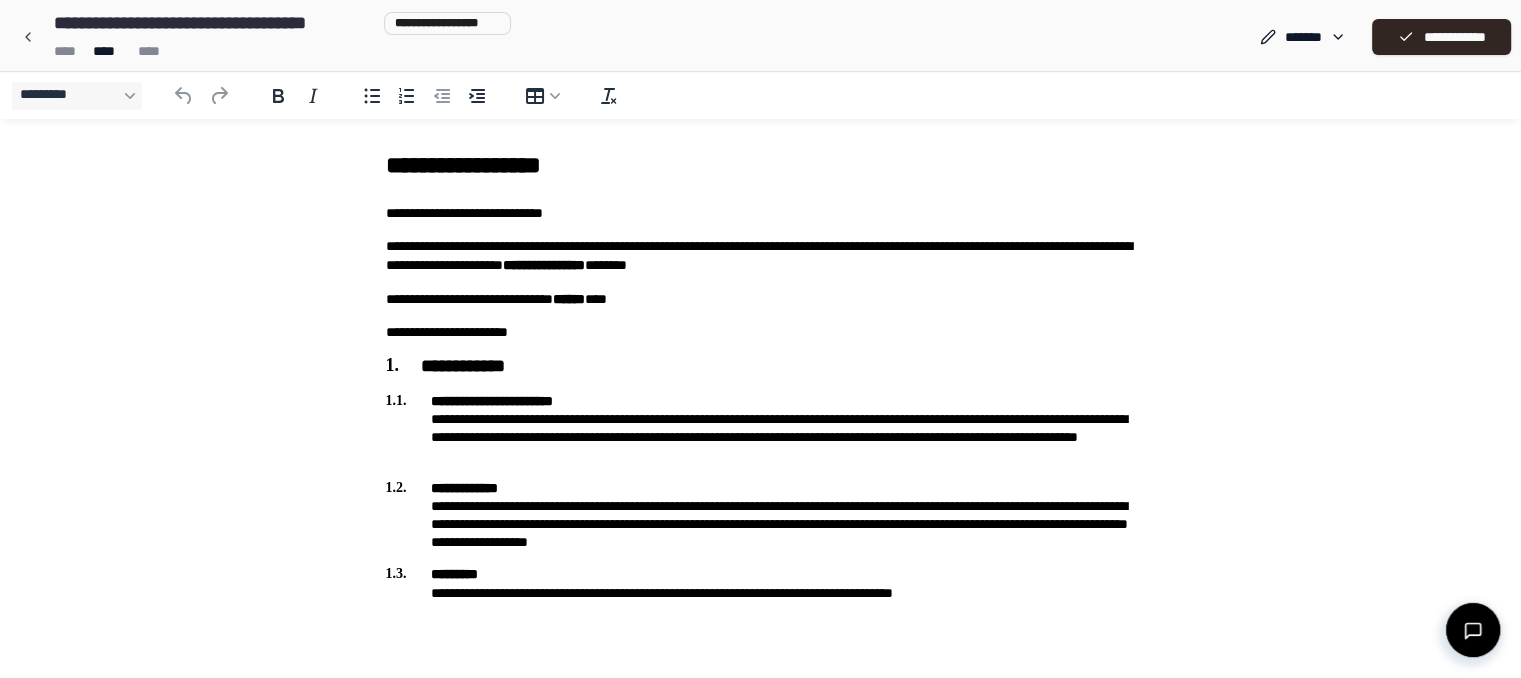 scroll, scrollTop: 0, scrollLeft: 0, axis: both 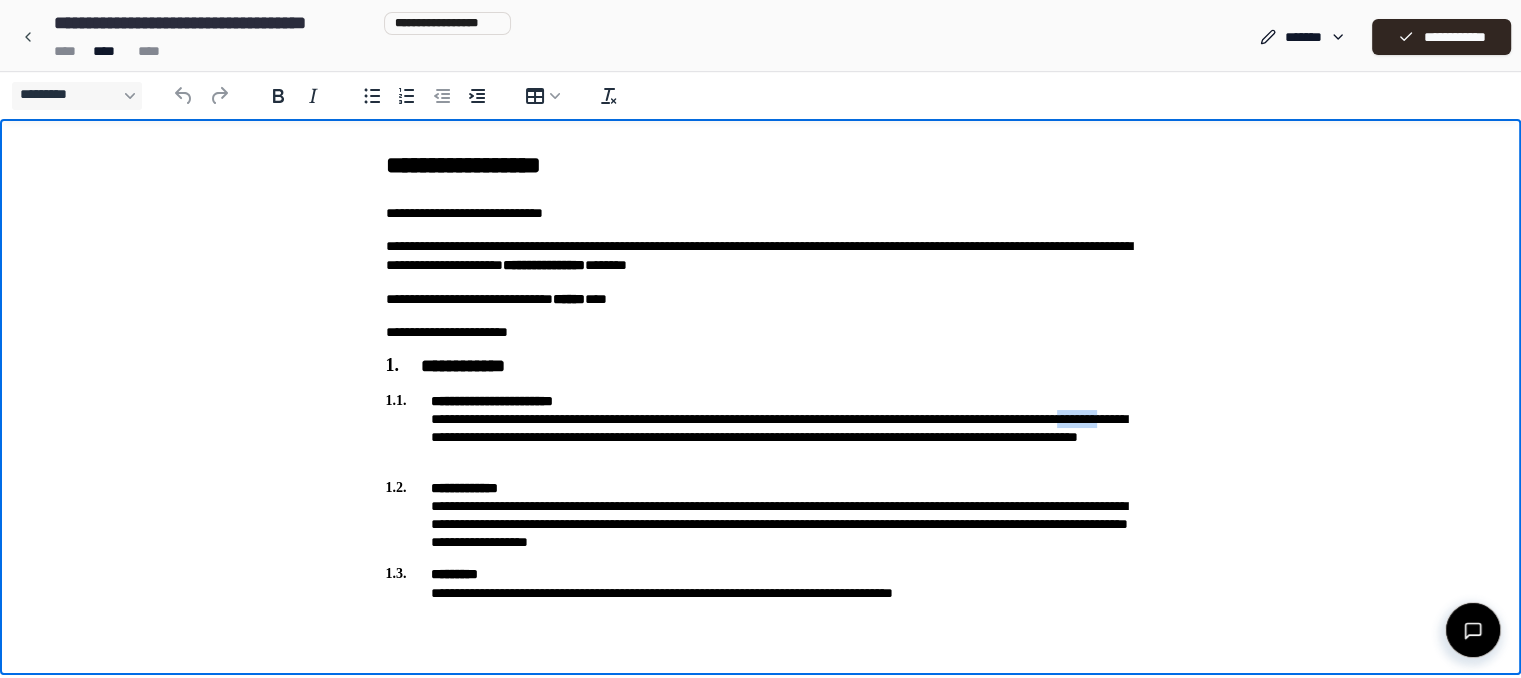 click on "**********" at bounding box center [761, 428] 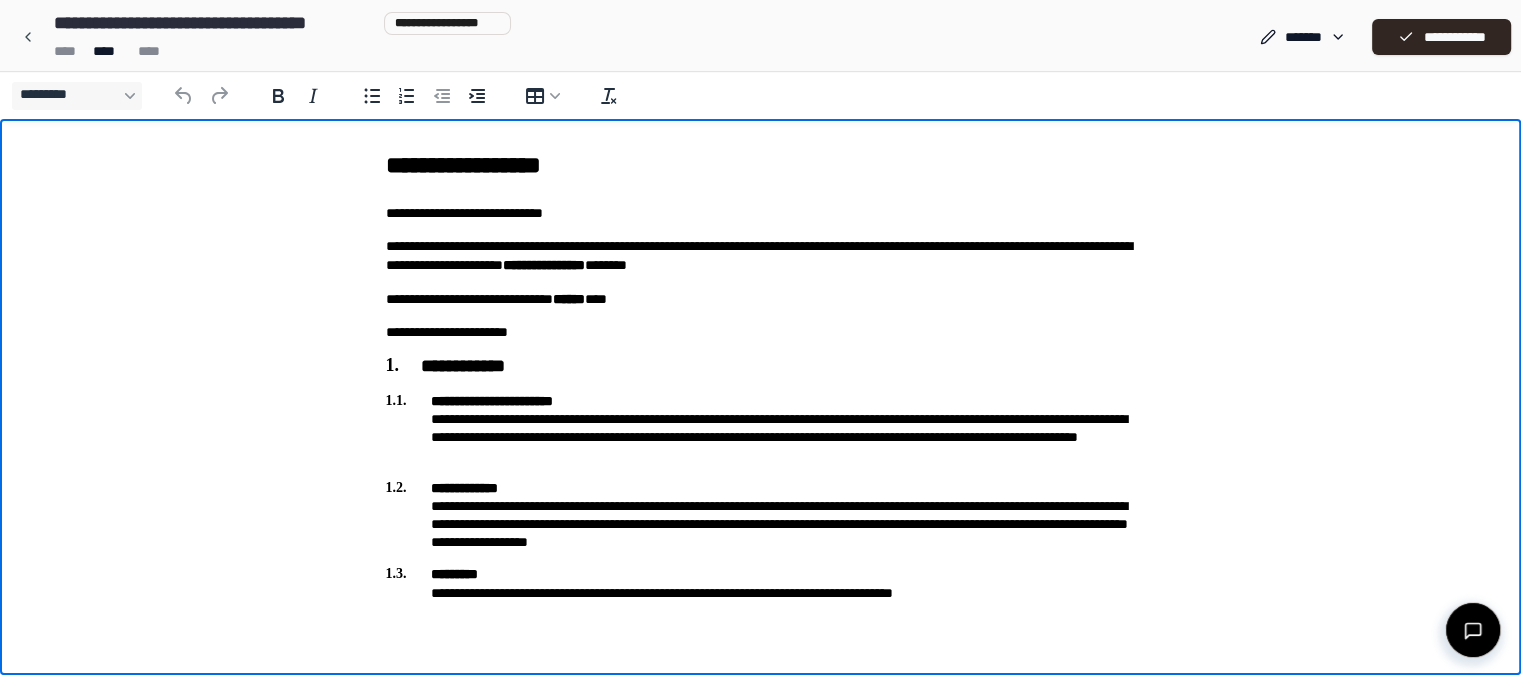 click on "**********" at bounding box center (761, 515) 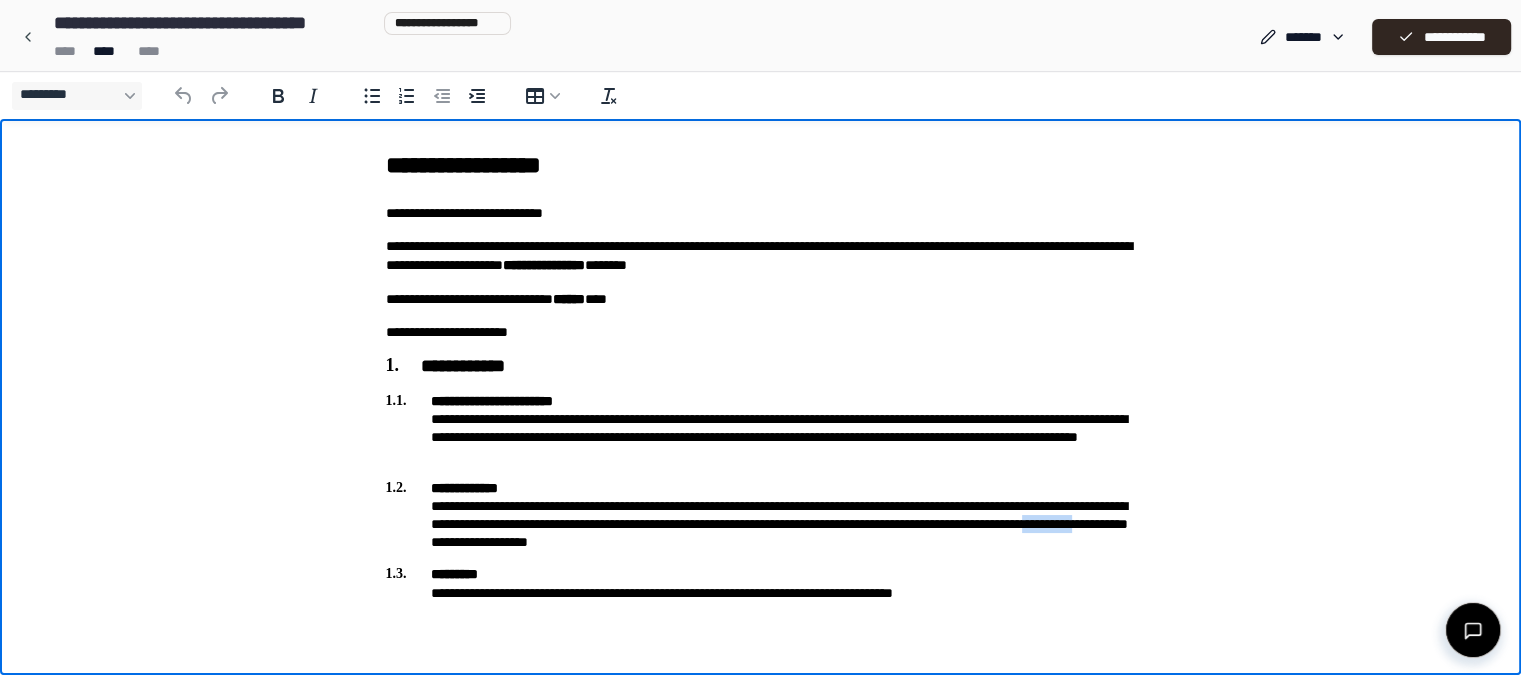 click on "**********" at bounding box center (761, 515) 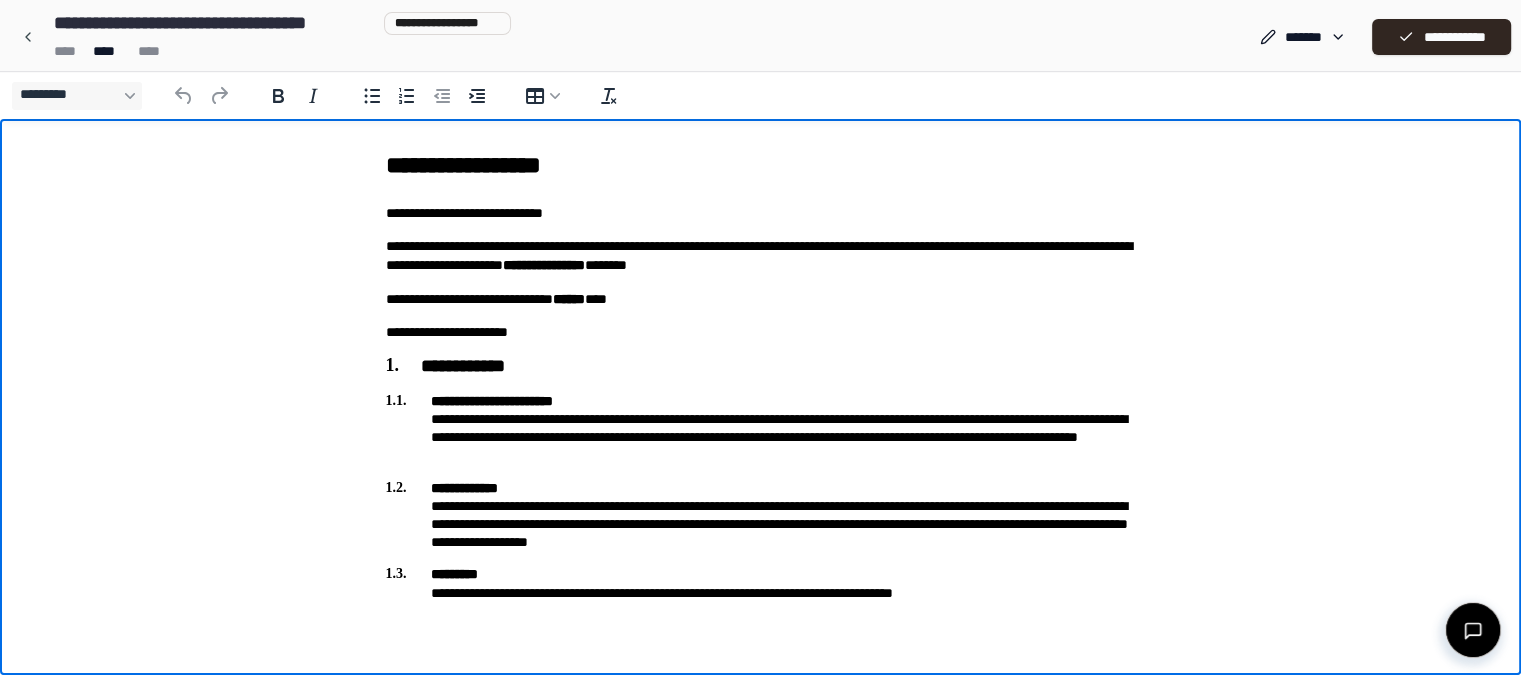 click on "**********" at bounding box center (761, 515) 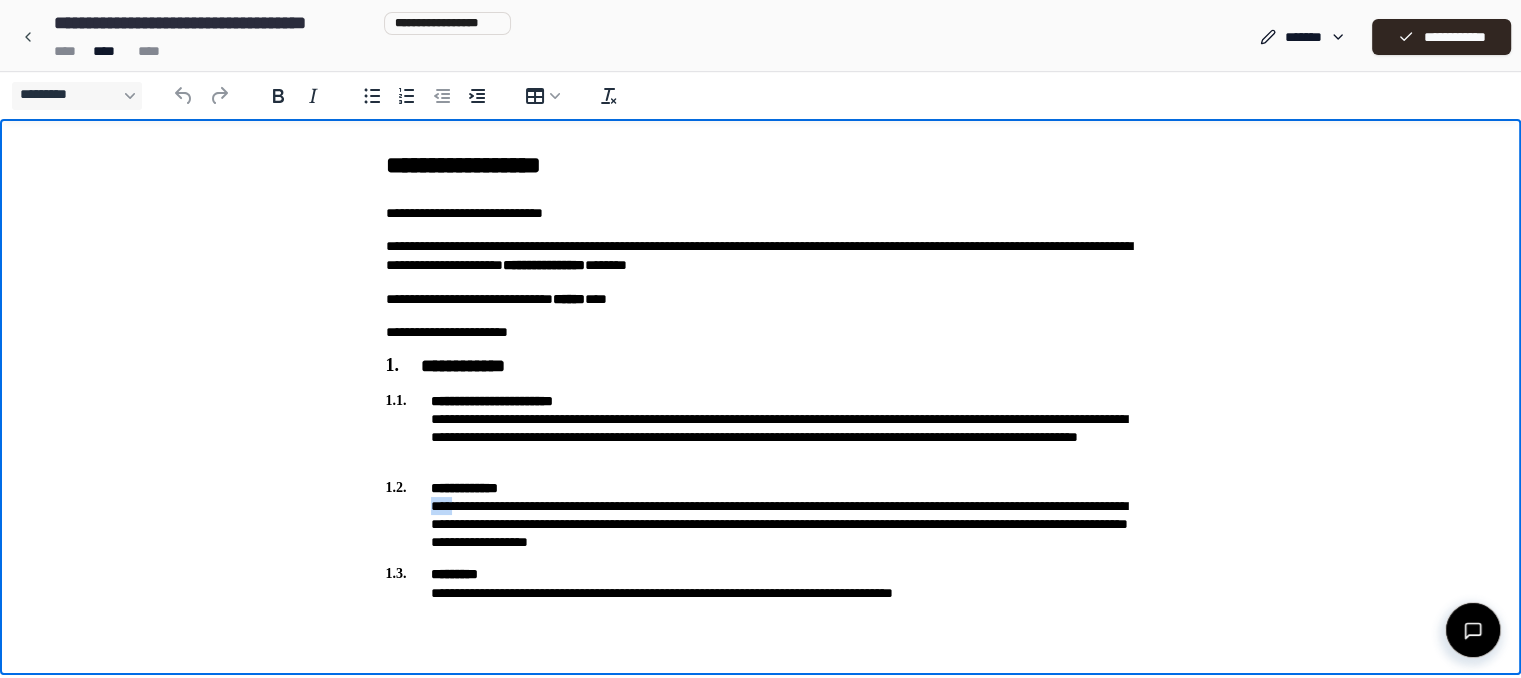 click on "**********" at bounding box center (761, 515) 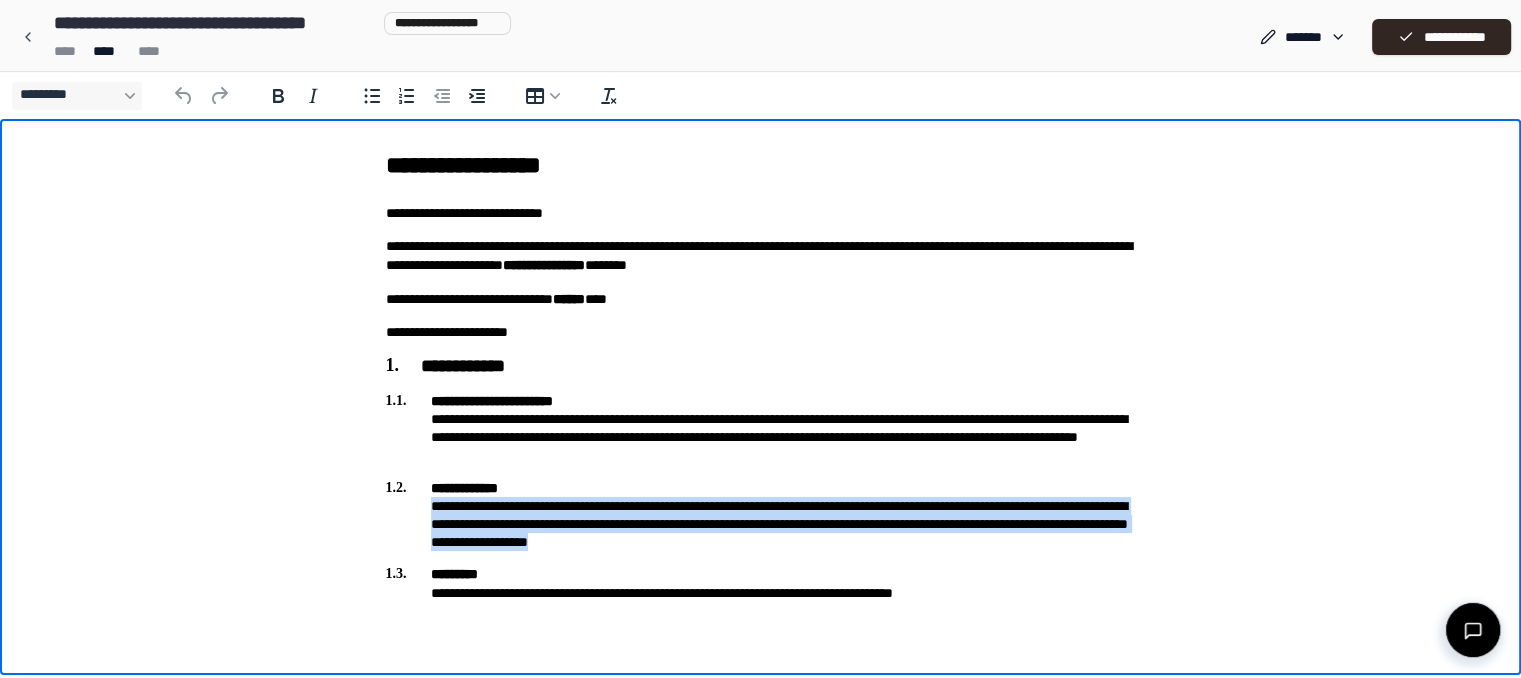 click on "**********" at bounding box center [761, 515] 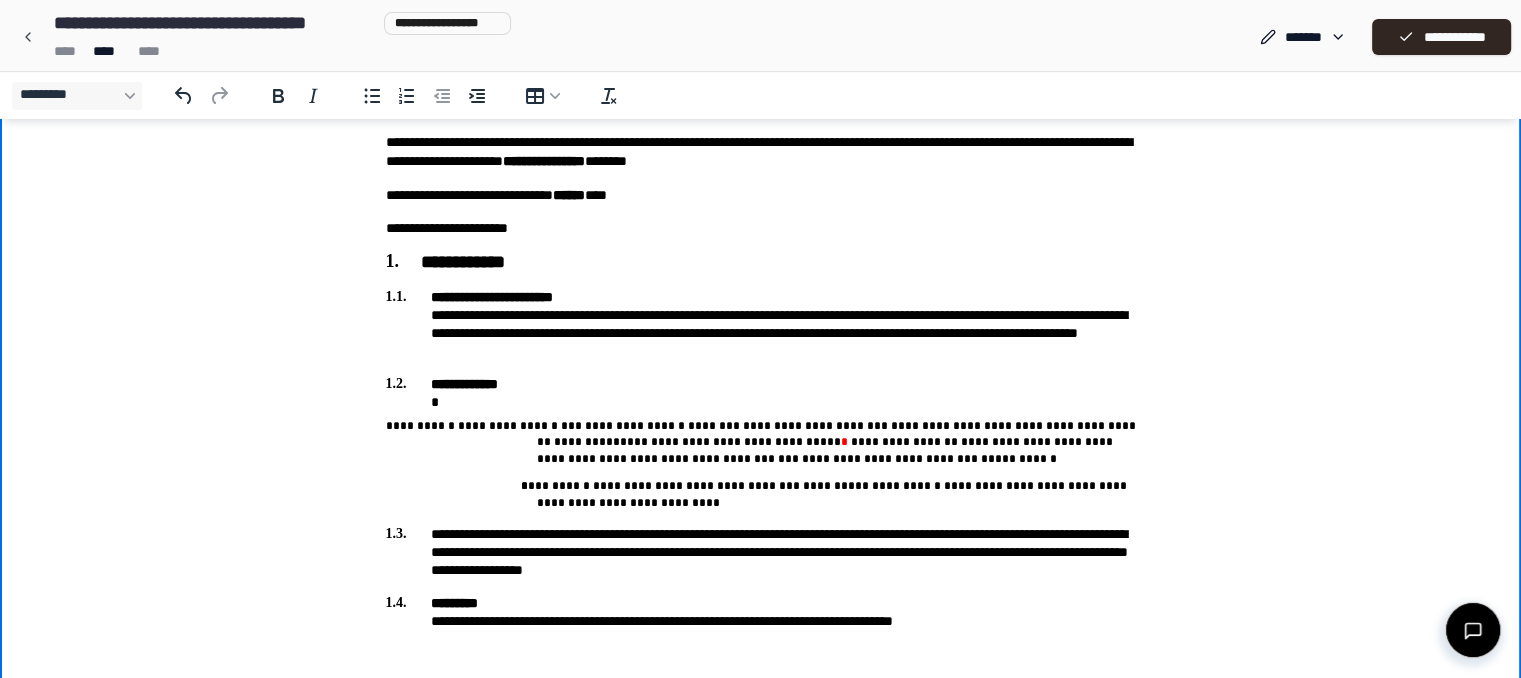scroll, scrollTop: 122, scrollLeft: 0, axis: vertical 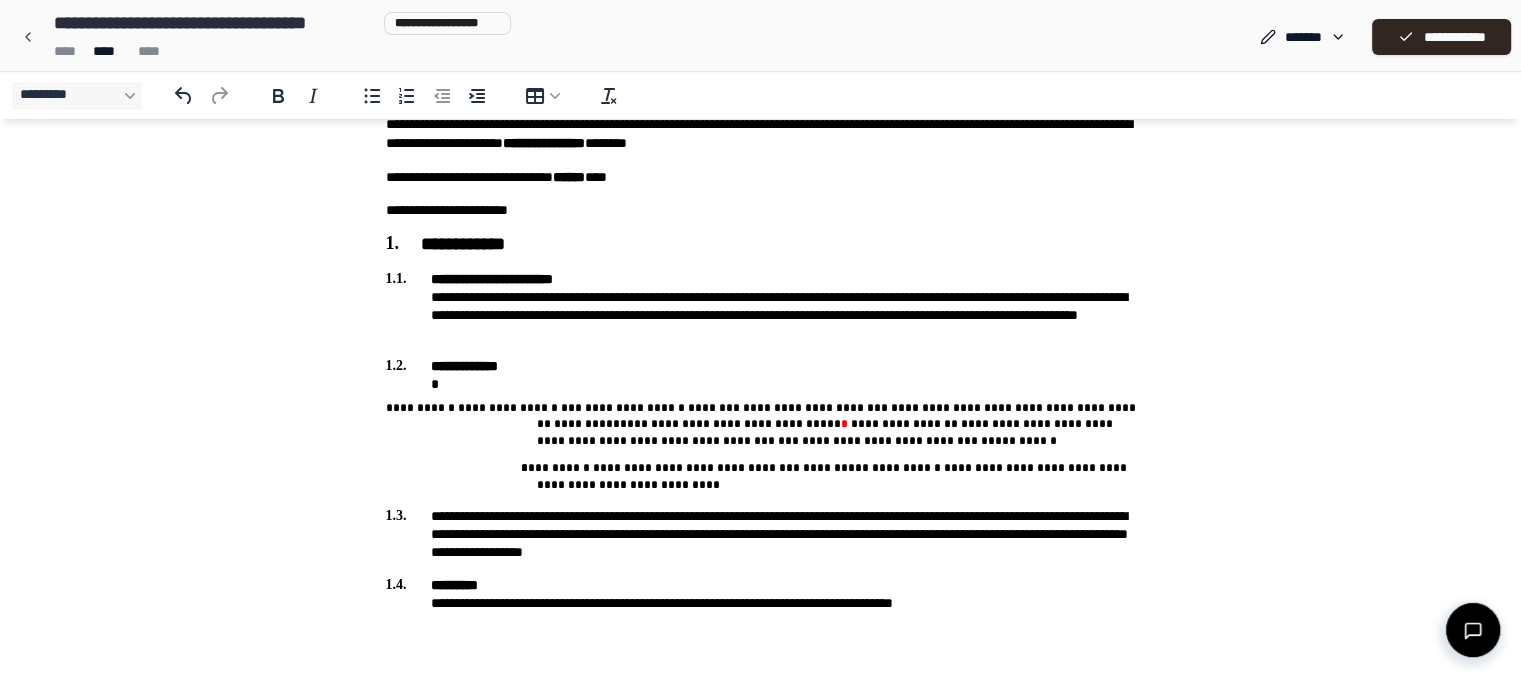 click at bounding box center [1473, 630] 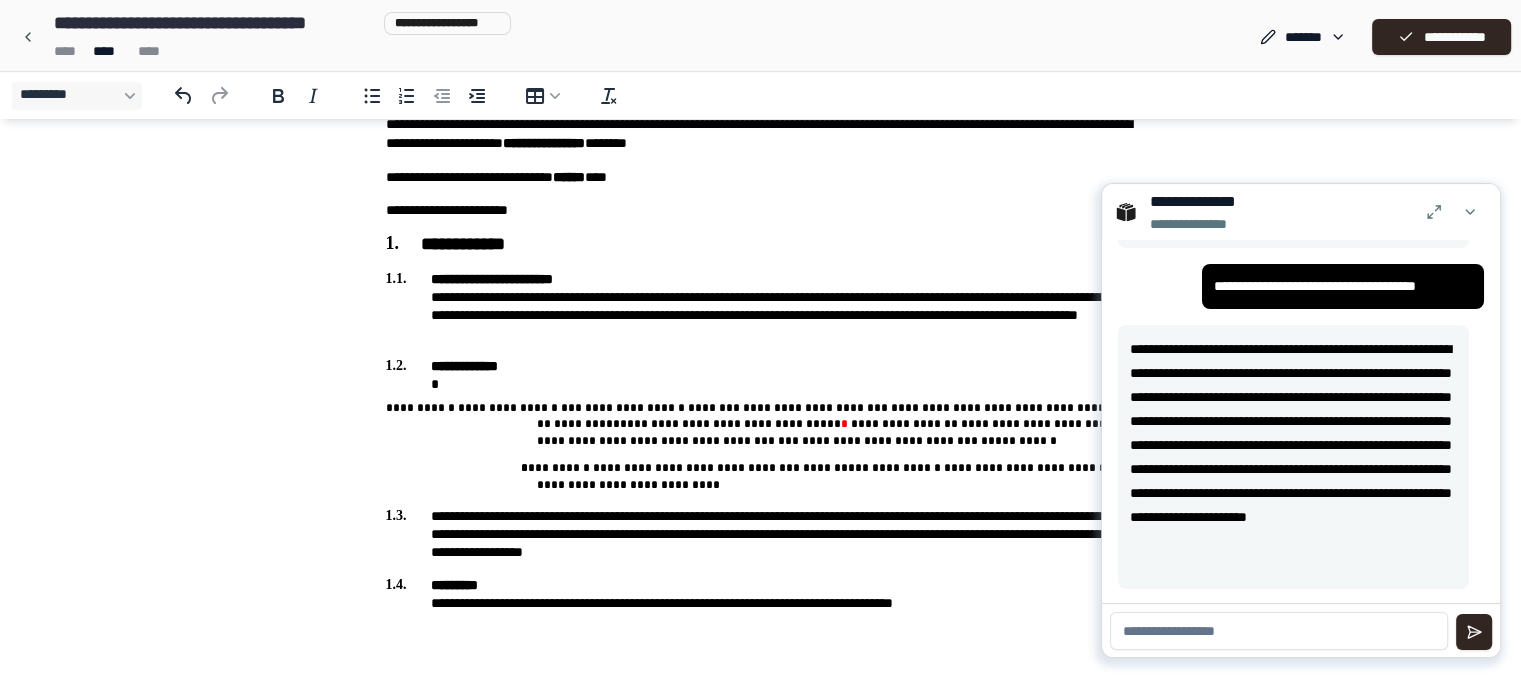 scroll, scrollTop: 65, scrollLeft: 0, axis: vertical 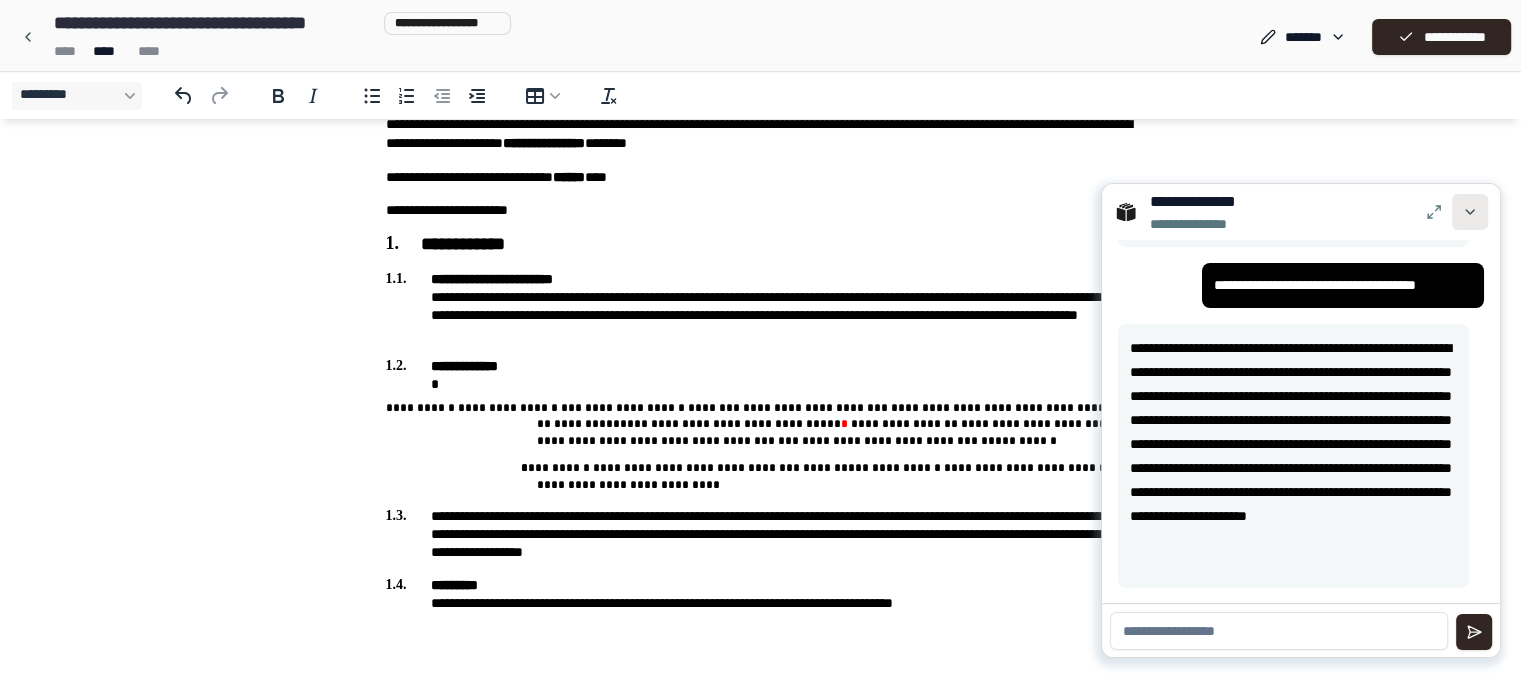 click at bounding box center (1470, 212) 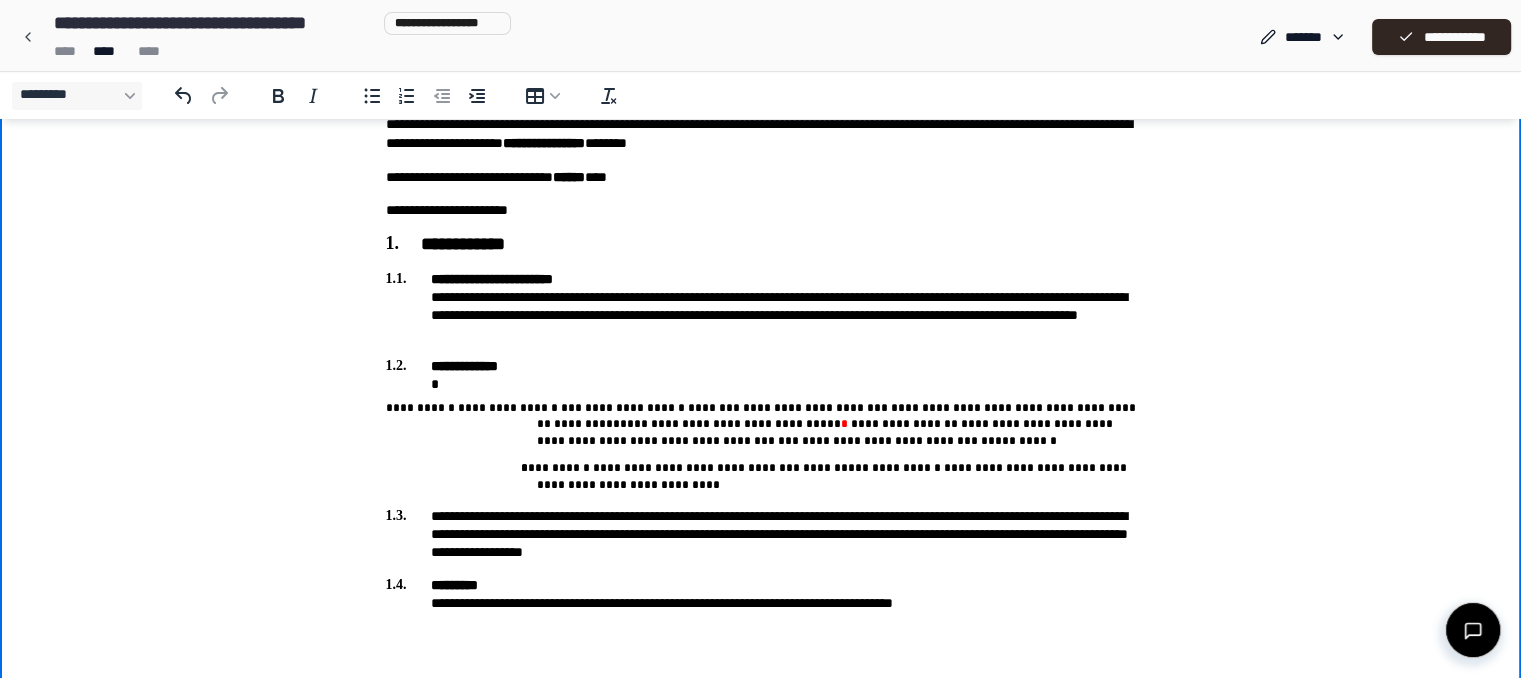 click on "**********" at bounding box center [761, 316] 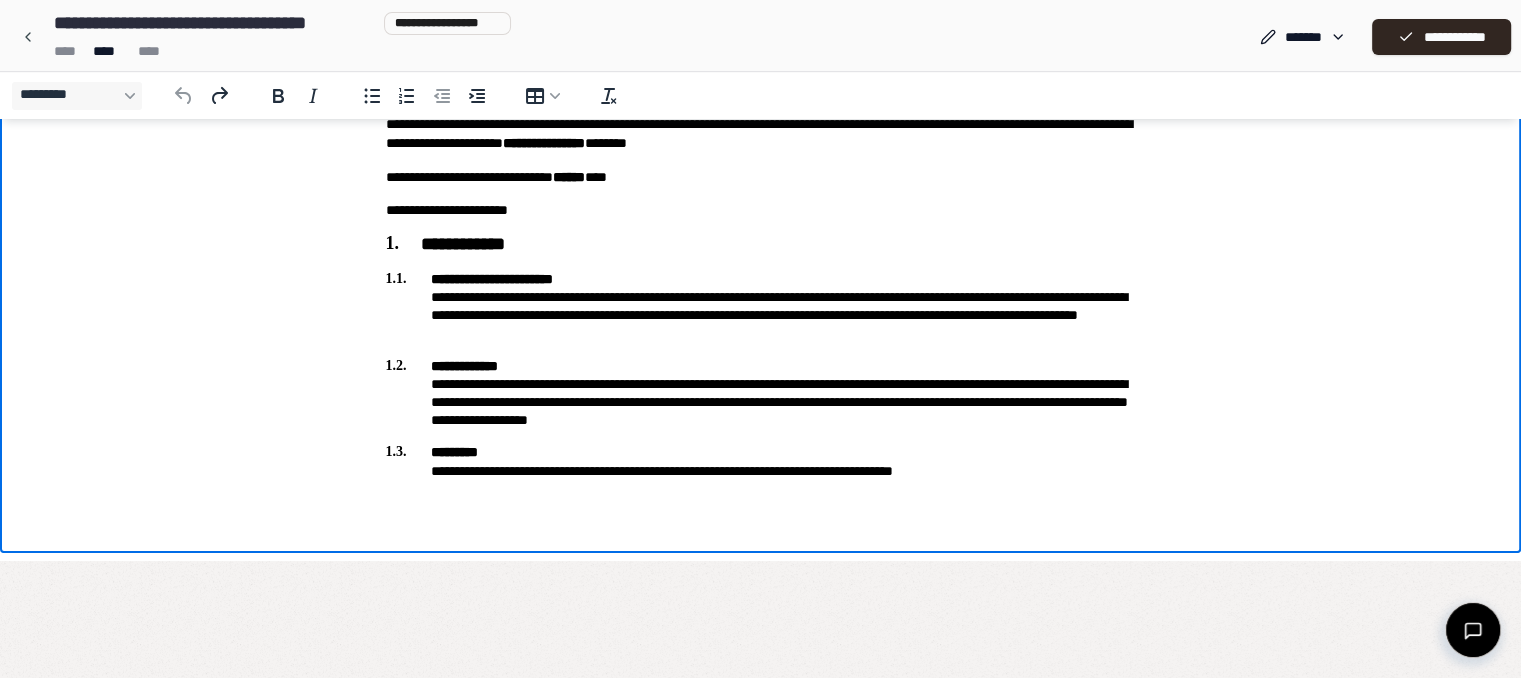 scroll, scrollTop: 5, scrollLeft: 0, axis: vertical 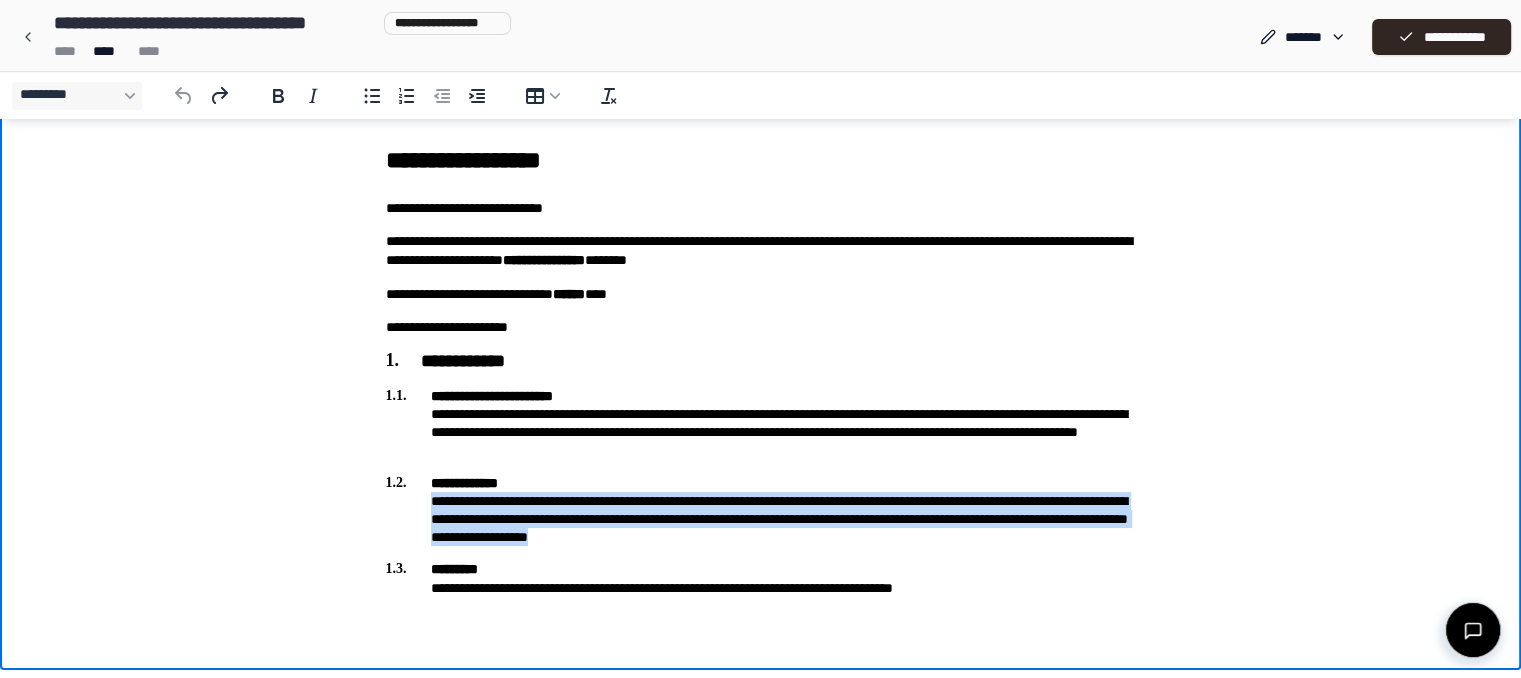 drag, startPoint x: 956, startPoint y: 536, endPoint x: 428, endPoint y: 496, distance: 529.513 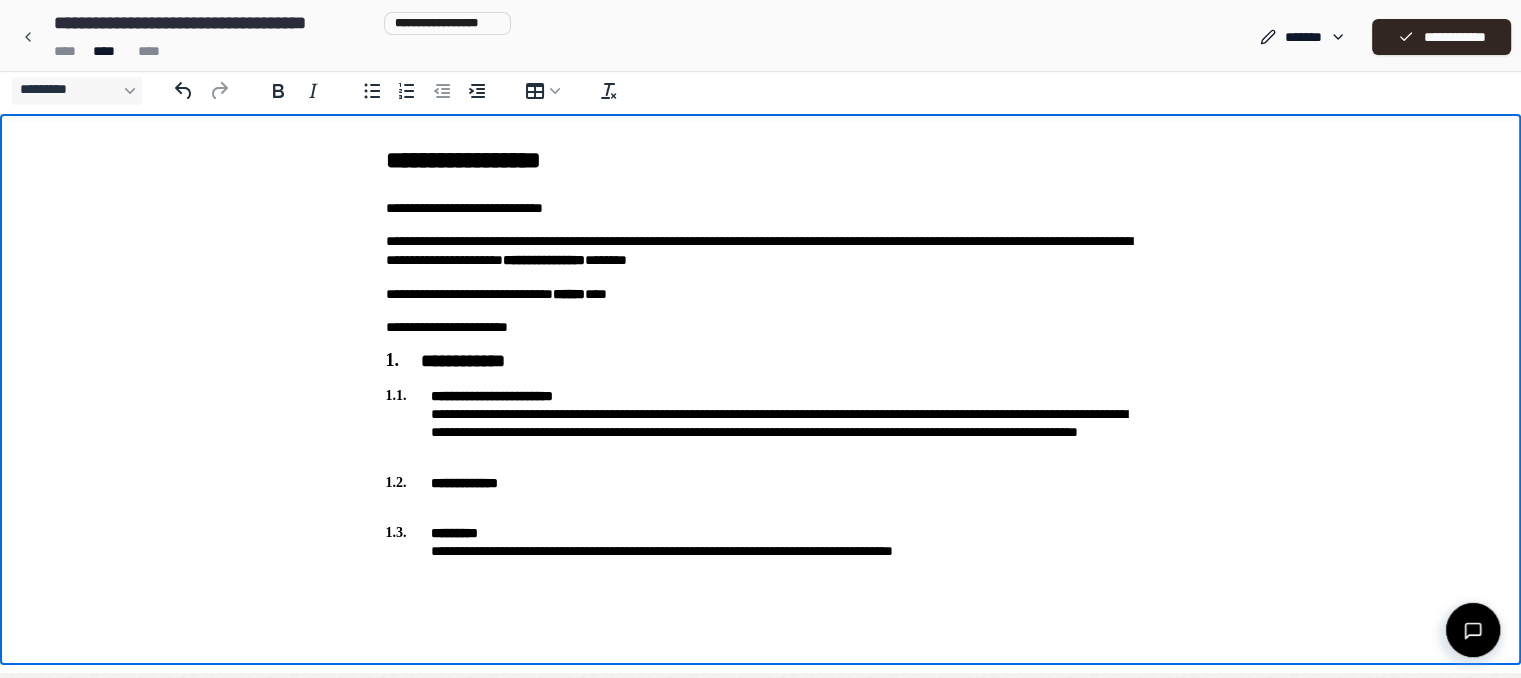 scroll, scrollTop: 0, scrollLeft: 0, axis: both 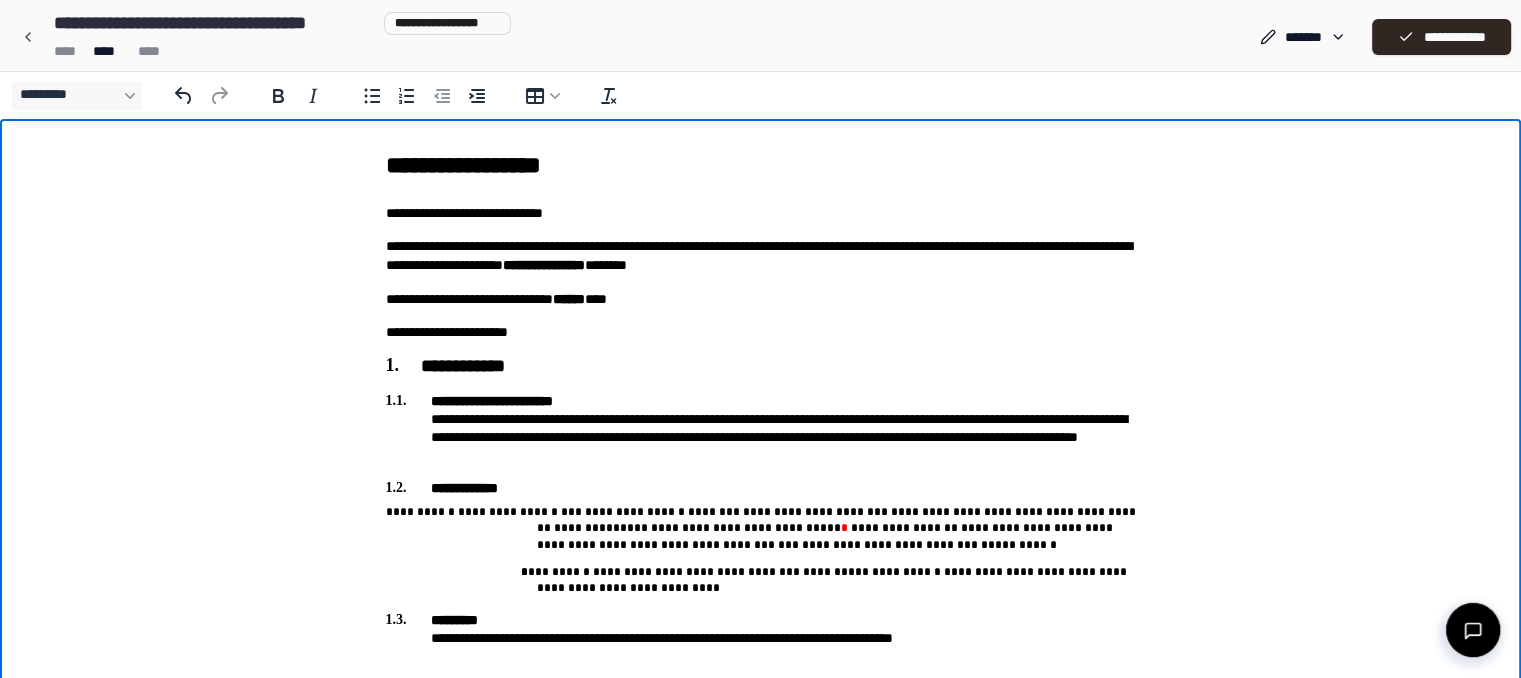 click on "**********" at bounding box center (760, 394) 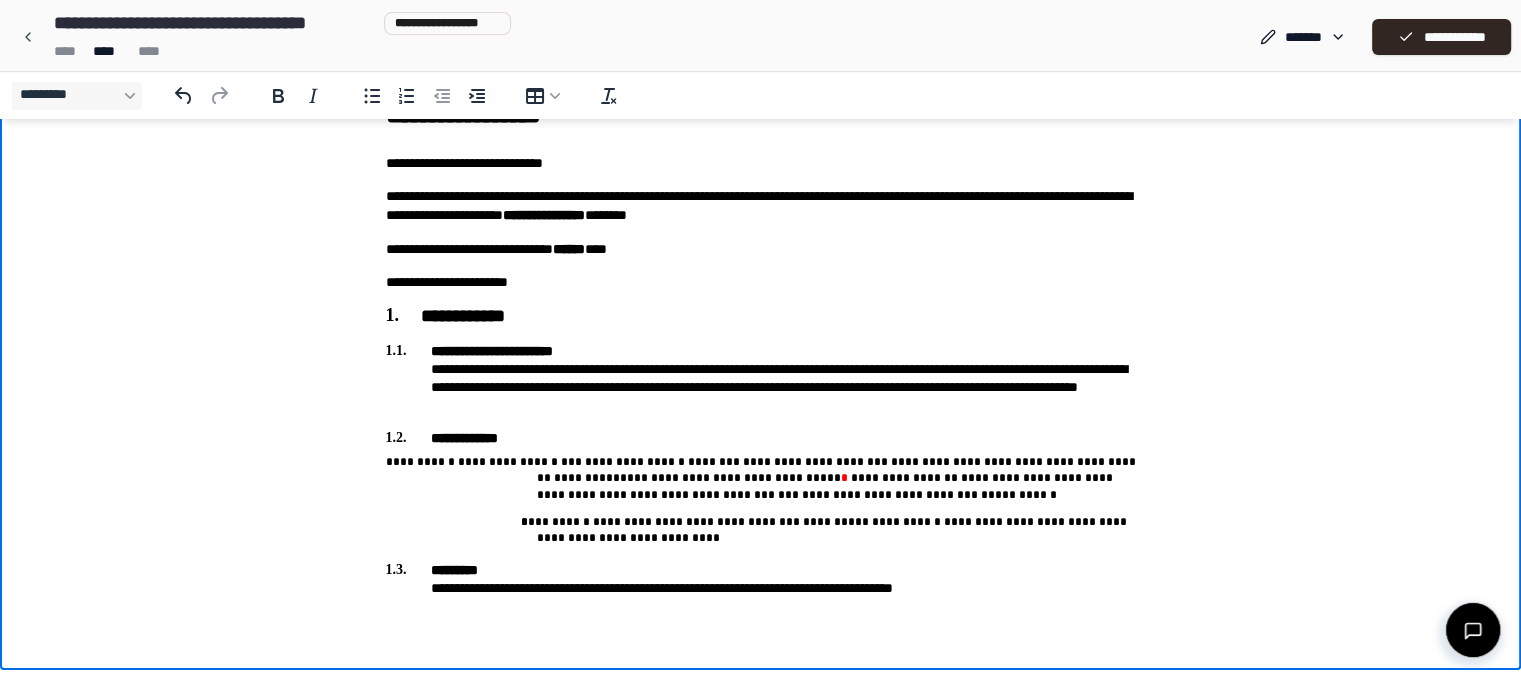 click on "**********" at bounding box center (761, 579) 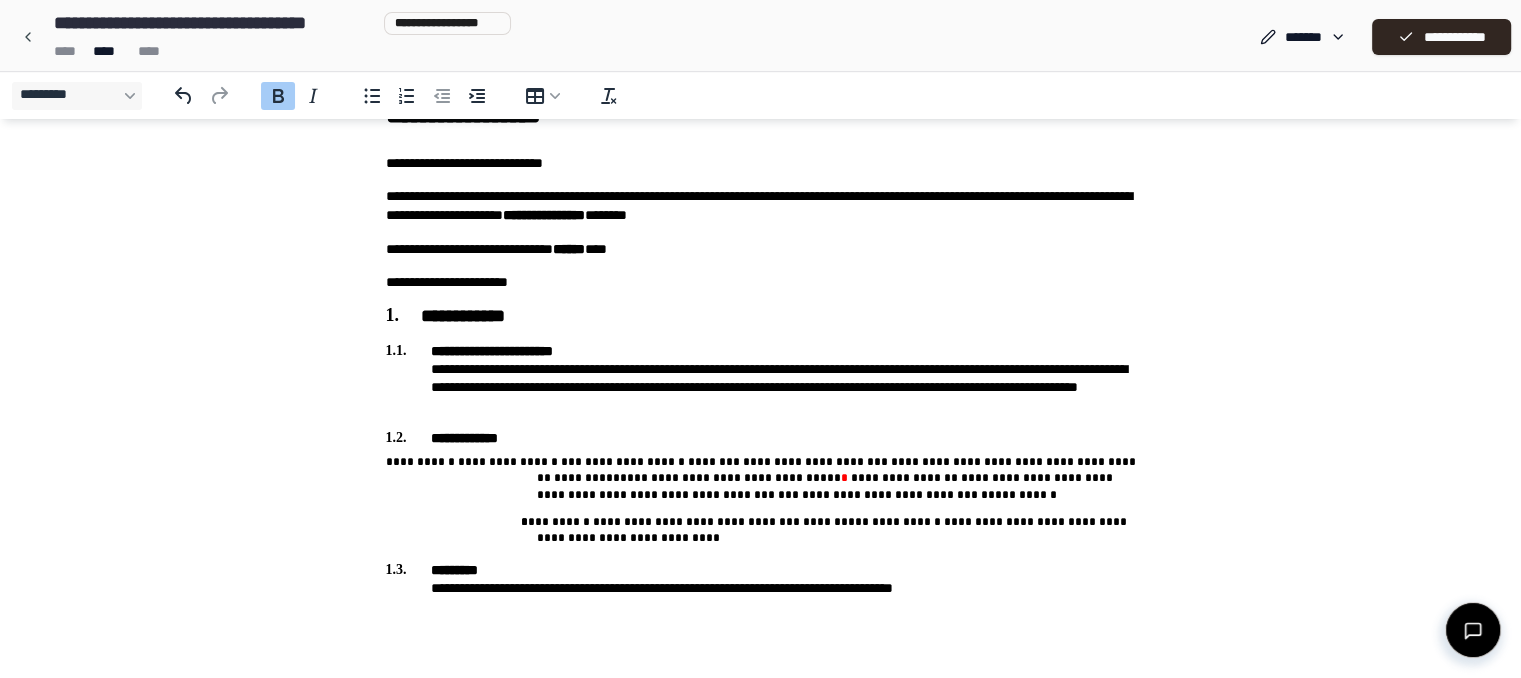 click on "**** **** ****" at bounding box center (278, 51) 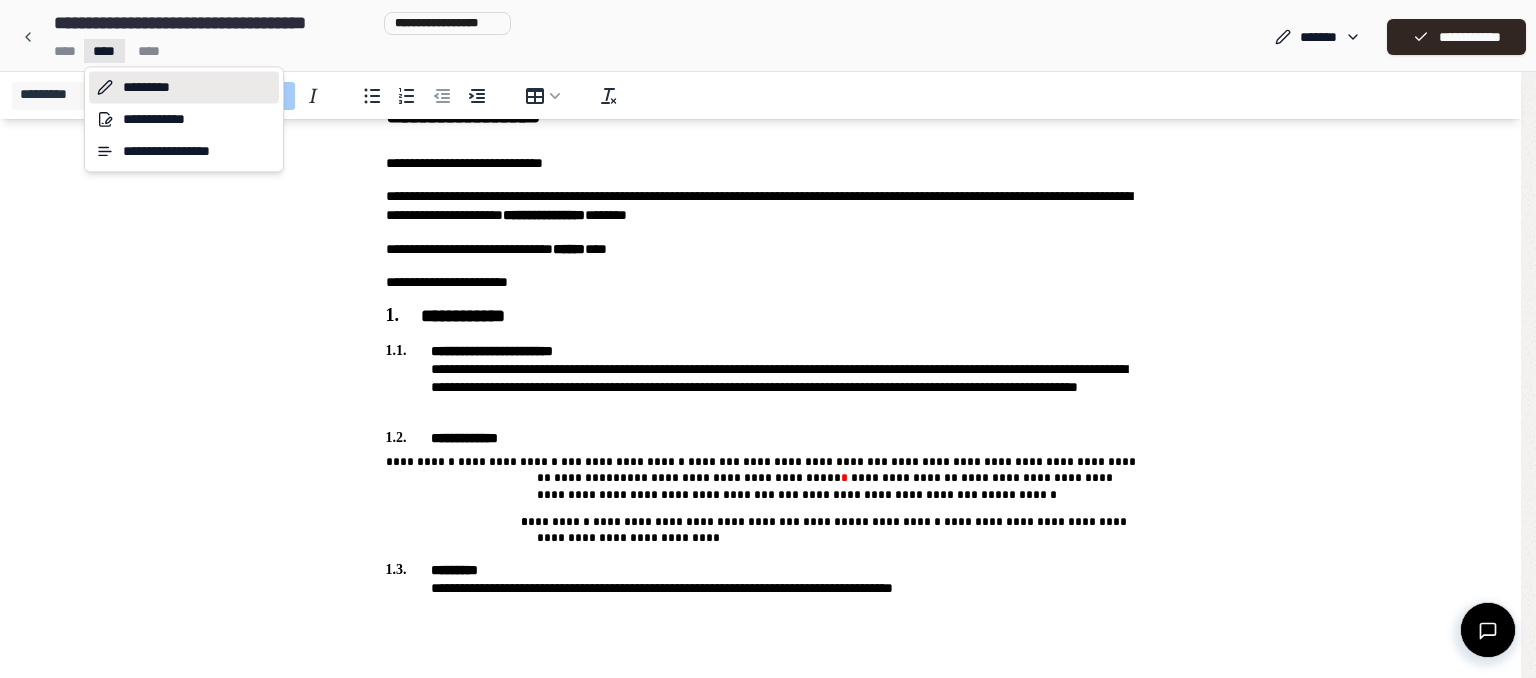 click on "**********" at bounding box center [760, 314] 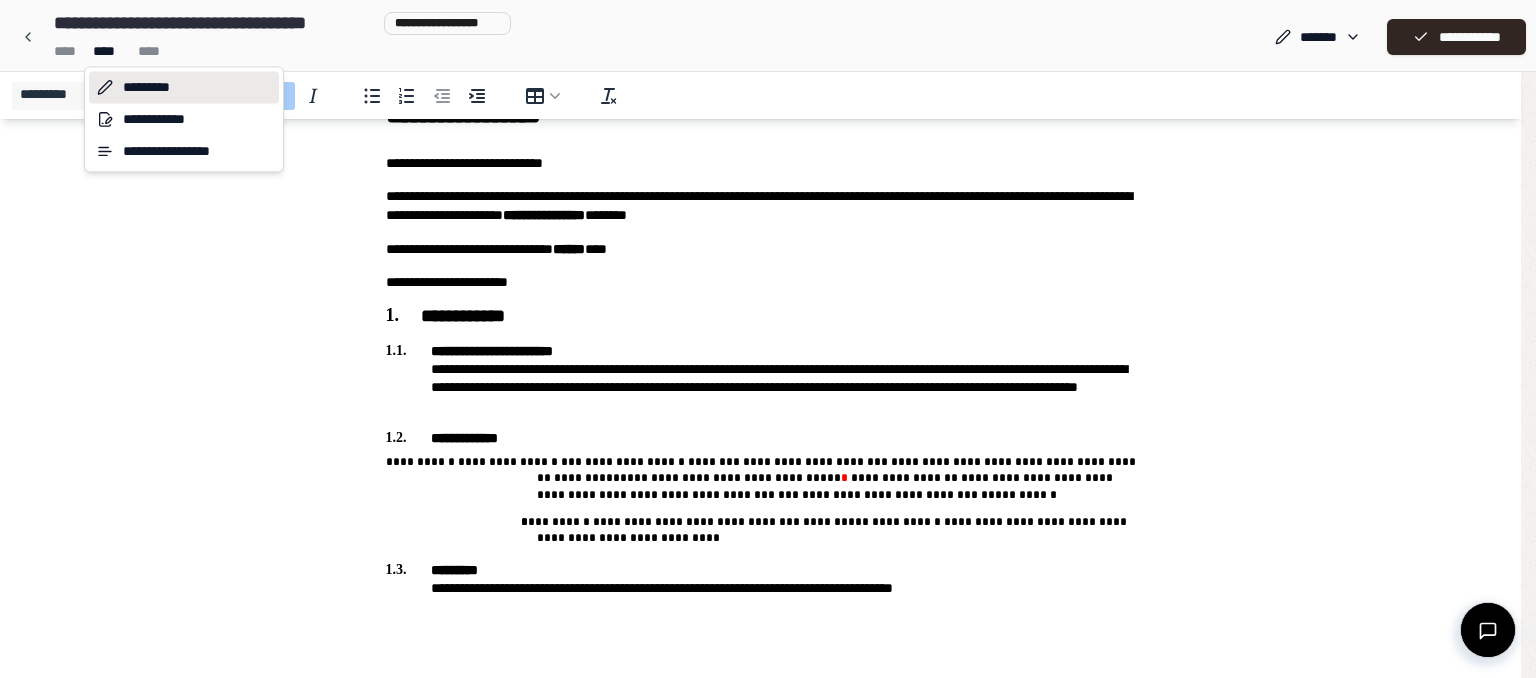 click on "*********" at bounding box center [184, 87] 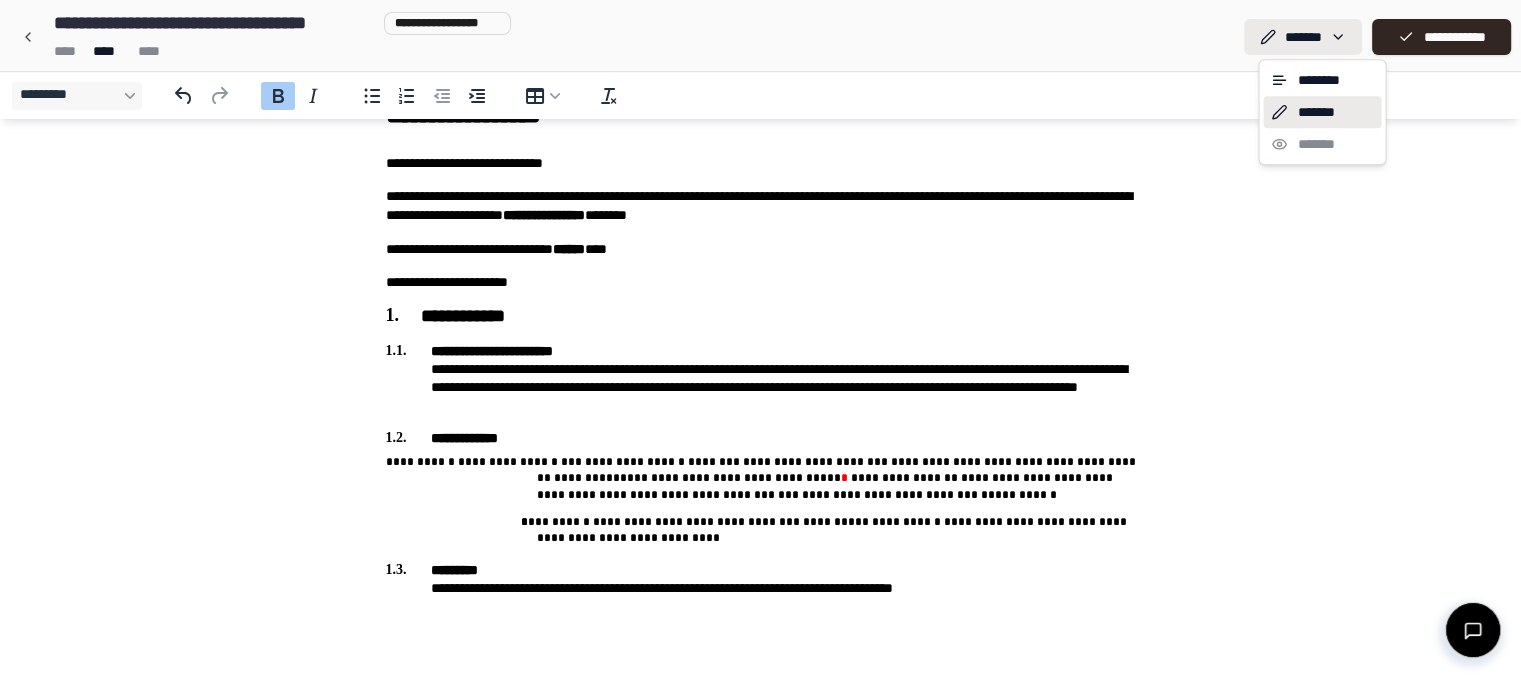 click on "**********" at bounding box center (768, 314) 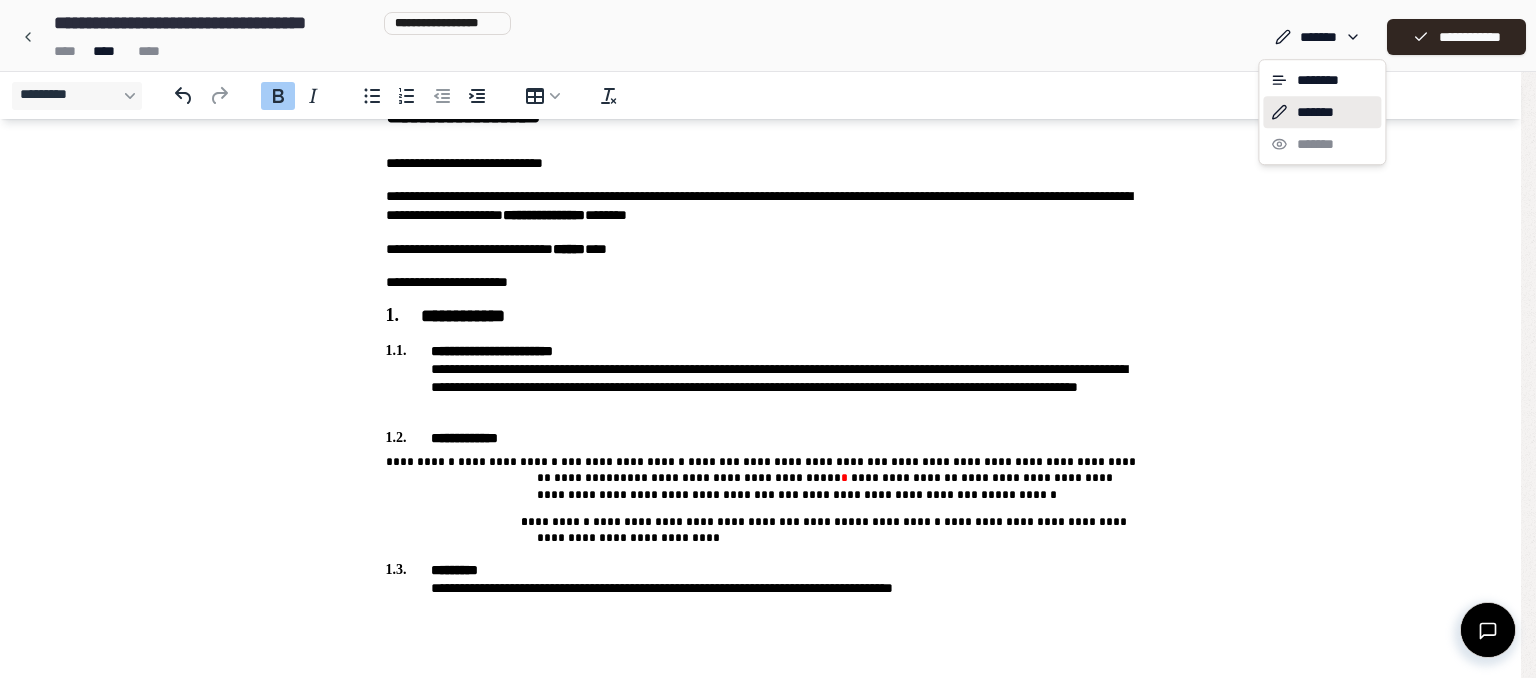 click on "**********" at bounding box center [768, 314] 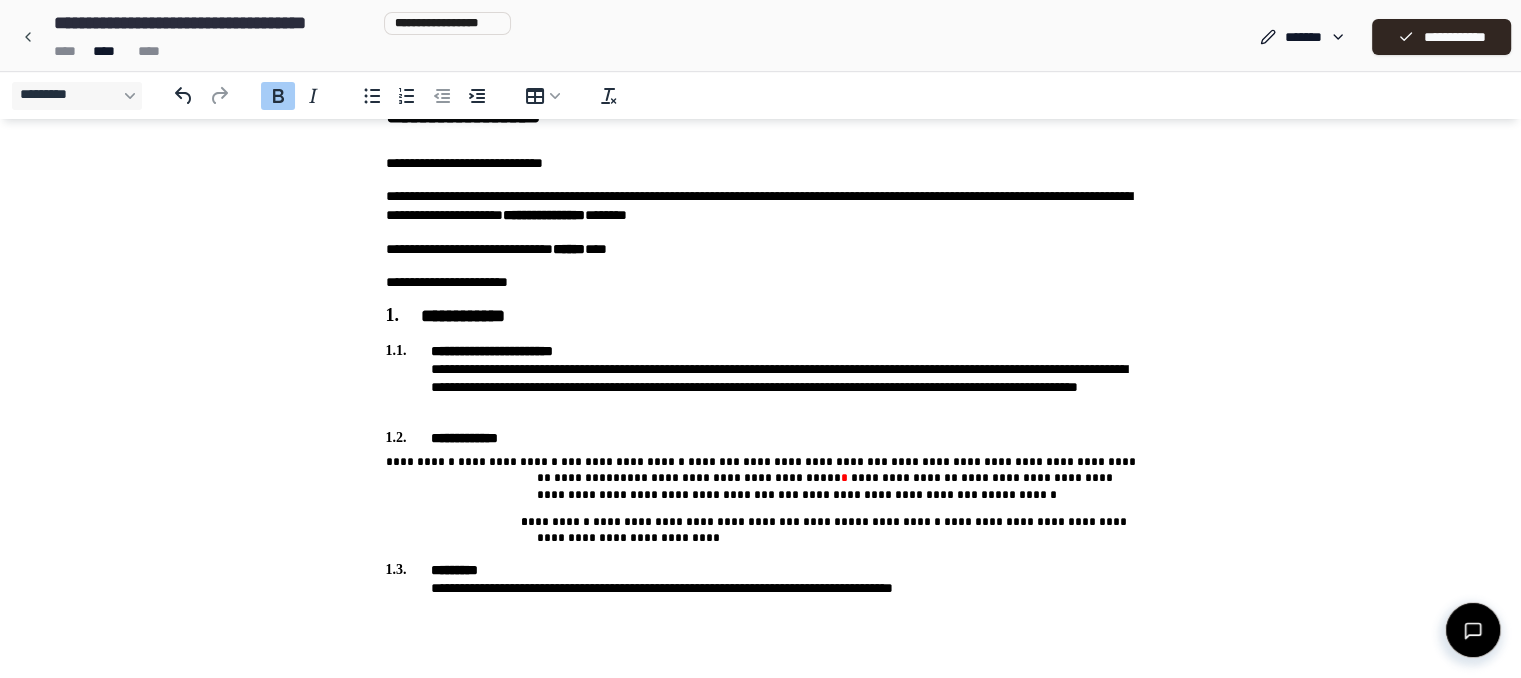 click on "**********" at bounding box center [1441, 37] 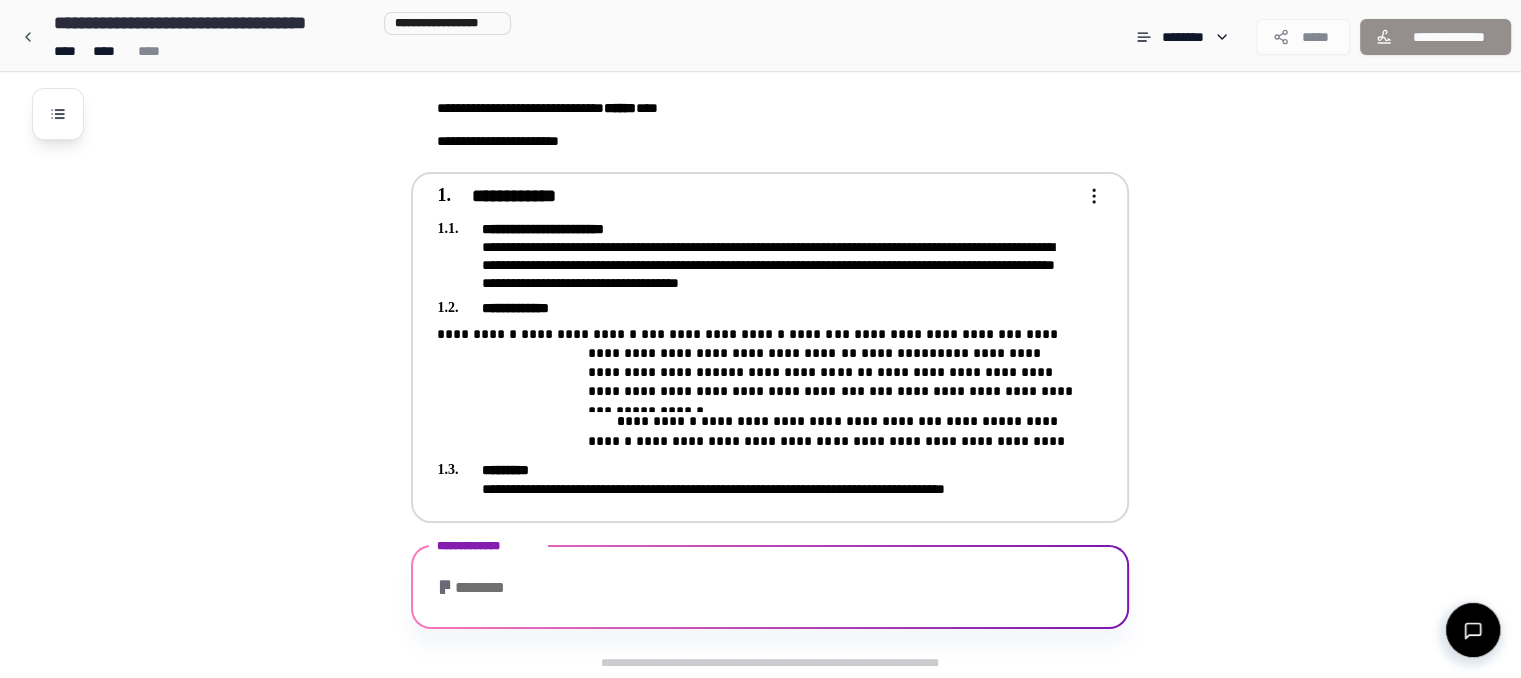scroll, scrollTop: 399, scrollLeft: 0, axis: vertical 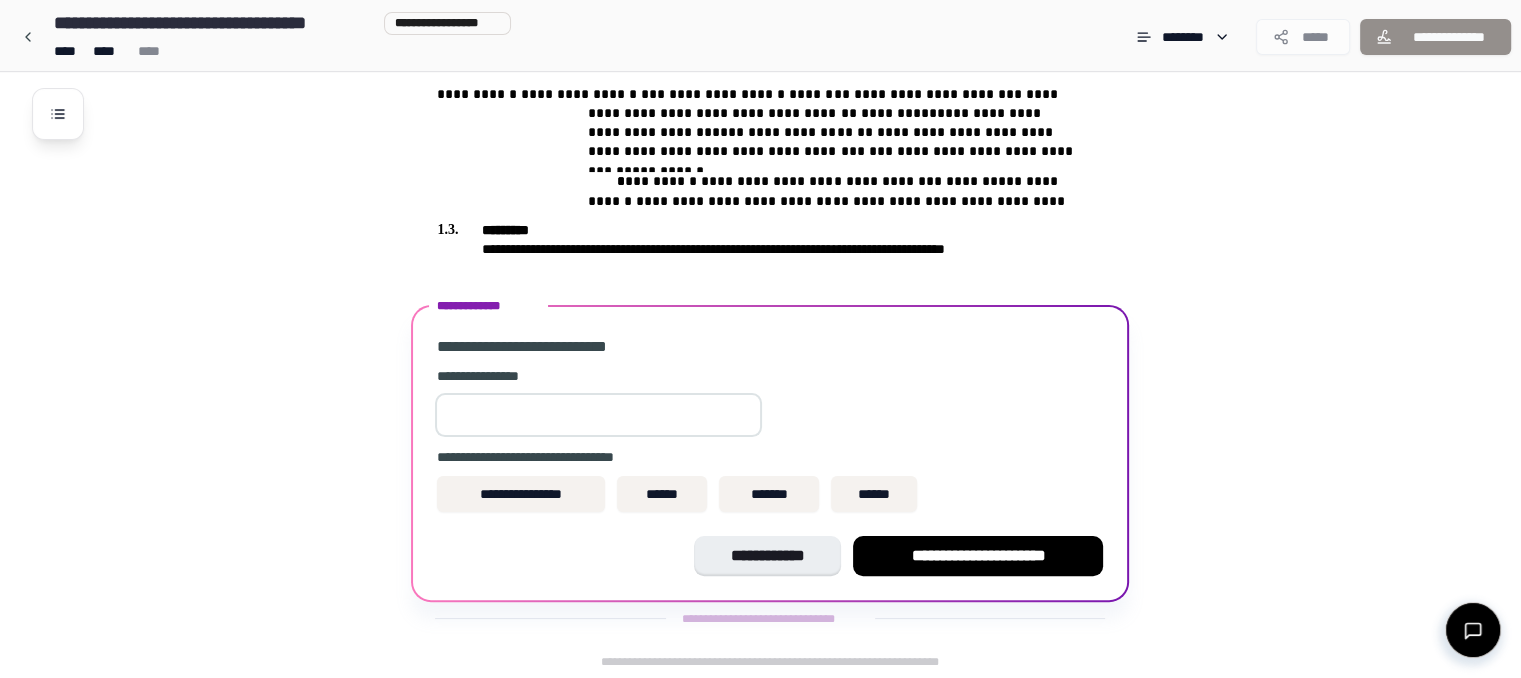 click at bounding box center [598, 415] 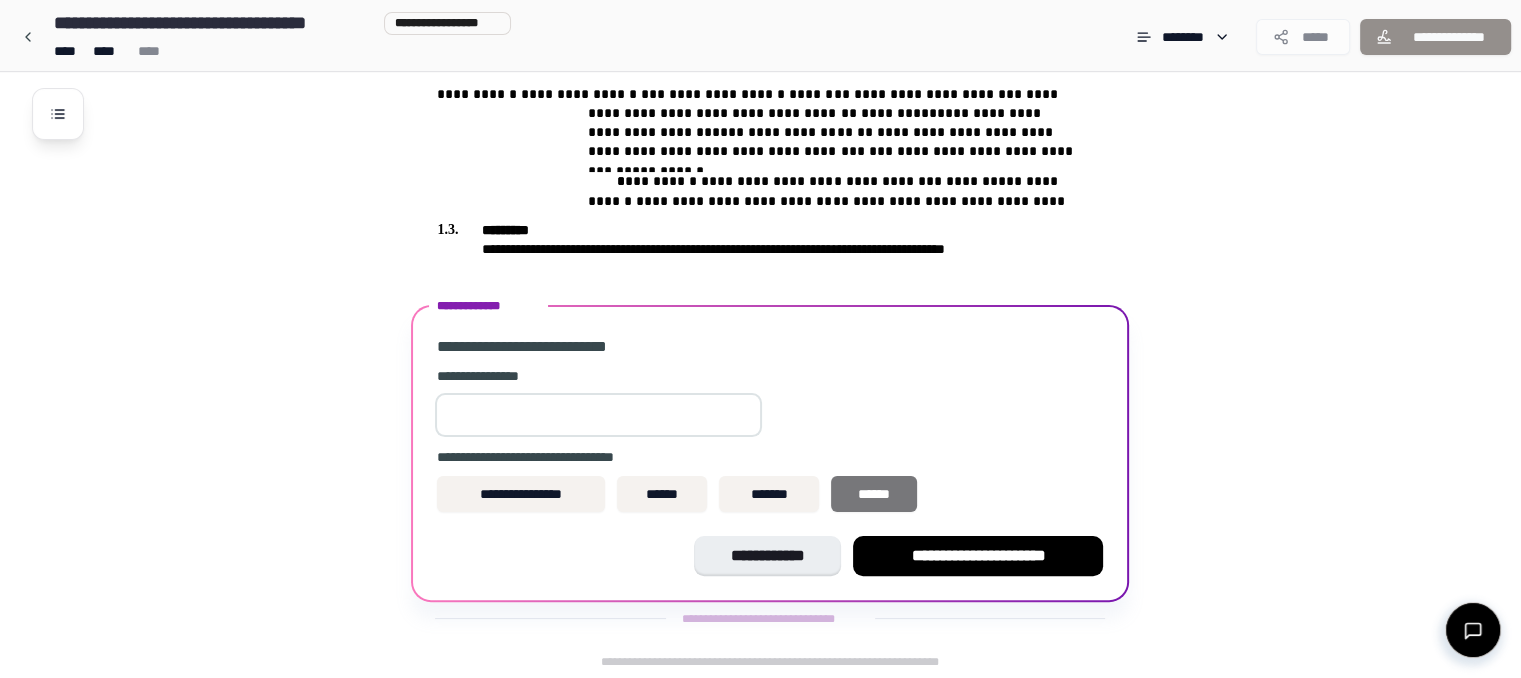 click on "******" at bounding box center [874, 494] 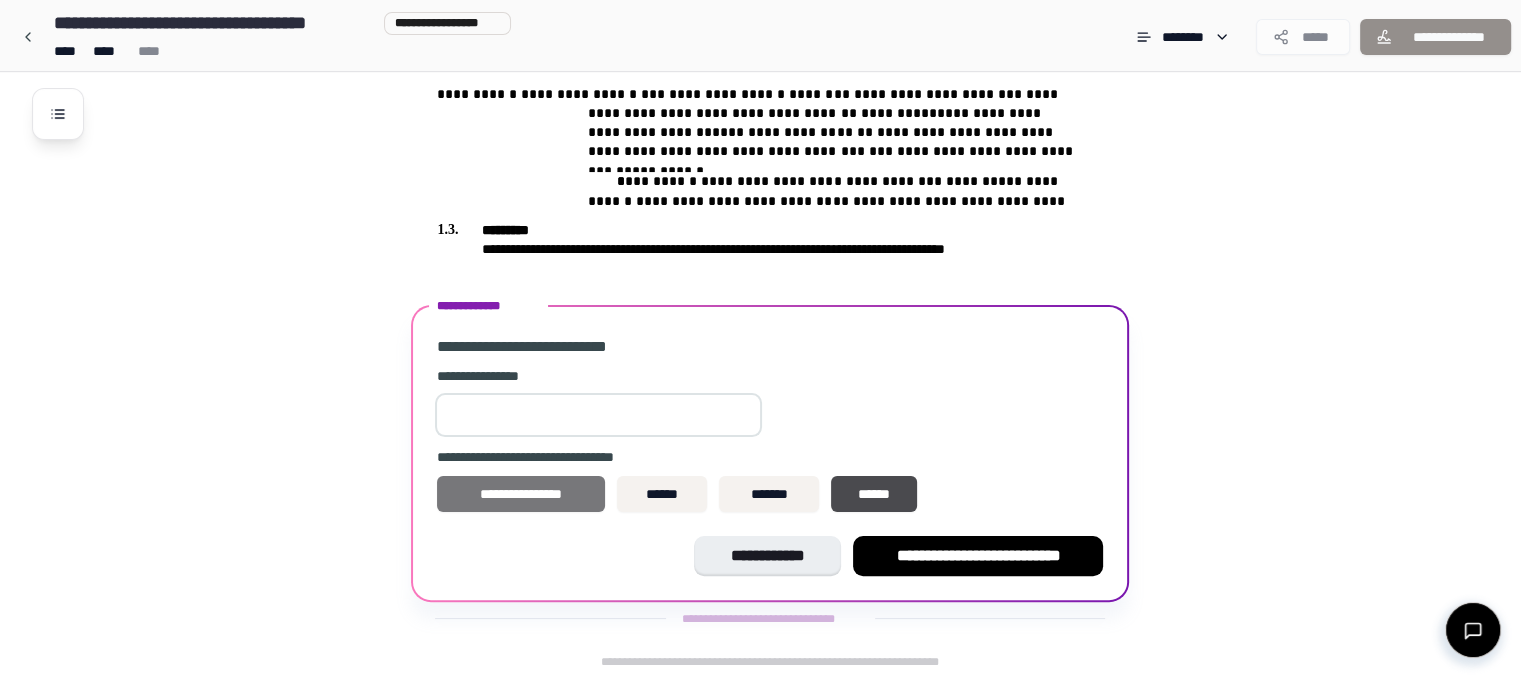 click on "**********" at bounding box center (521, 494) 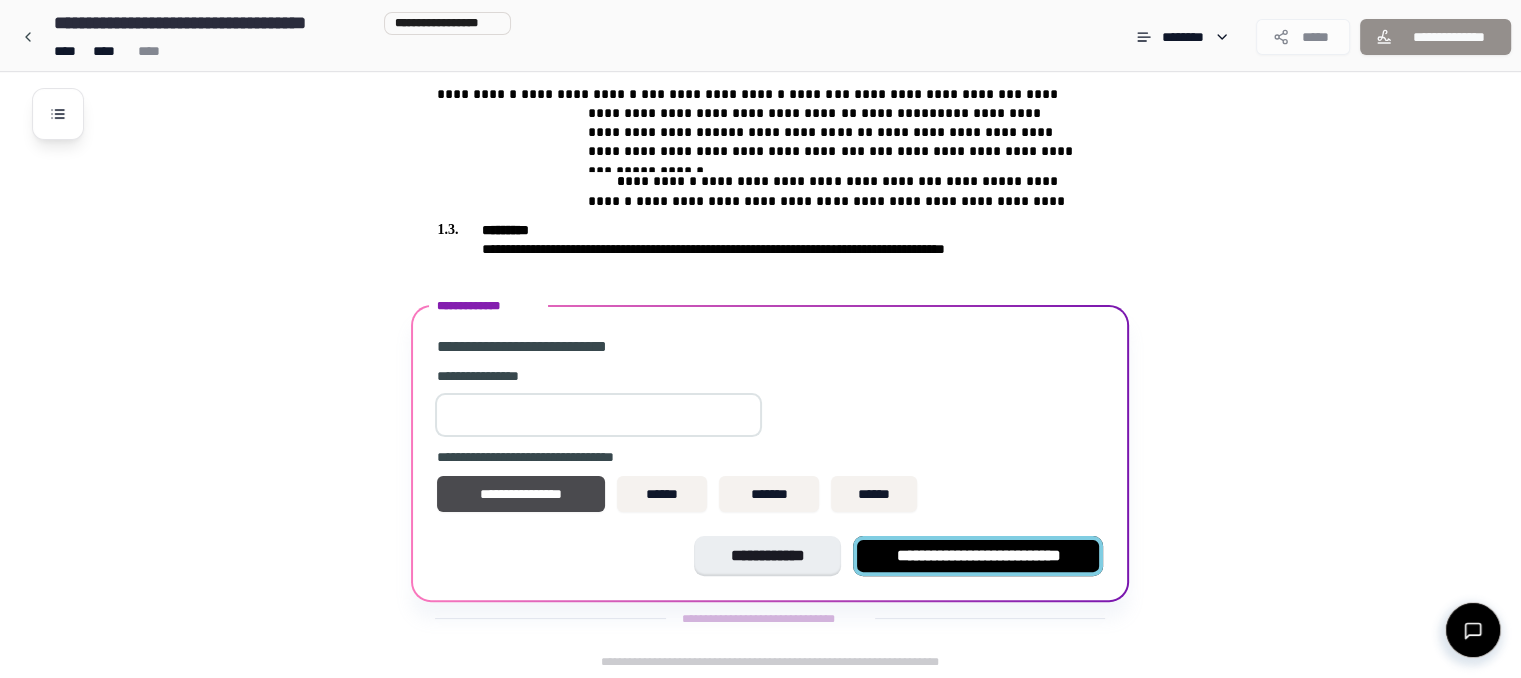 click on "**********" at bounding box center (978, 556) 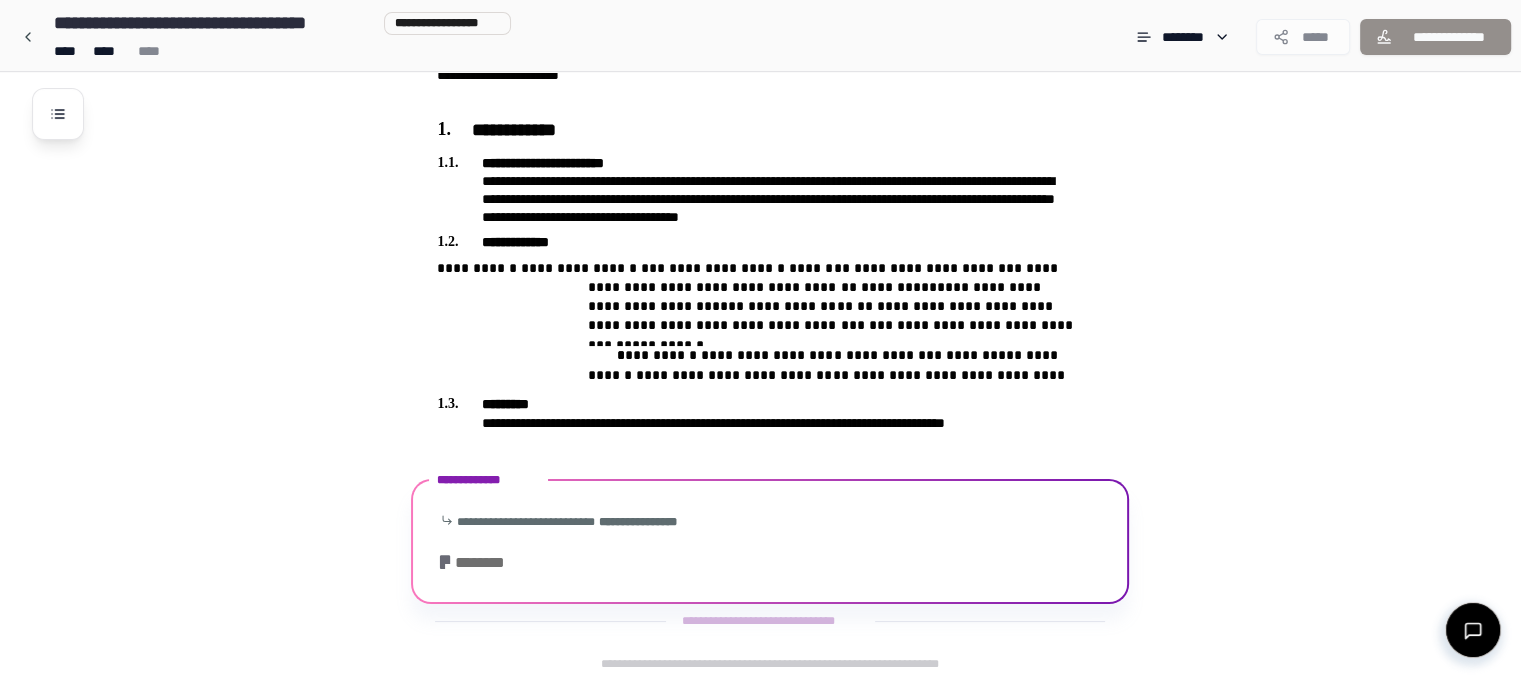 scroll, scrollTop: 536, scrollLeft: 0, axis: vertical 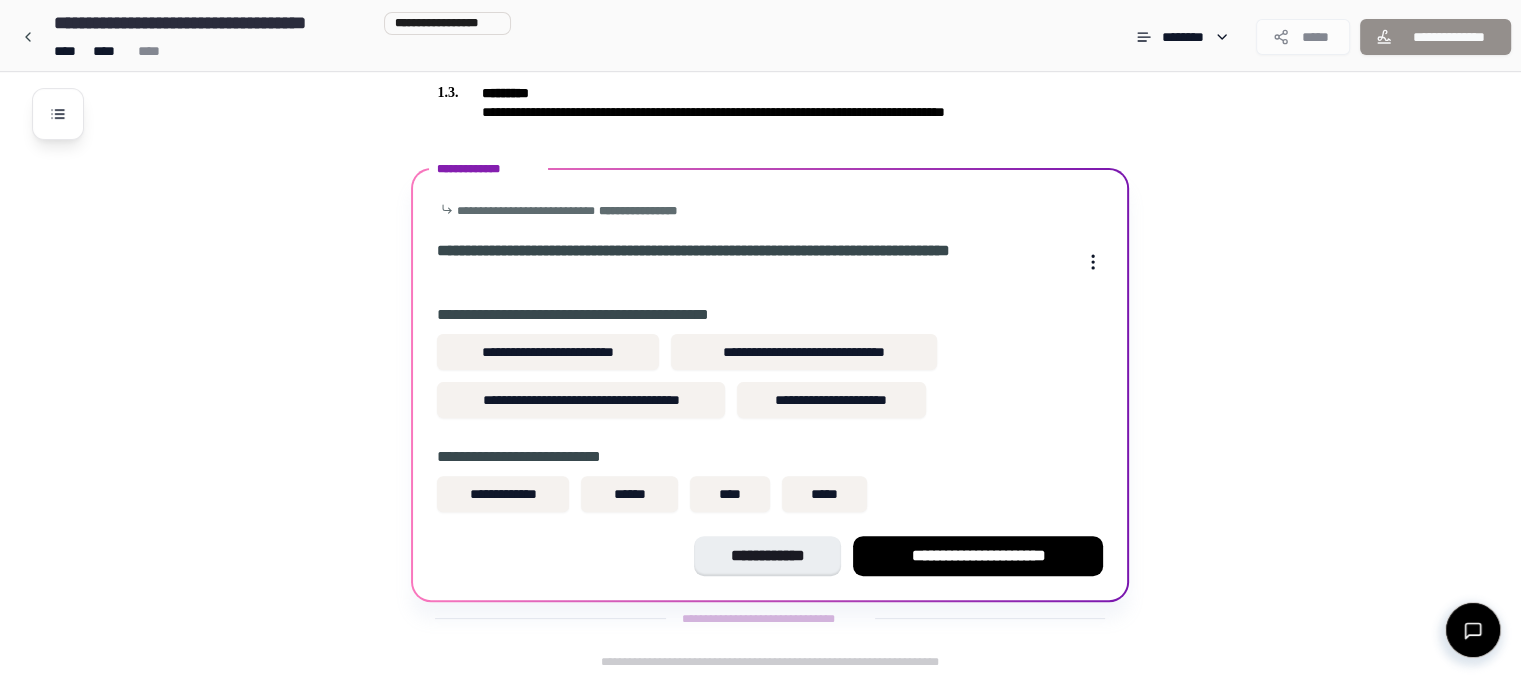 click on "**********" at bounding box center (770, 380) 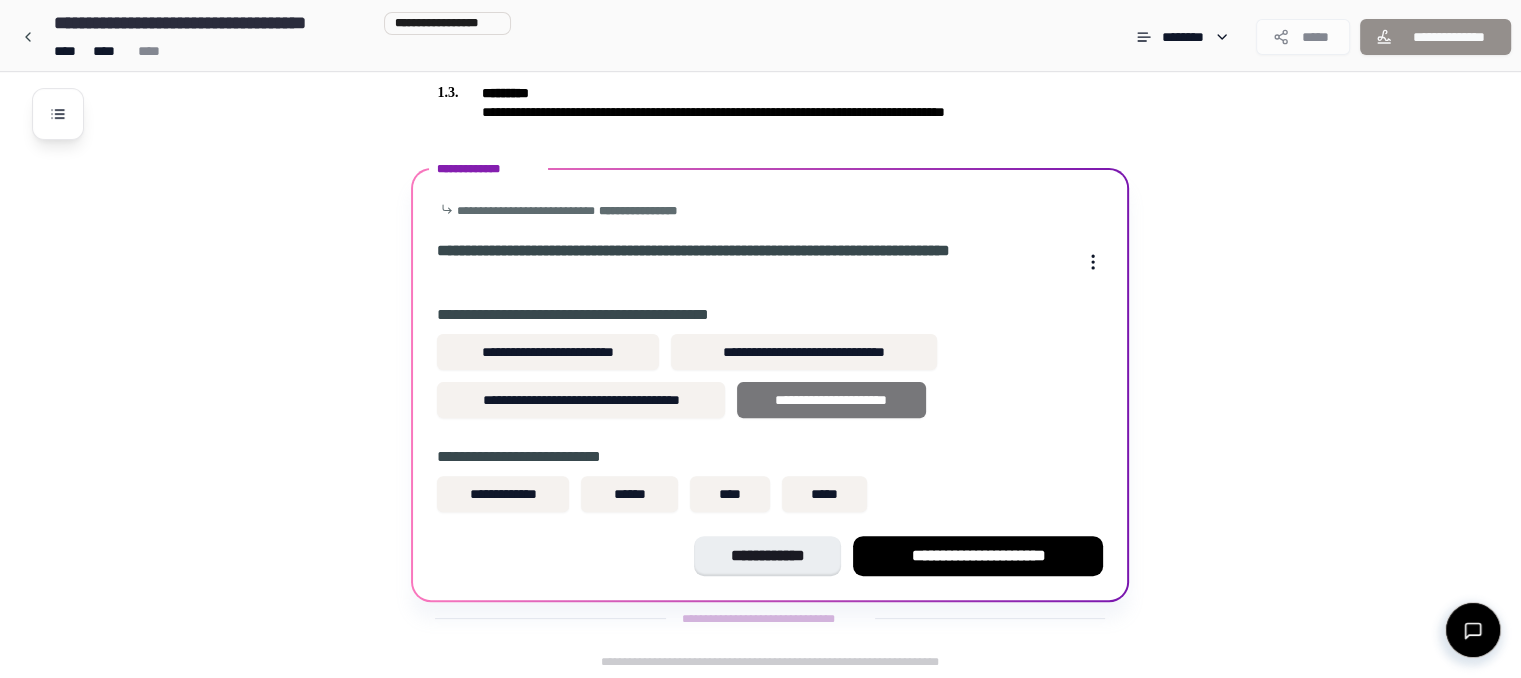 click on "**********" at bounding box center [831, 400] 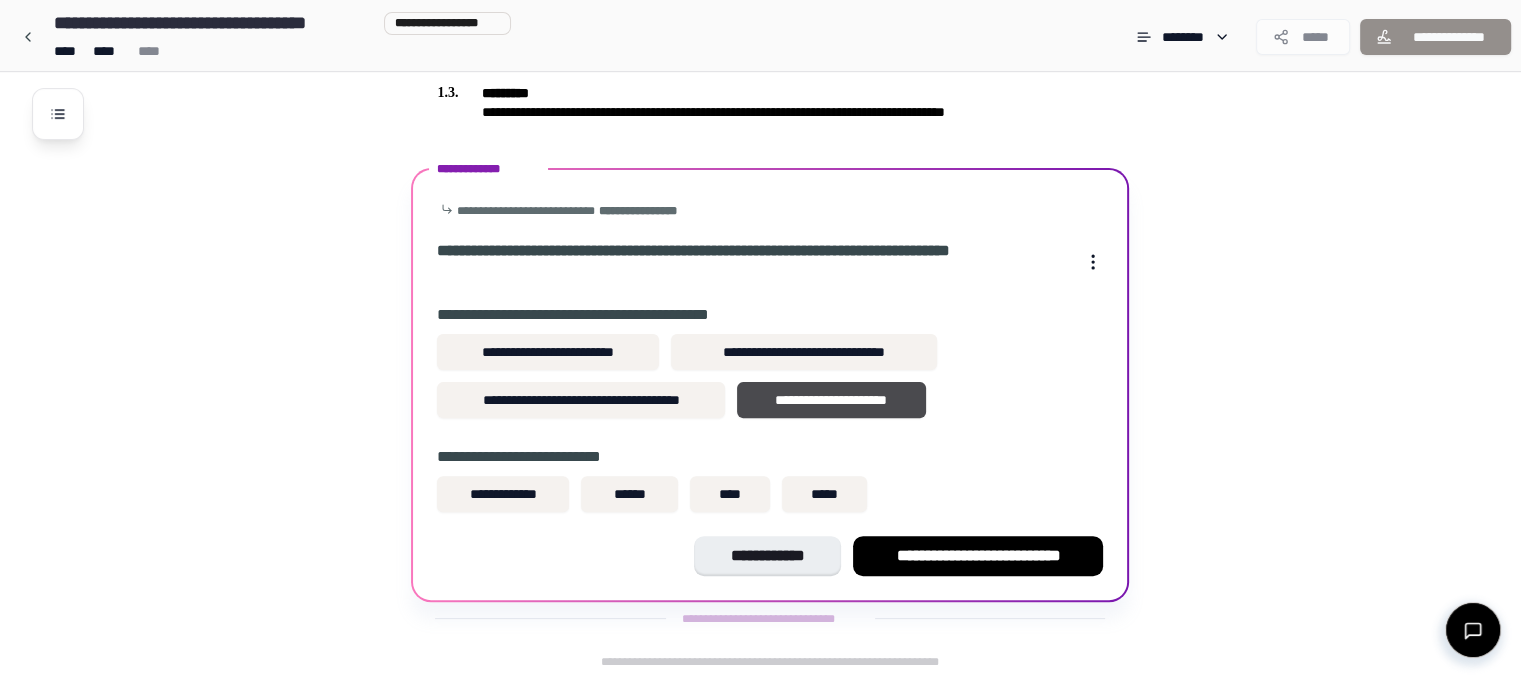 click on "**********" at bounding box center (770, 498) 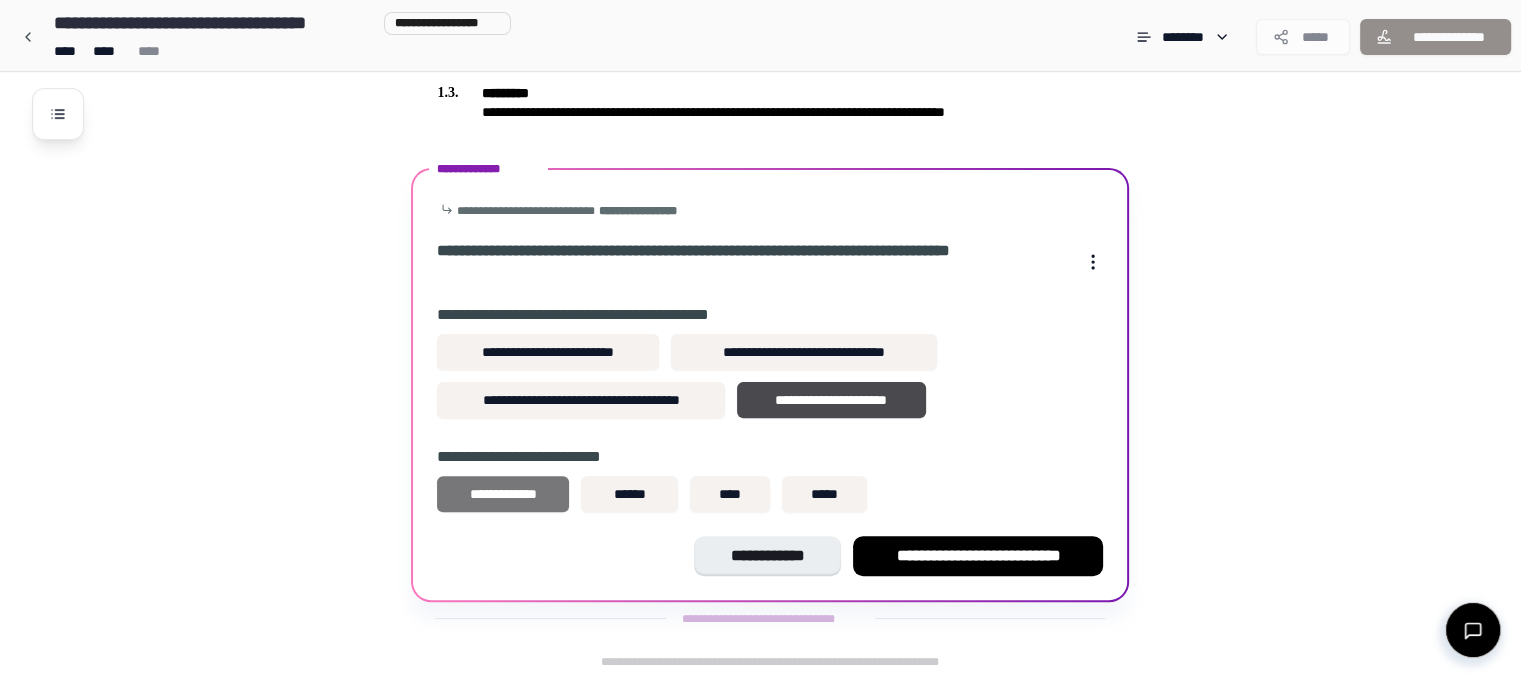 click on "**********" at bounding box center (503, 494) 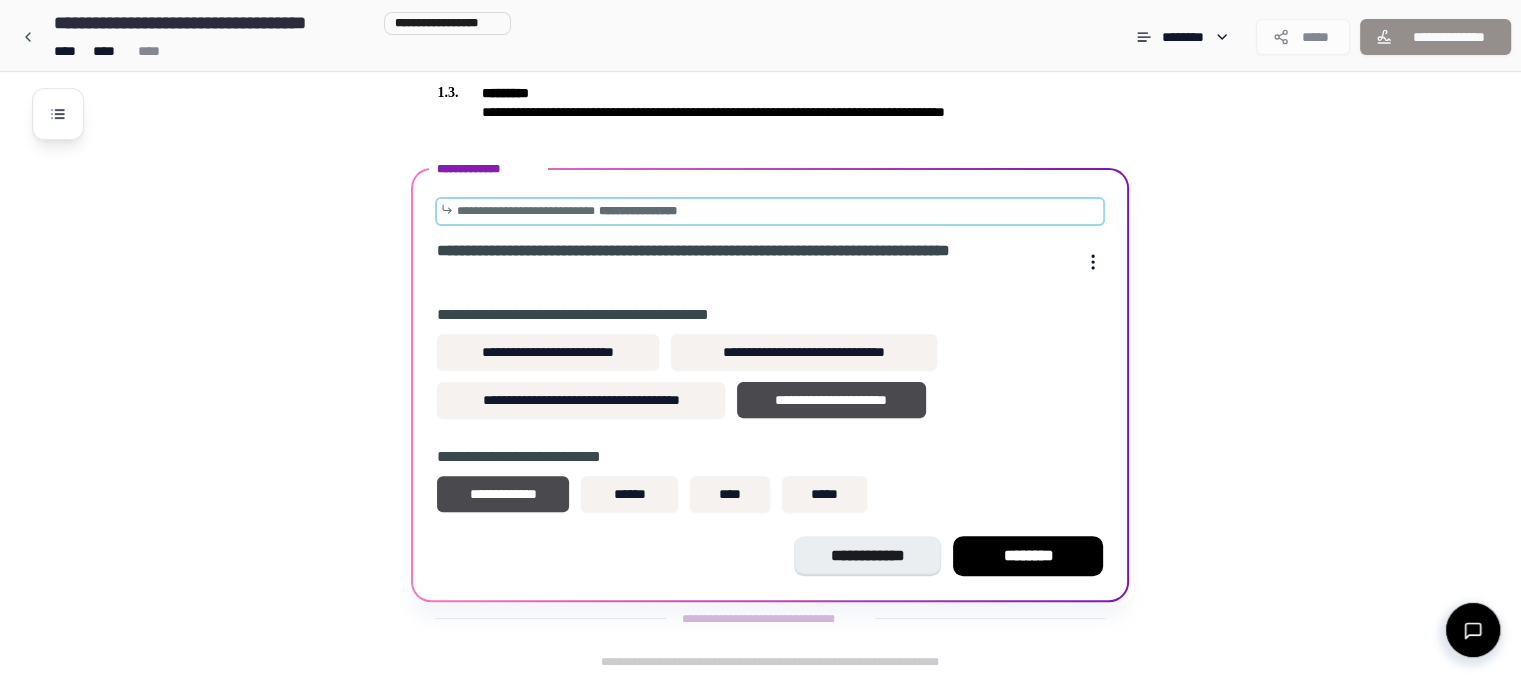 click on "**********" at bounding box center [526, 211] 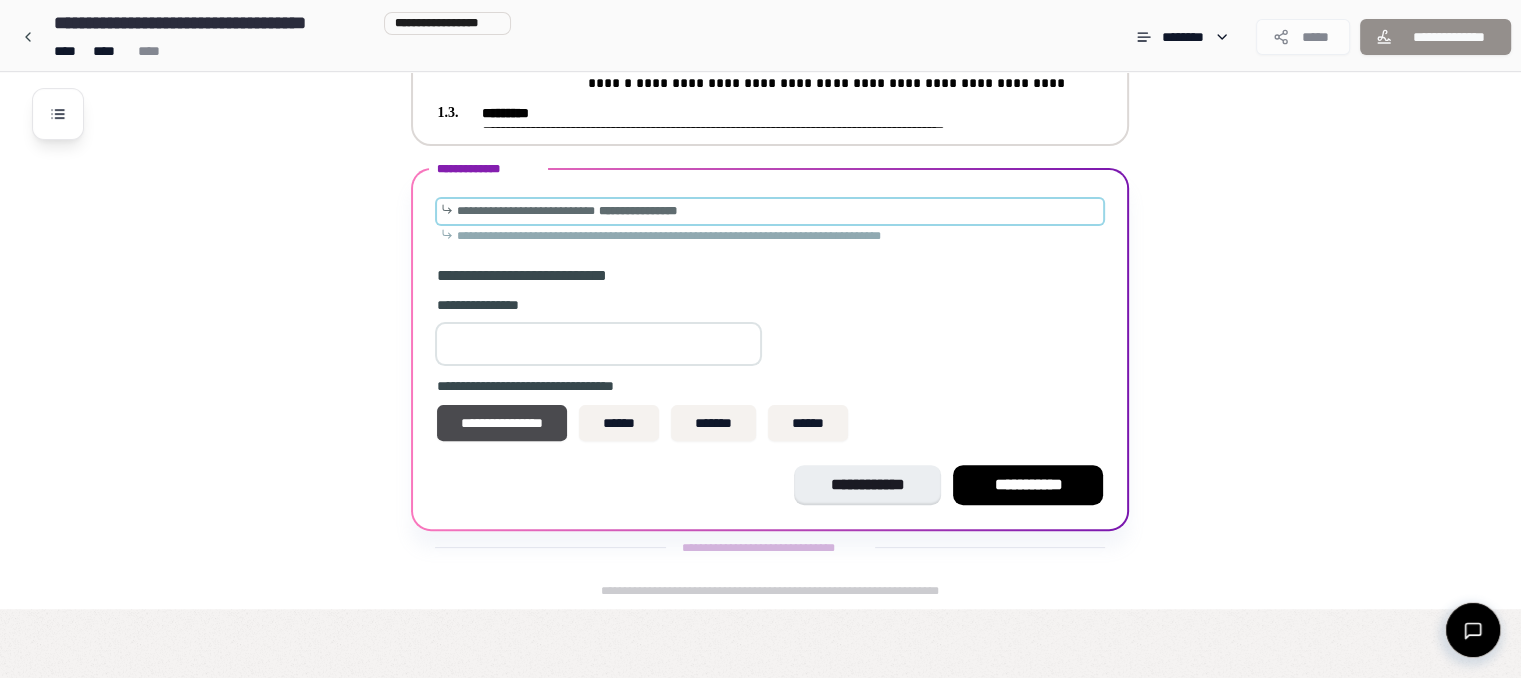 scroll, scrollTop: 464, scrollLeft: 0, axis: vertical 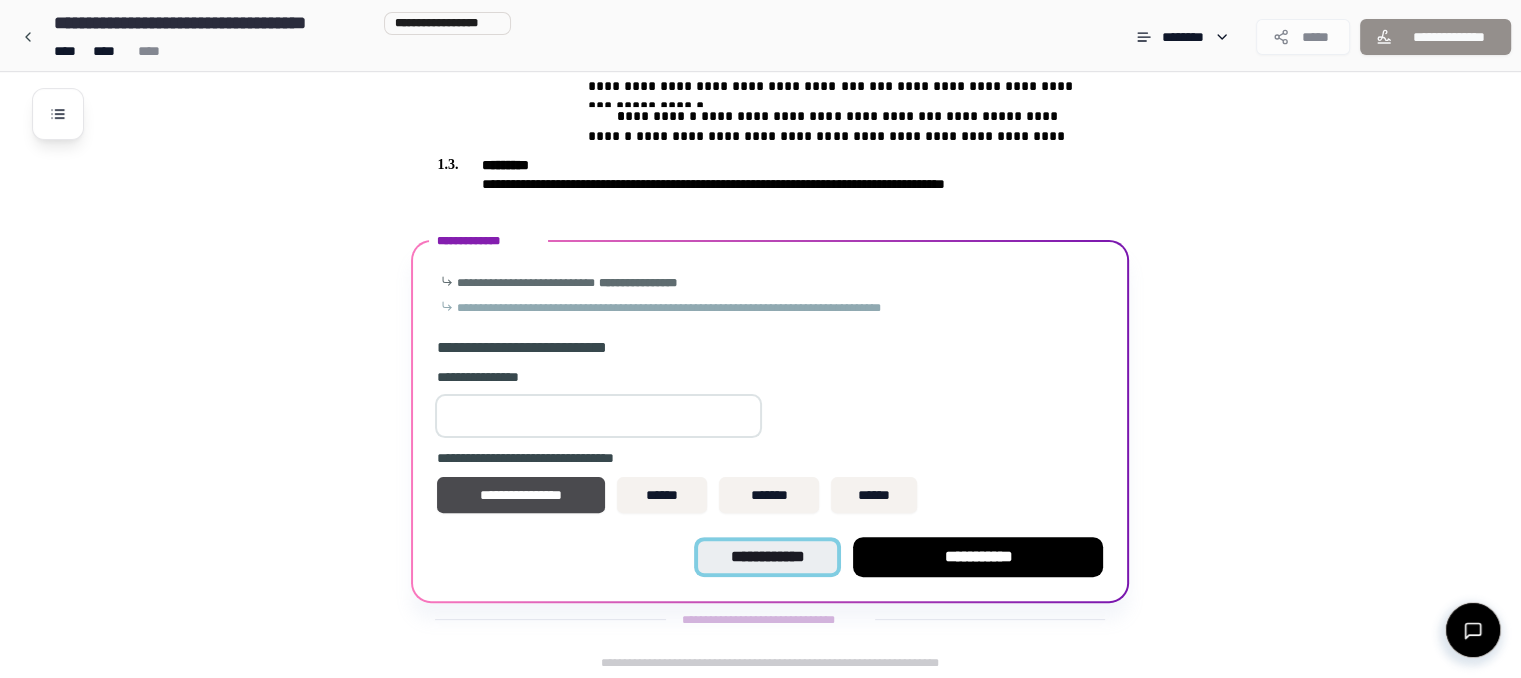 click on "**********" at bounding box center (767, 557) 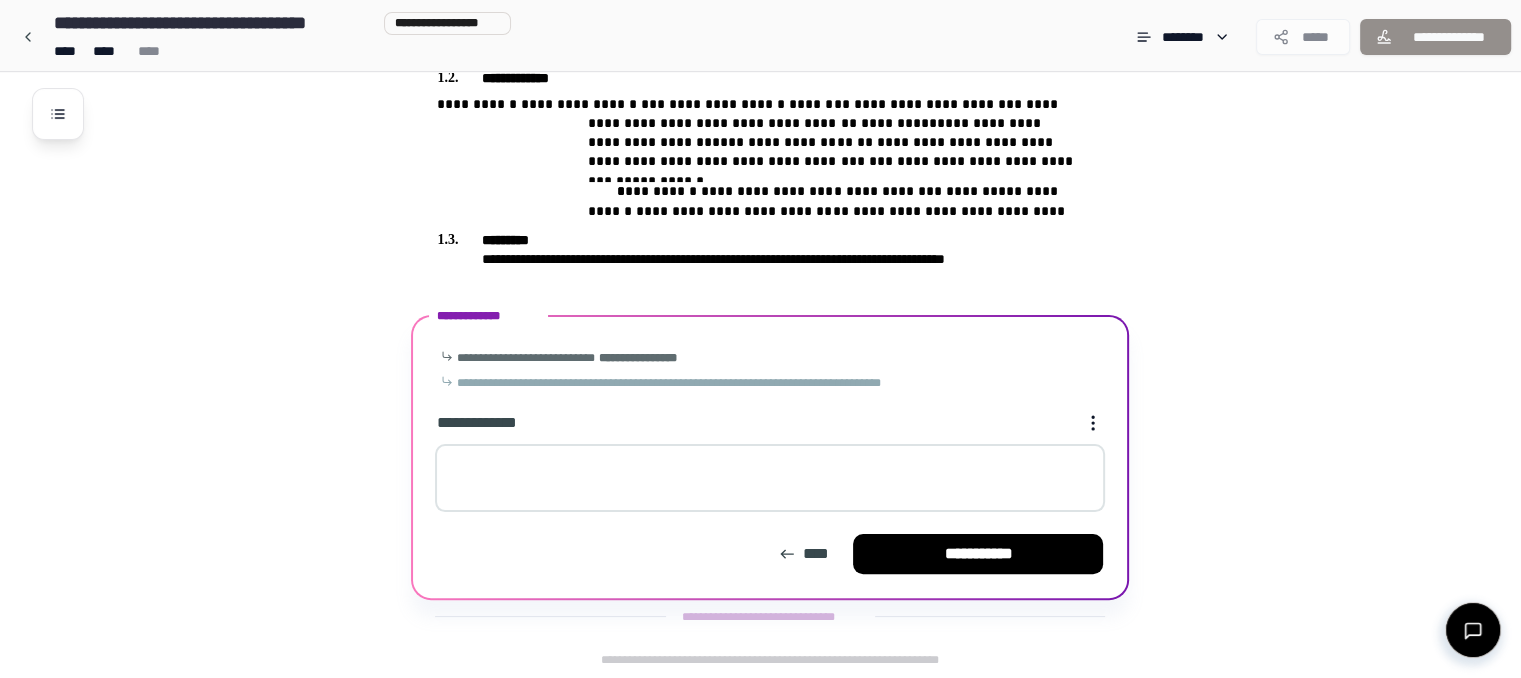 scroll, scrollTop: 387, scrollLeft: 0, axis: vertical 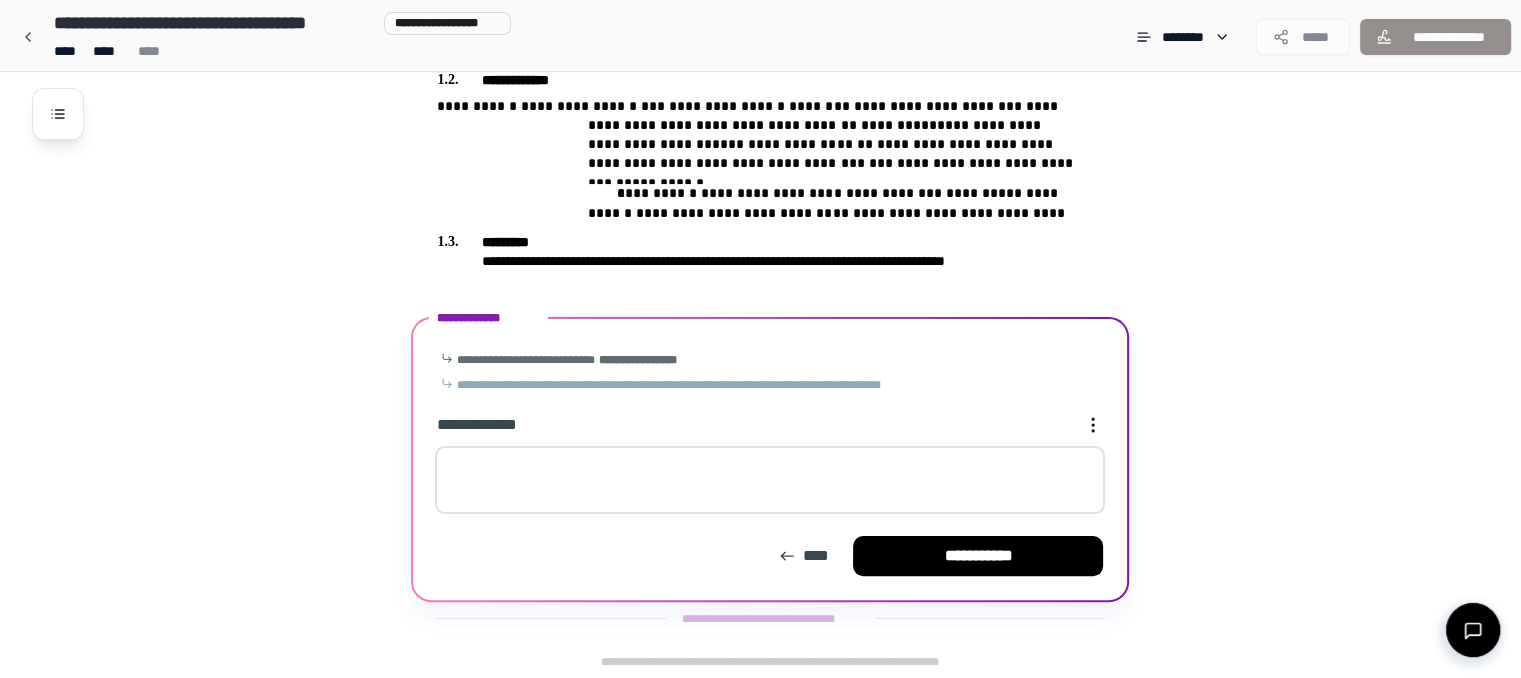 click at bounding box center (770, 480) 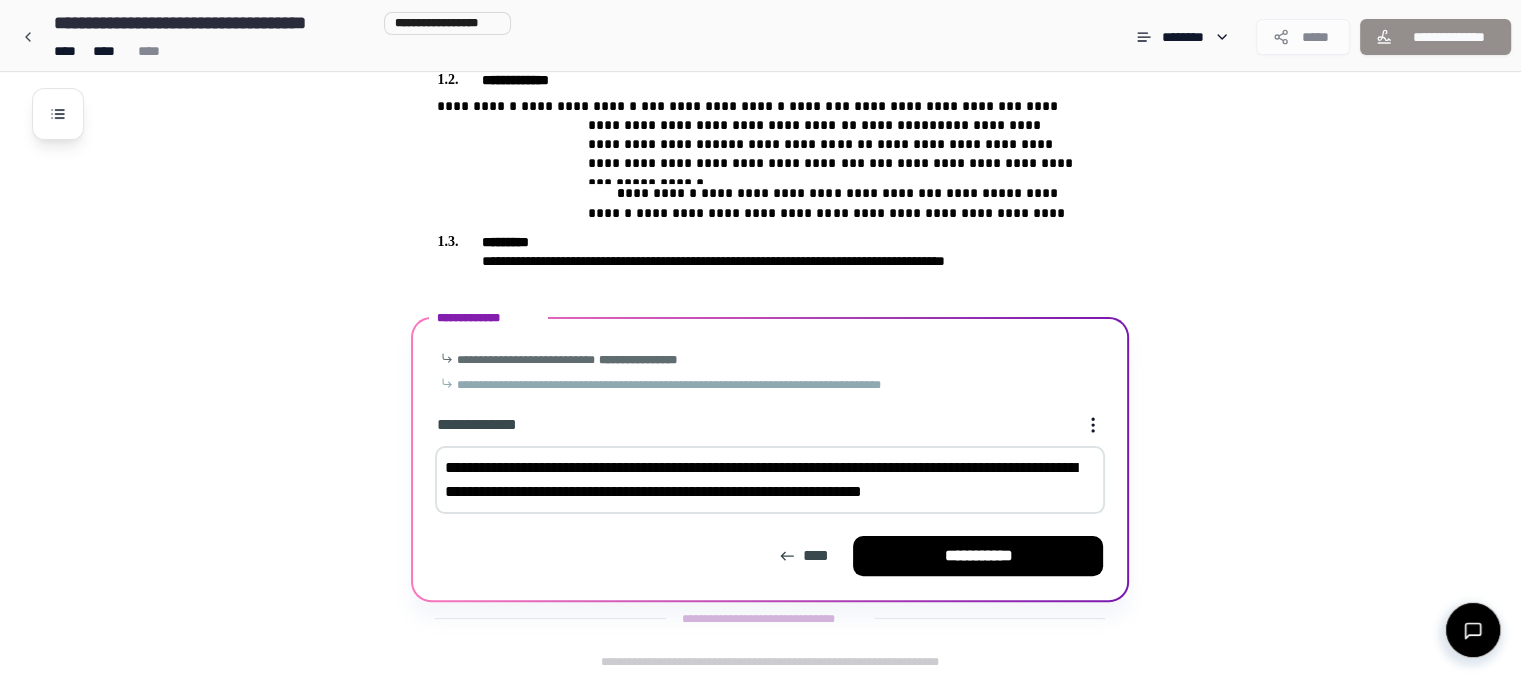 scroll, scrollTop: 531, scrollLeft: 0, axis: vertical 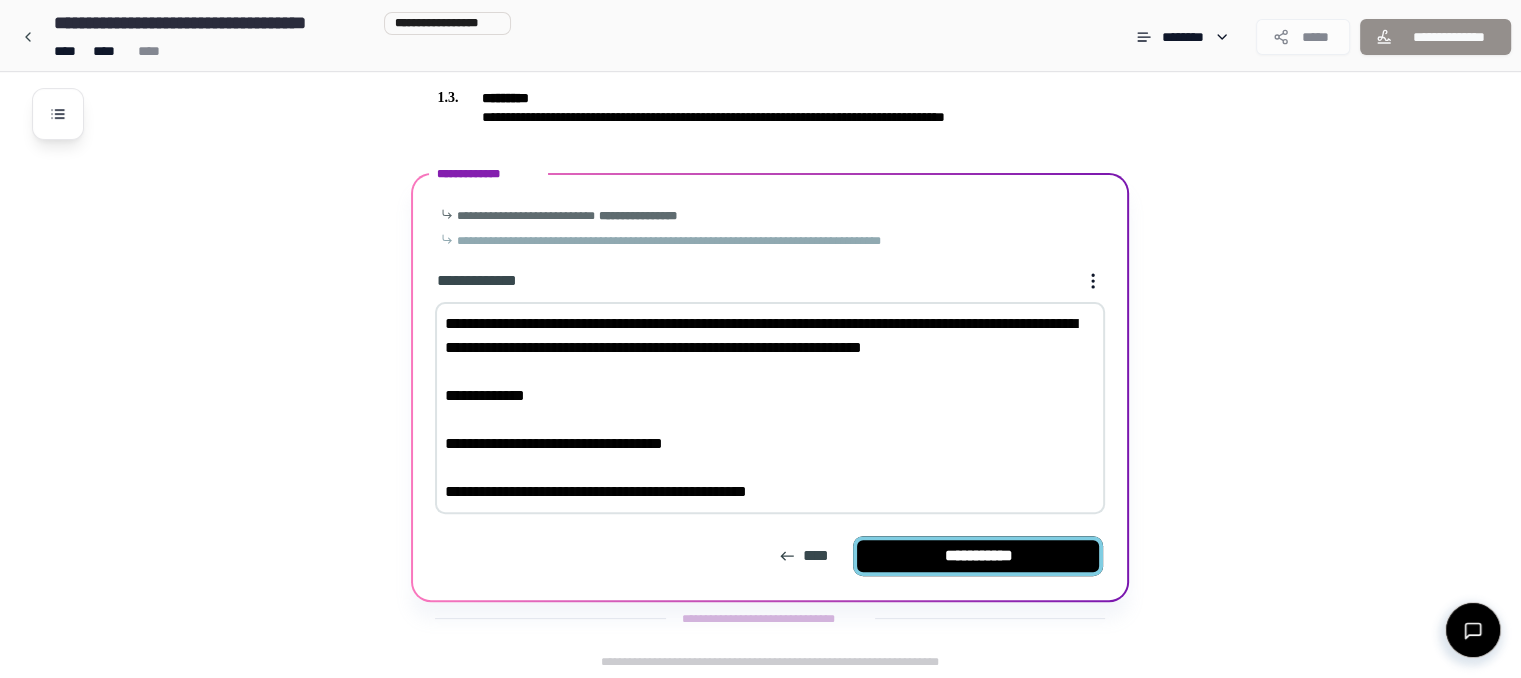 type on "**********" 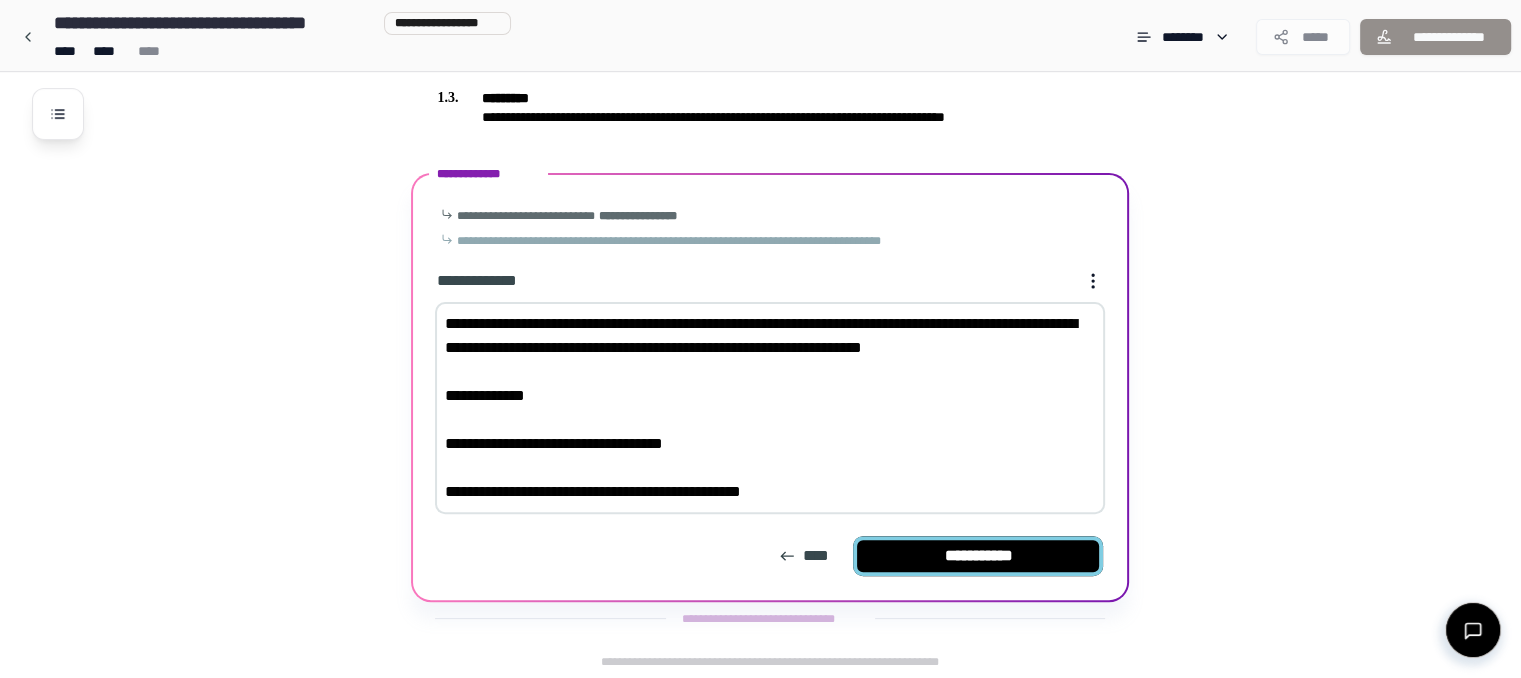 click on "**********" at bounding box center [978, 556] 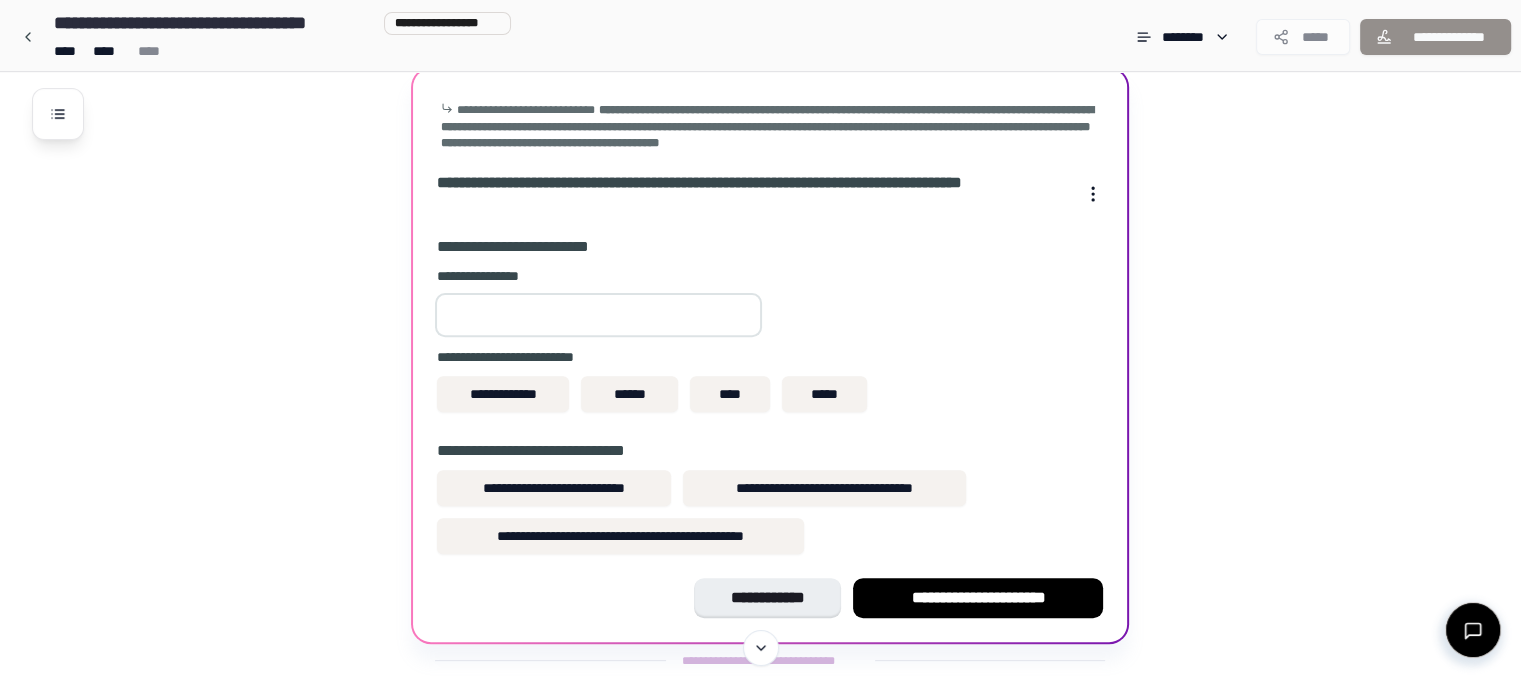 scroll, scrollTop: 631, scrollLeft: 0, axis: vertical 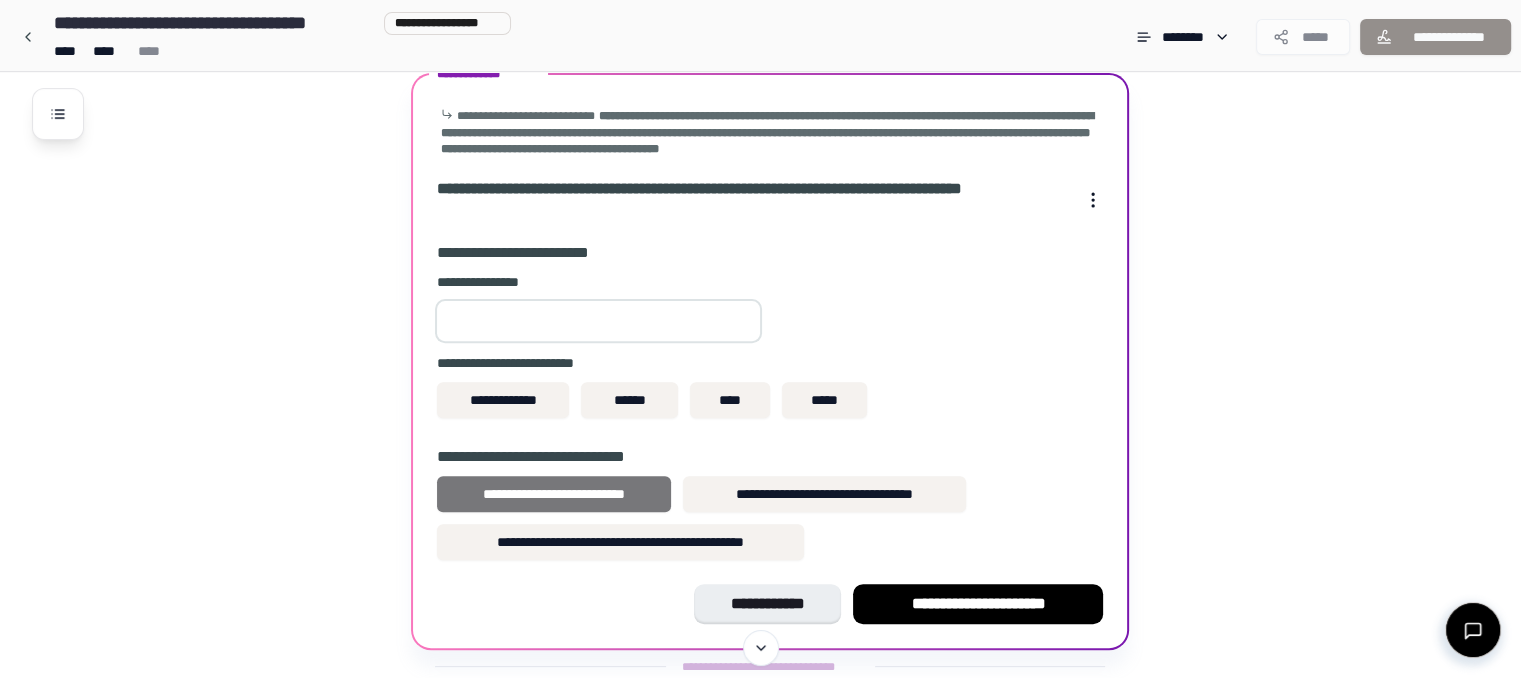 click on "**********" at bounding box center [554, 494] 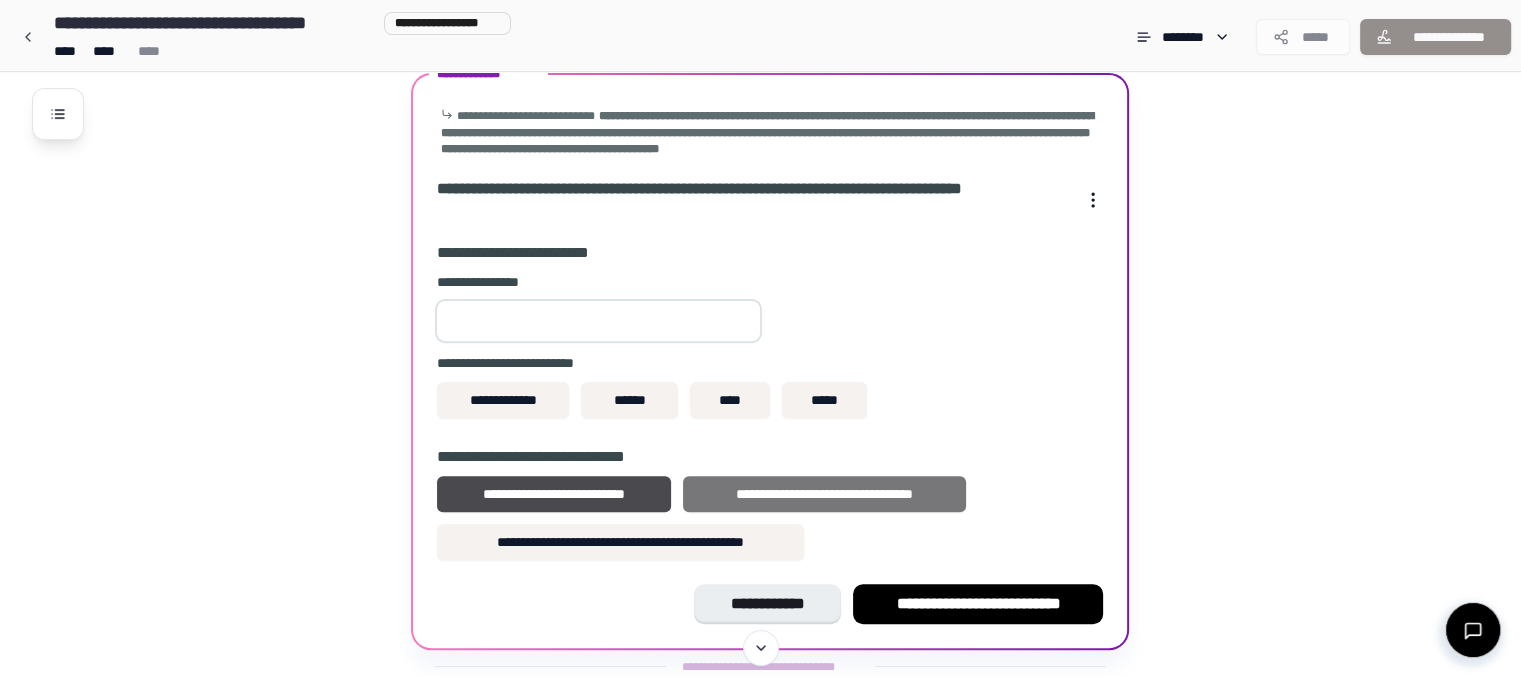 click on "**********" at bounding box center [825, 494] 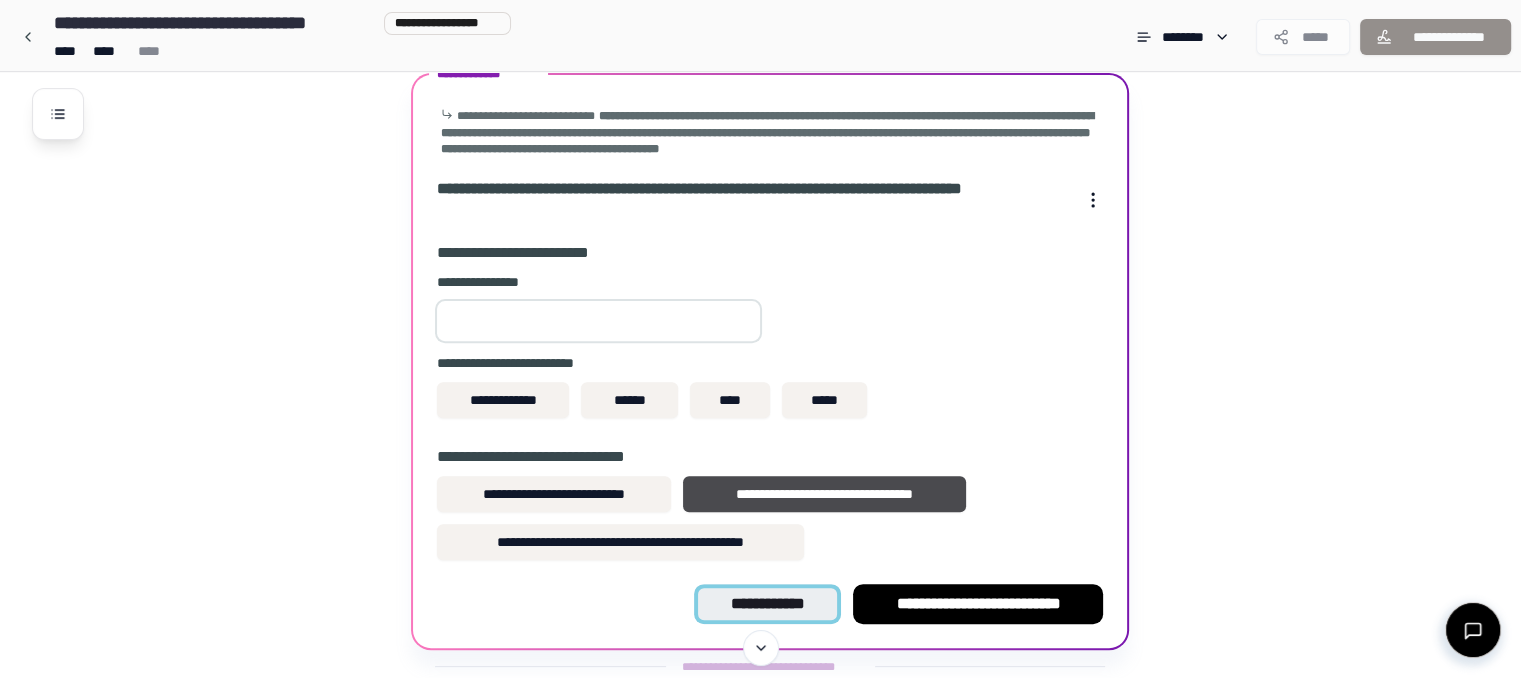 click on "**********" at bounding box center (767, 604) 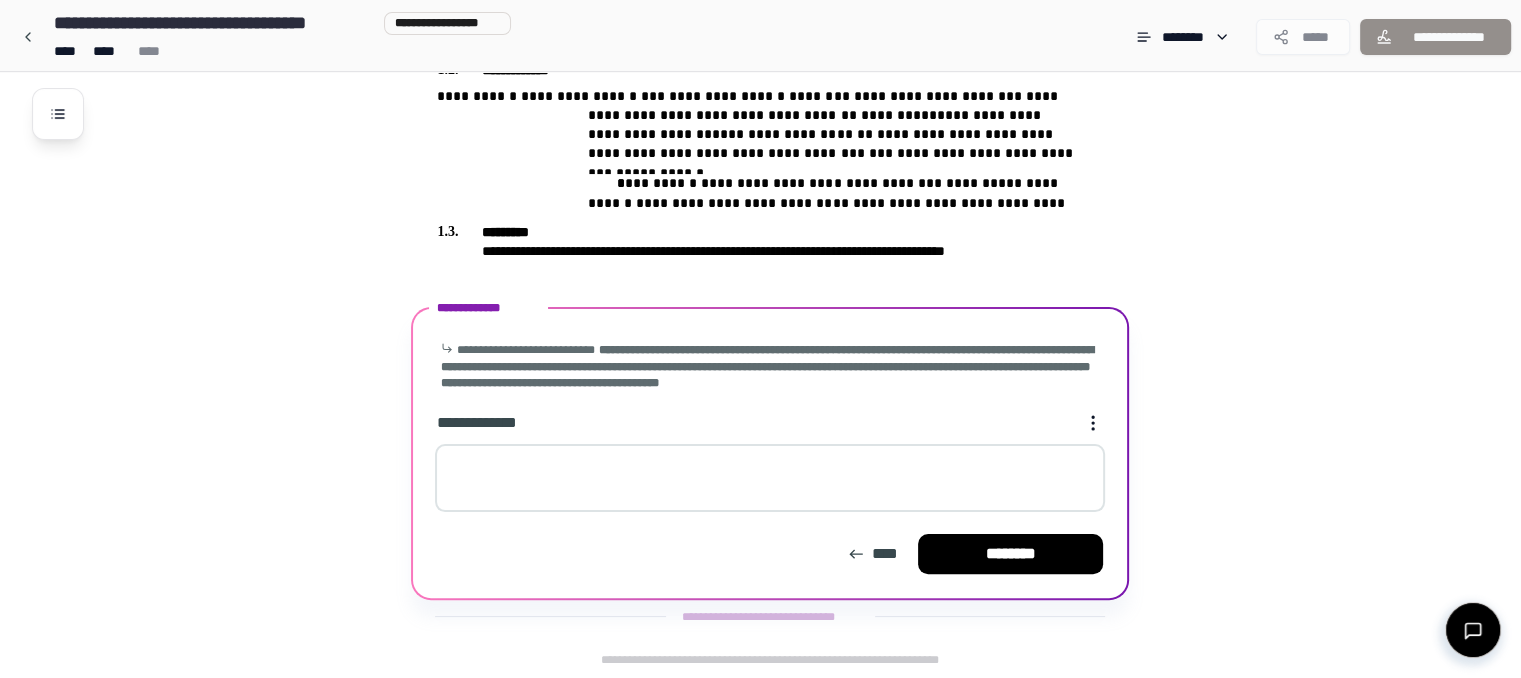 scroll, scrollTop: 395, scrollLeft: 0, axis: vertical 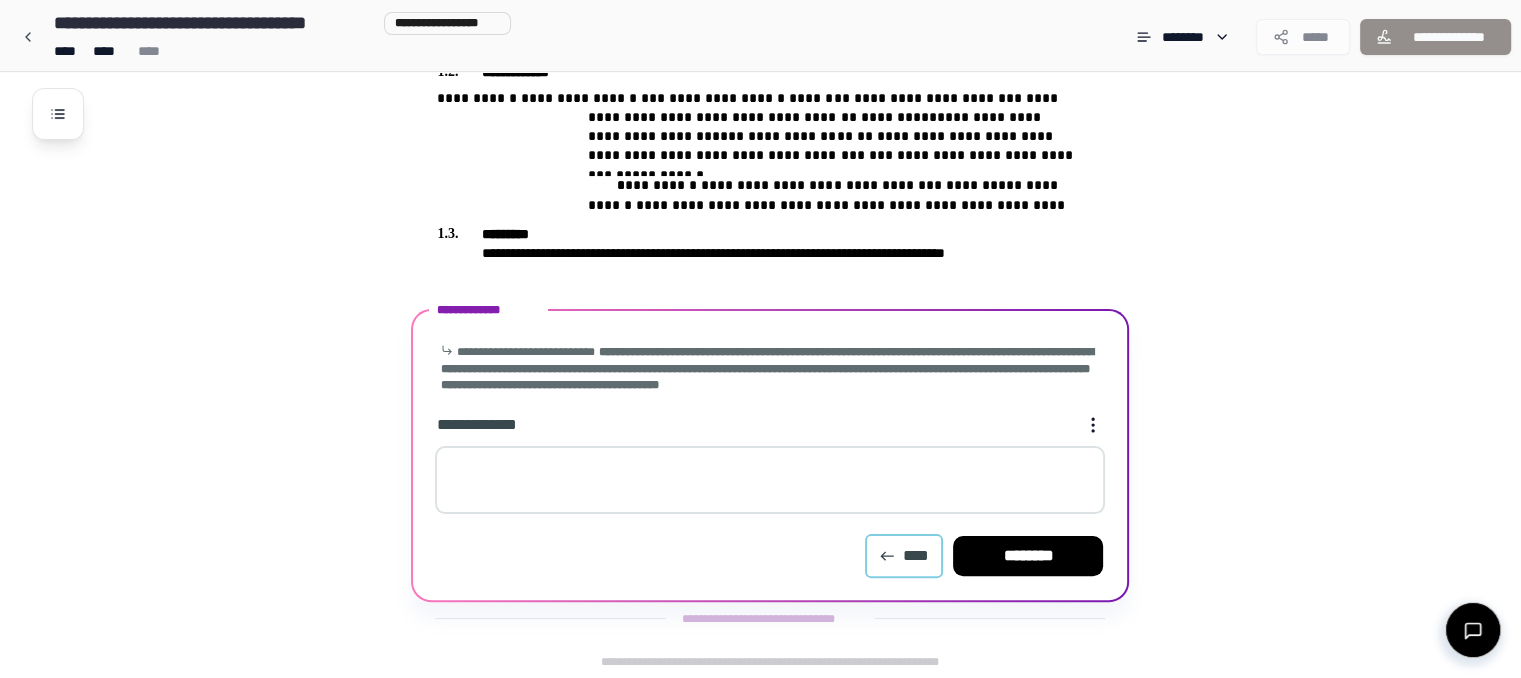 click on "****" at bounding box center [904, 556] 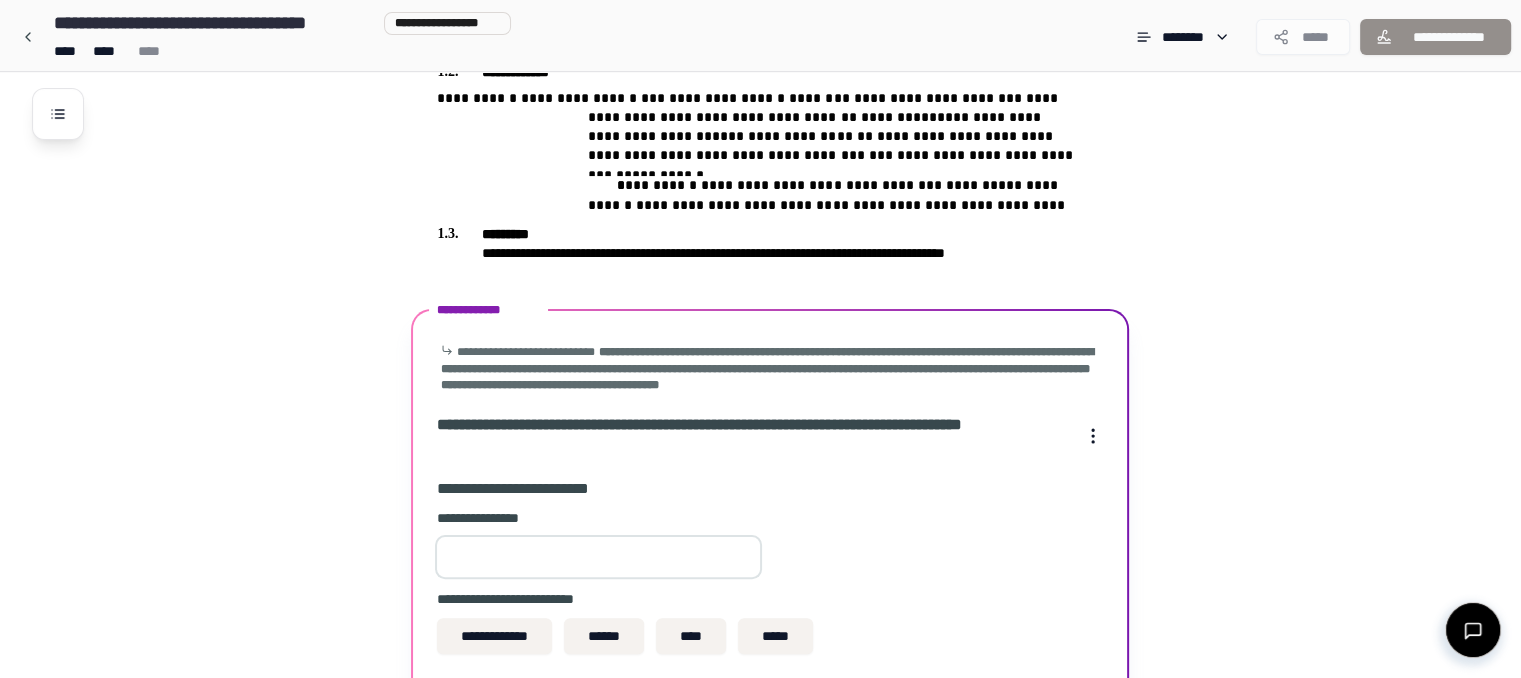 scroll, scrollTop: 679, scrollLeft: 0, axis: vertical 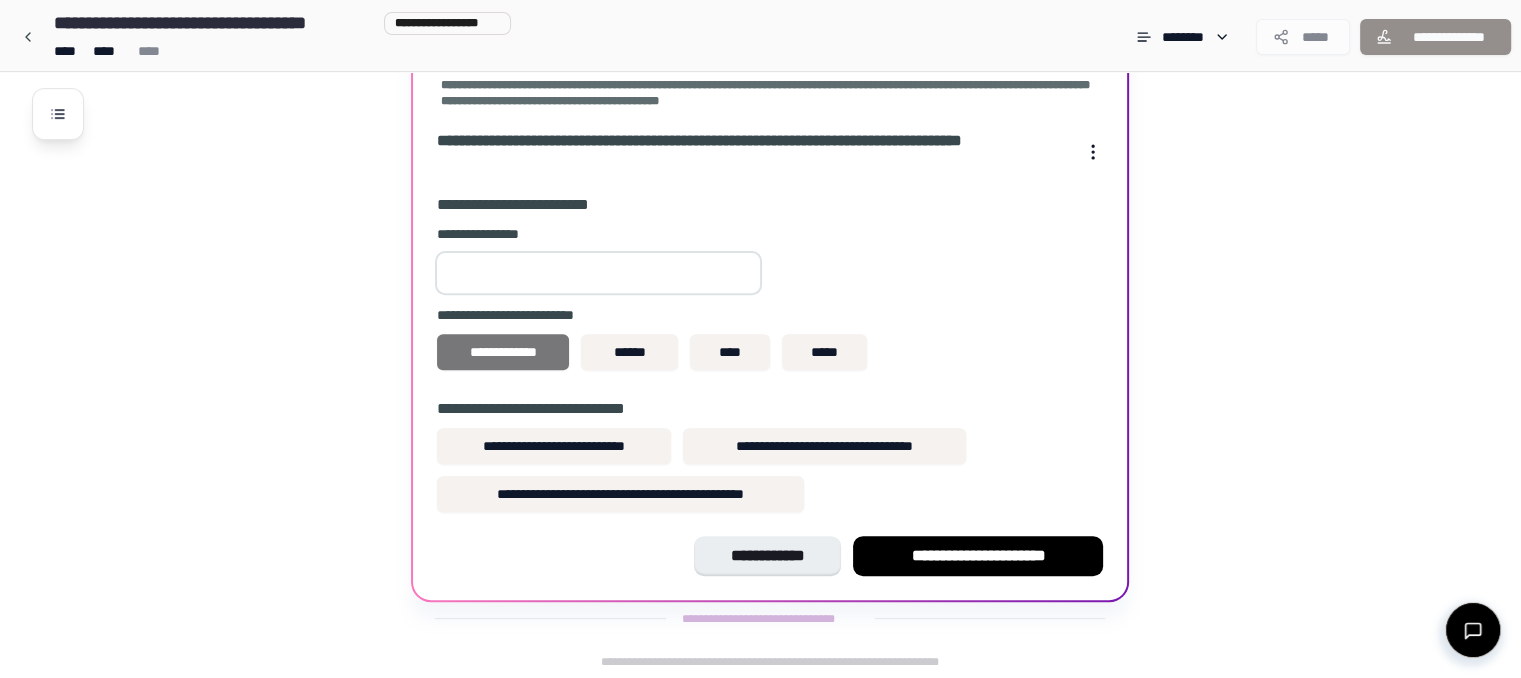 click on "**********" at bounding box center (503, 352) 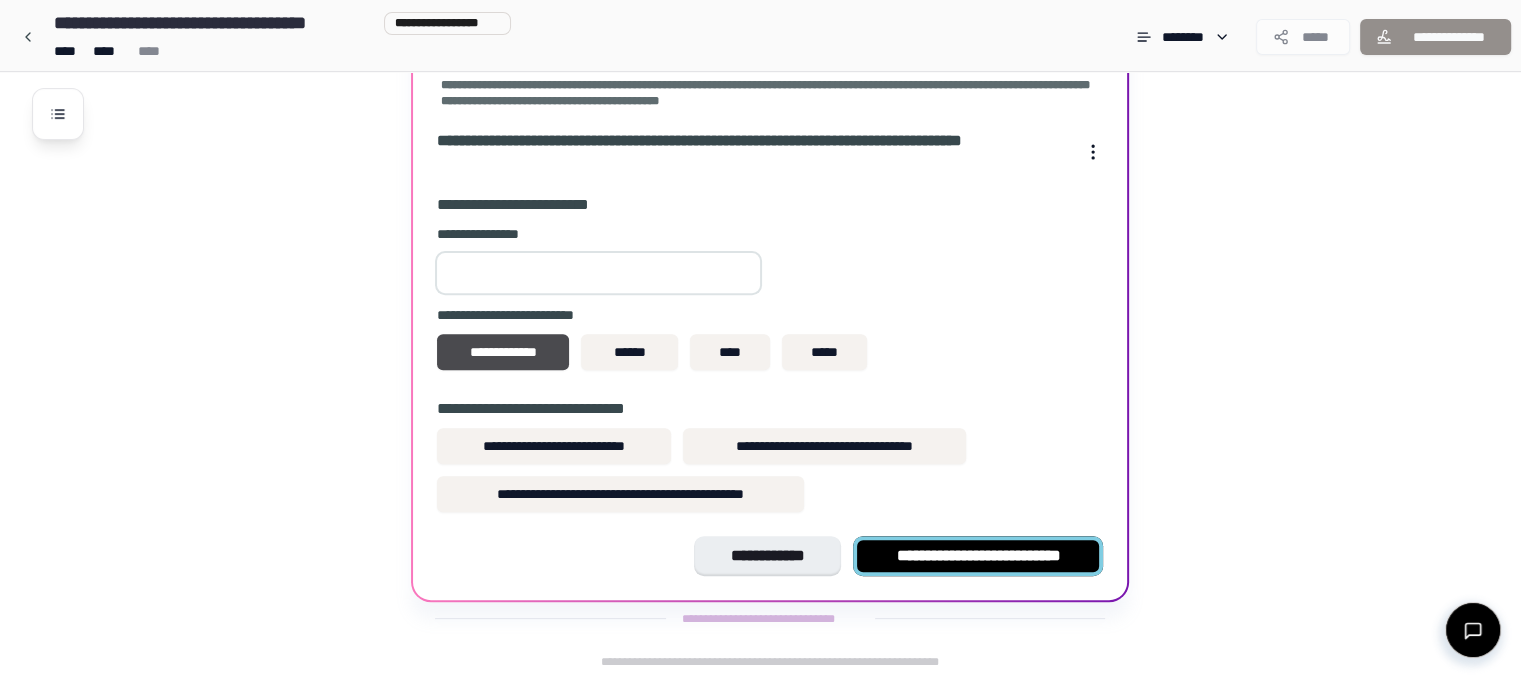 click on "**********" at bounding box center [978, 556] 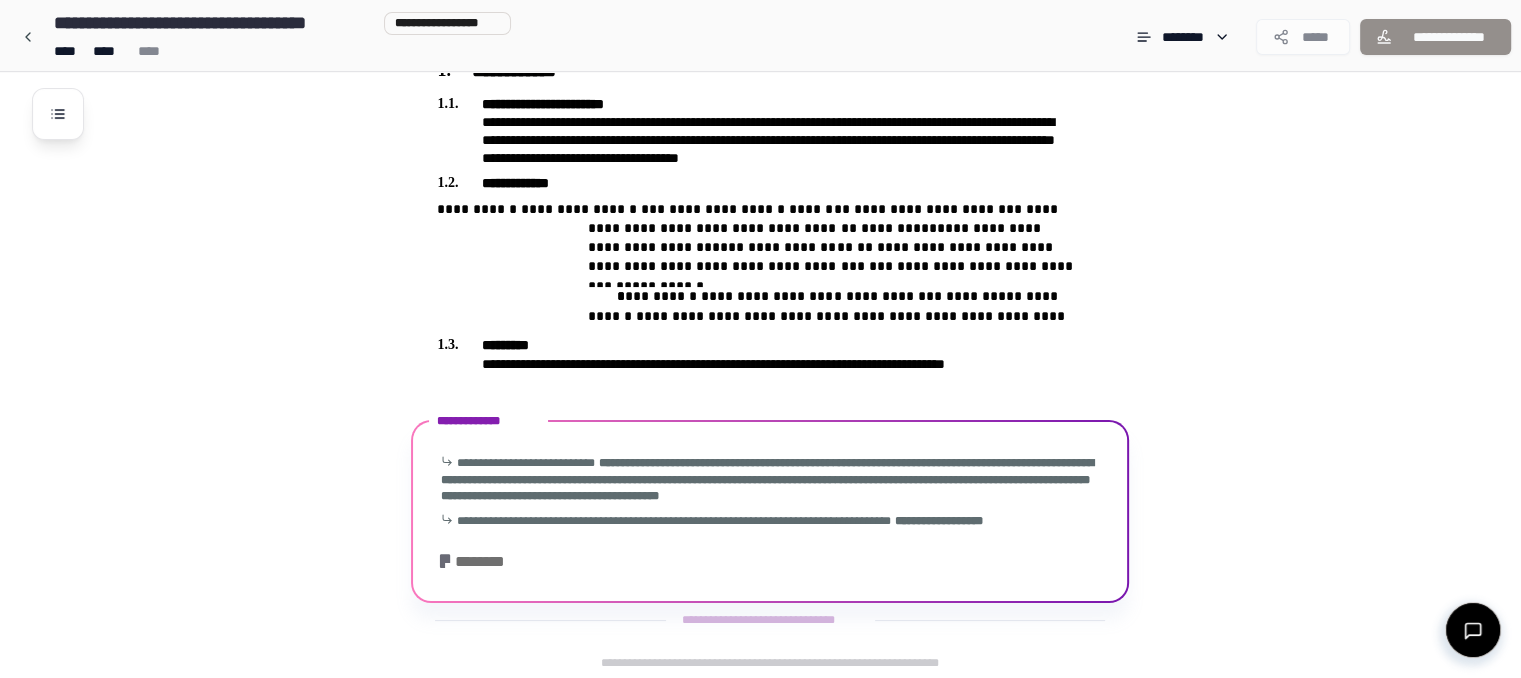 scroll, scrollTop: 372, scrollLeft: 0, axis: vertical 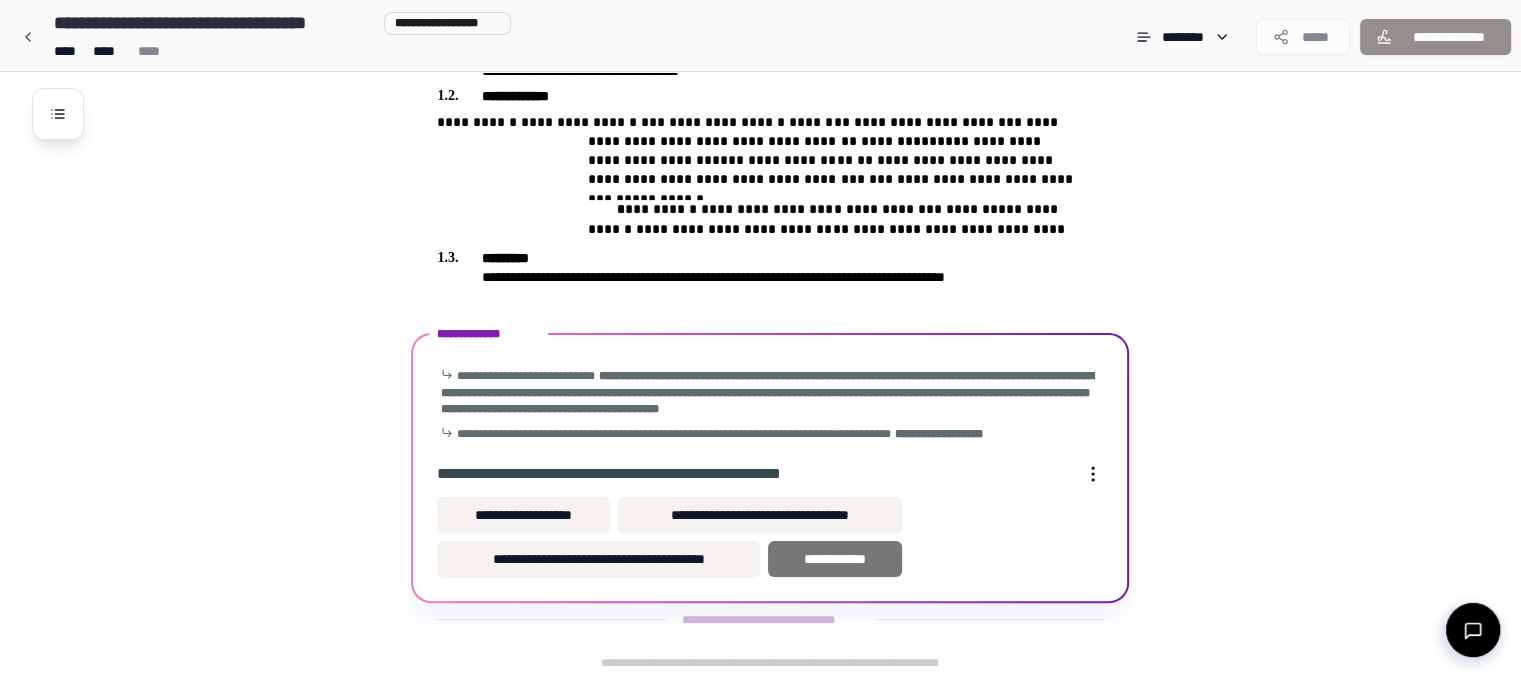click on "**********" at bounding box center (835, 559) 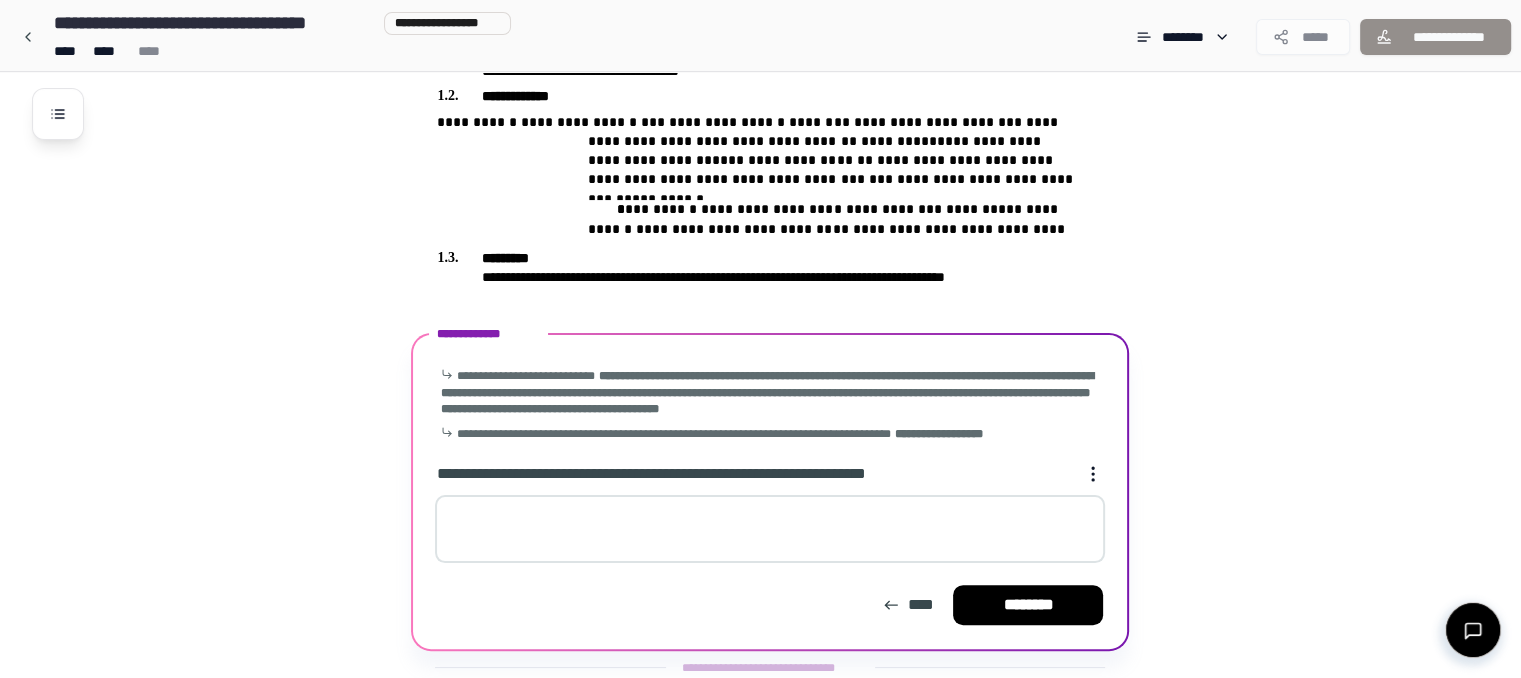 scroll, scrollTop: 420, scrollLeft: 0, axis: vertical 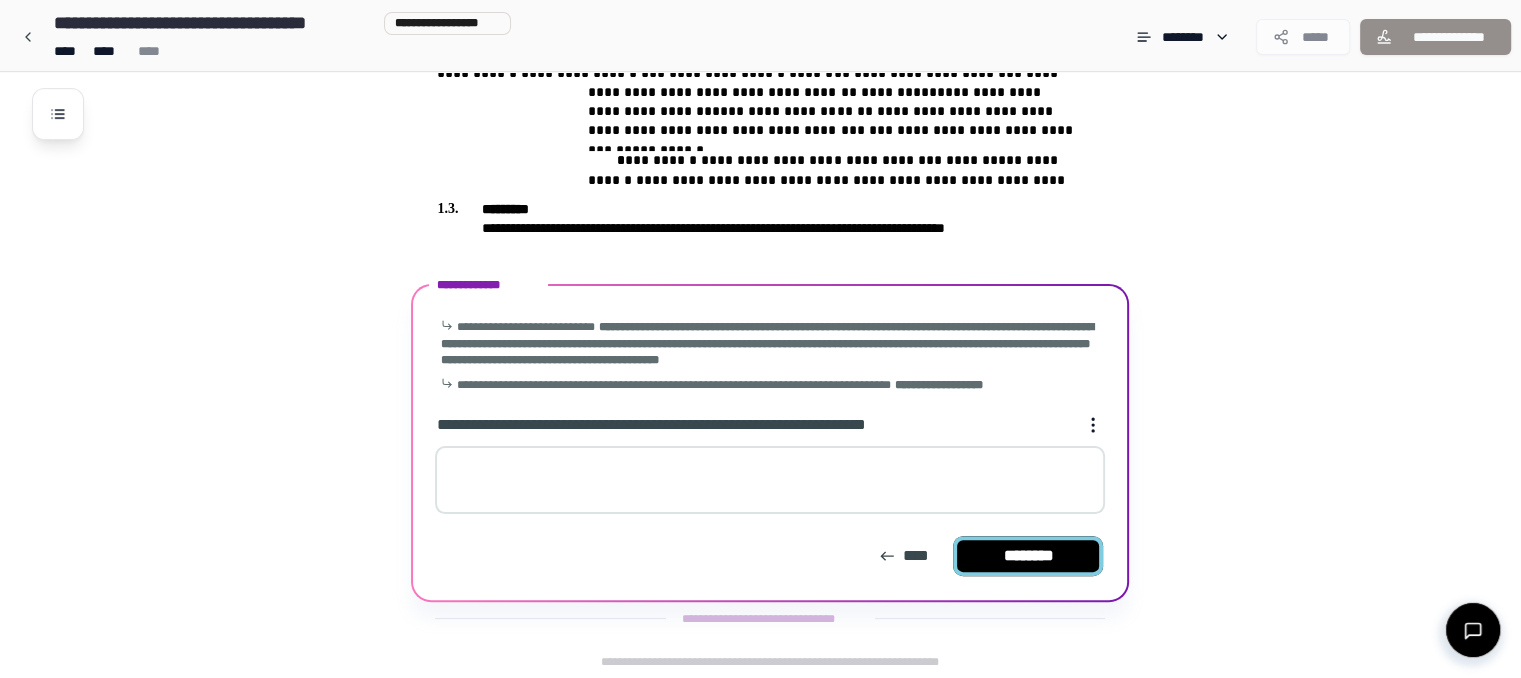 click on "********" at bounding box center (1028, 556) 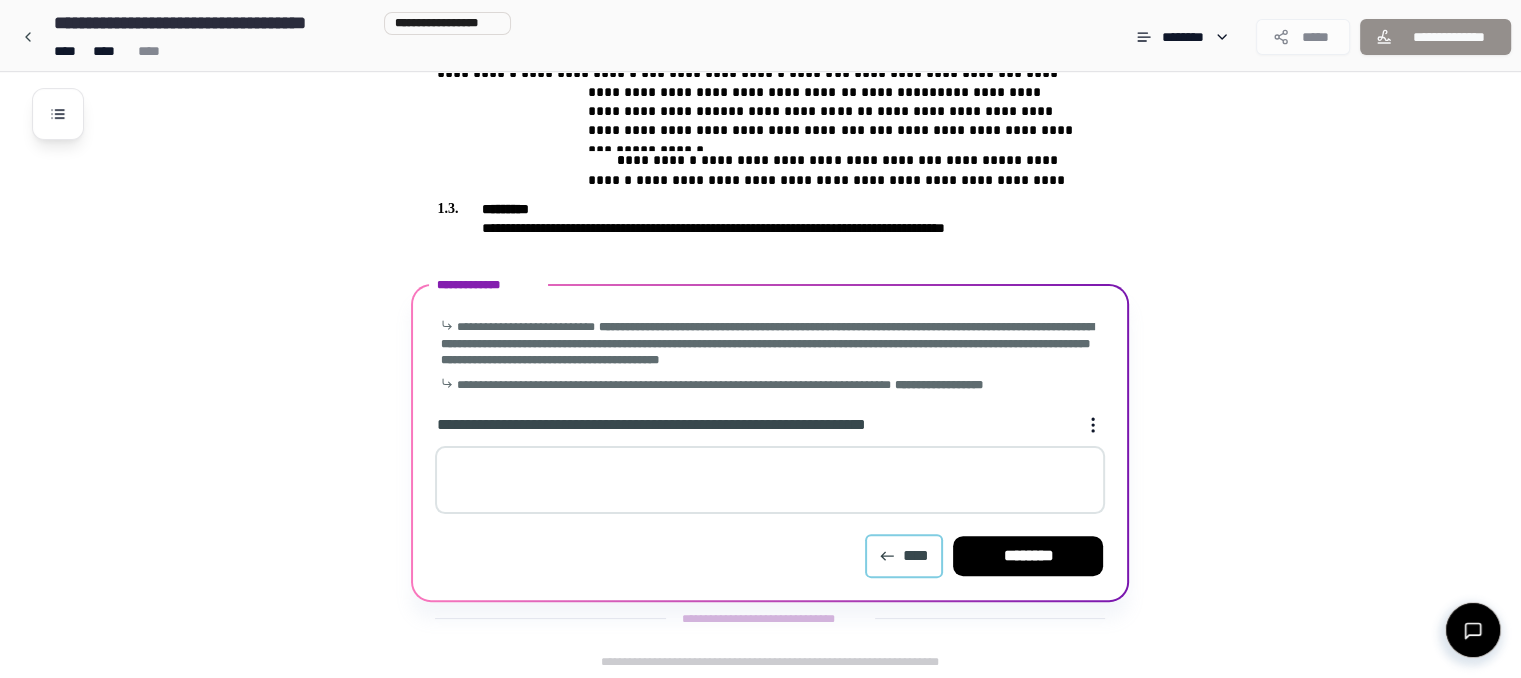 click 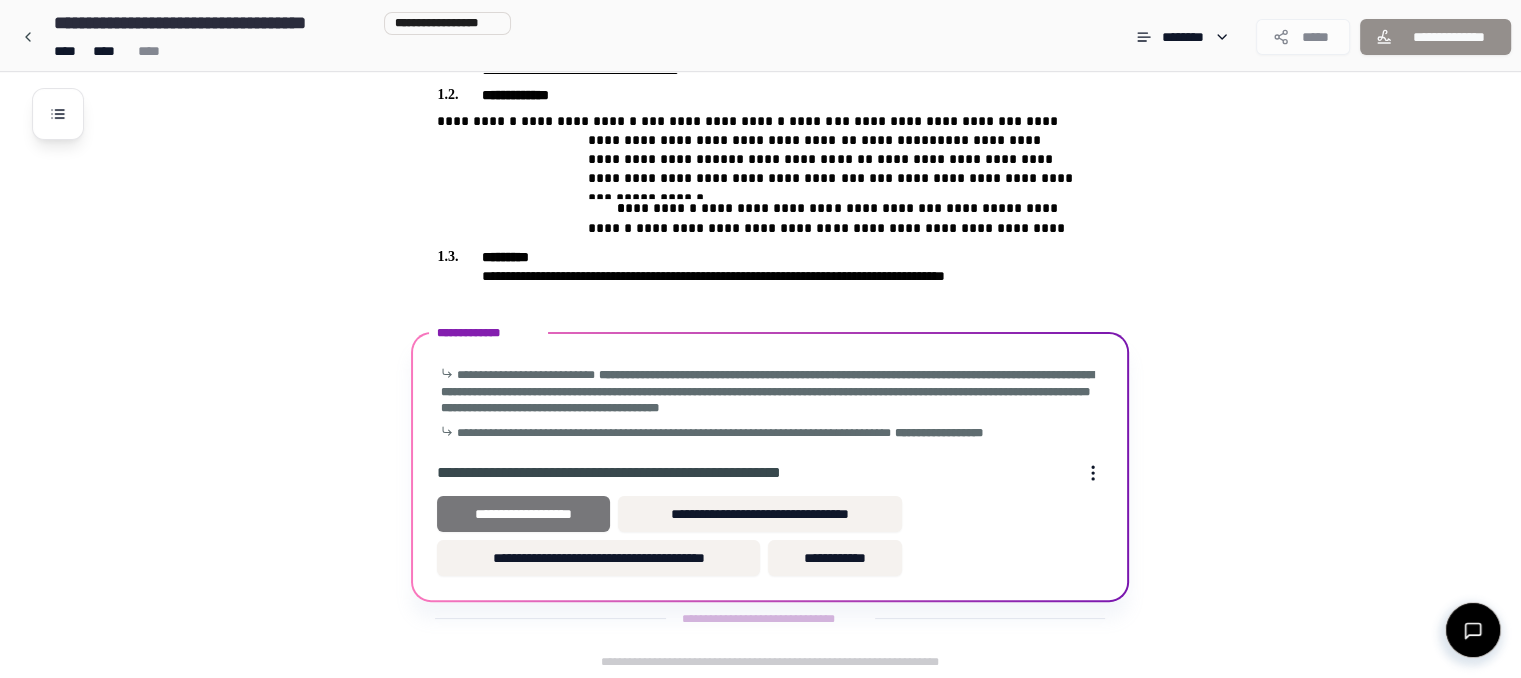 click on "**********" at bounding box center (523, 514) 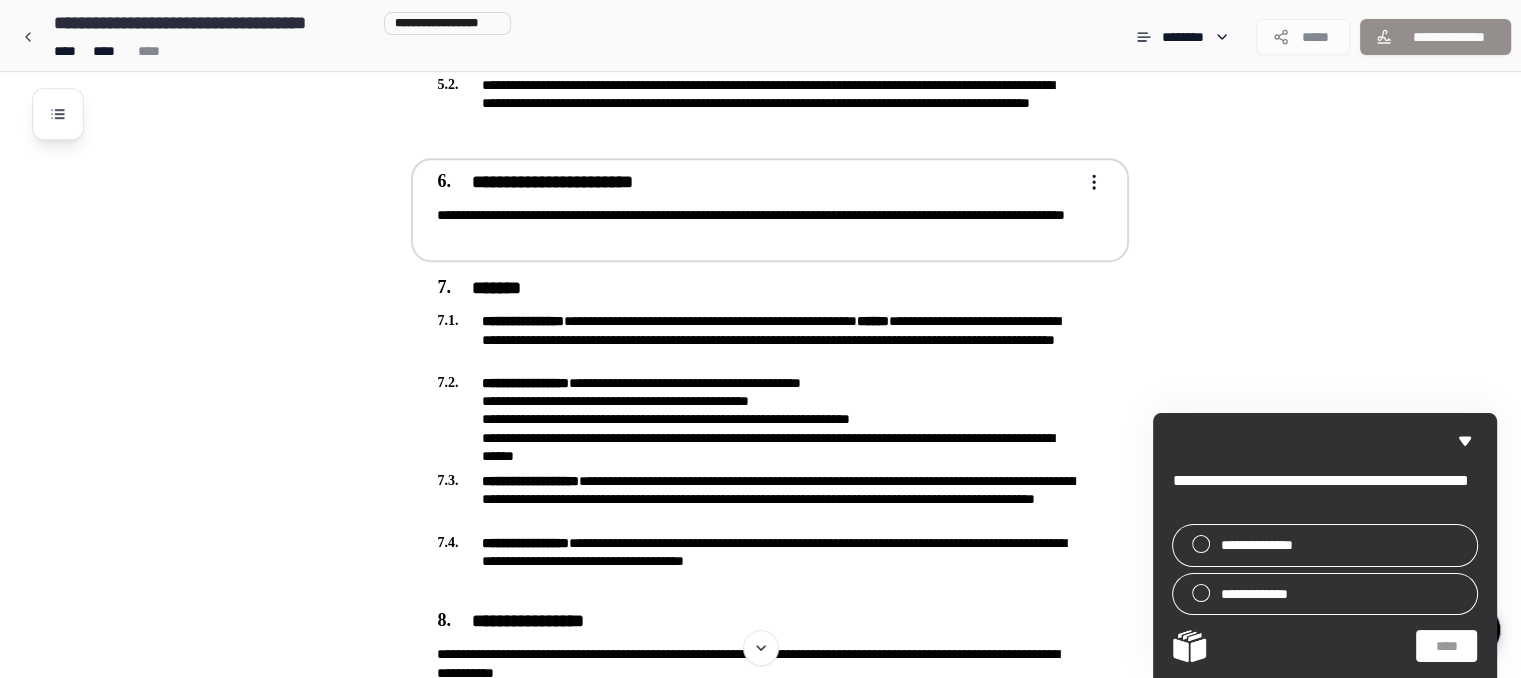 scroll, scrollTop: 1230, scrollLeft: 0, axis: vertical 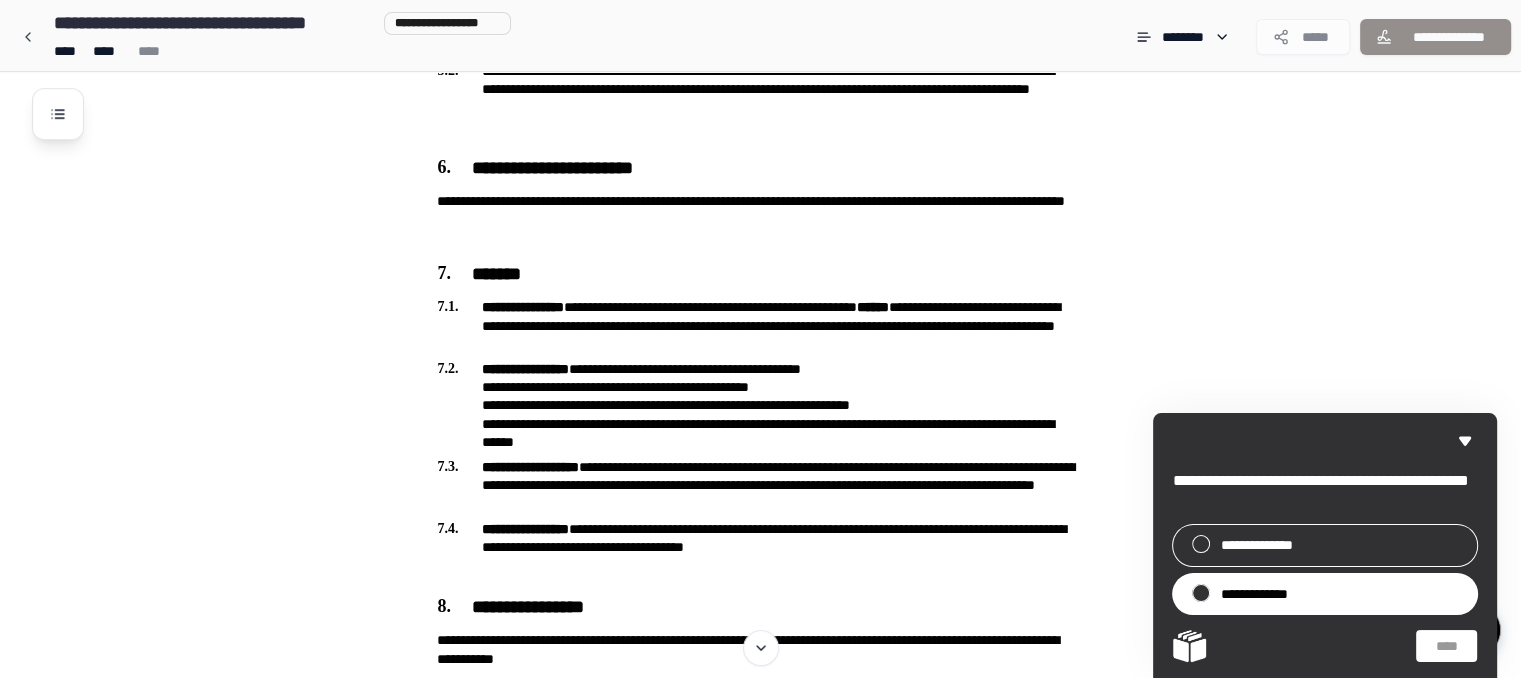 click on "**********" at bounding box center [1262, 594] 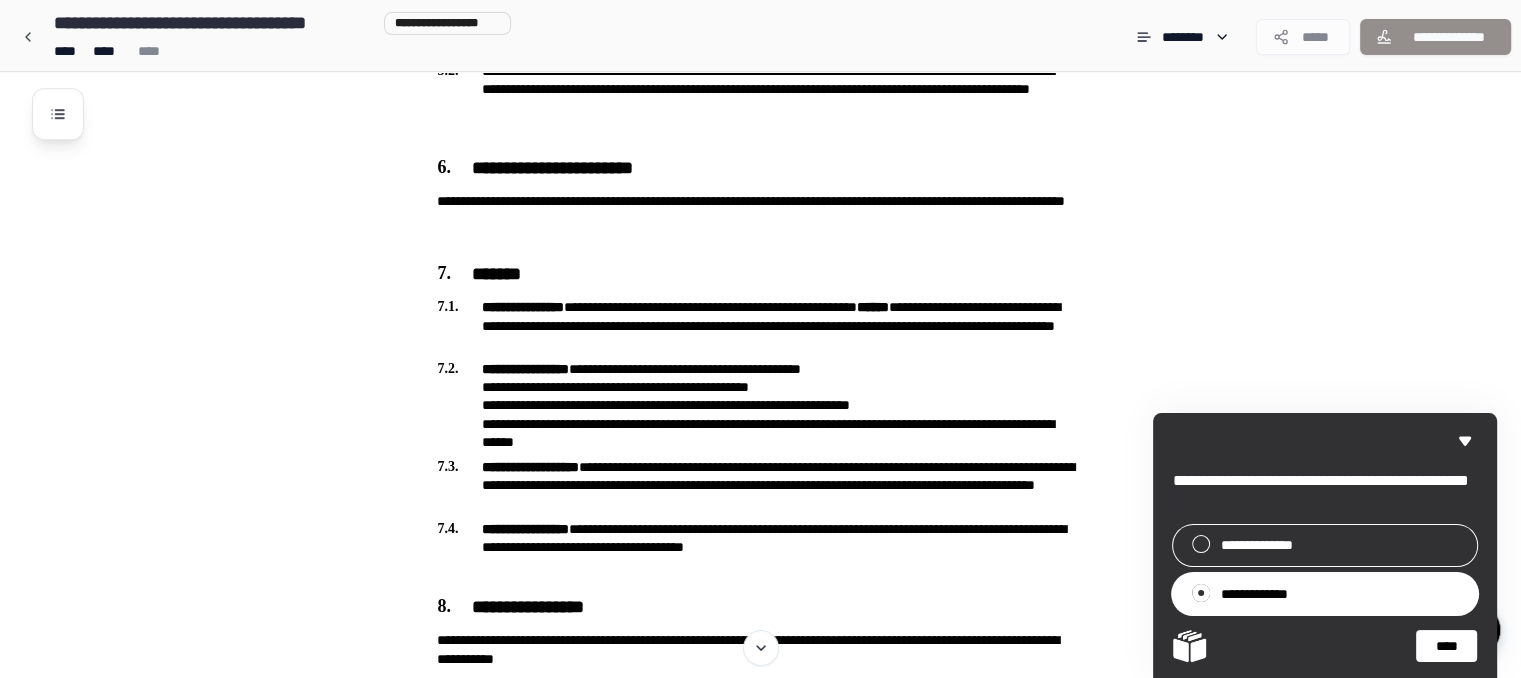 click at bounding box center (1325, 441) 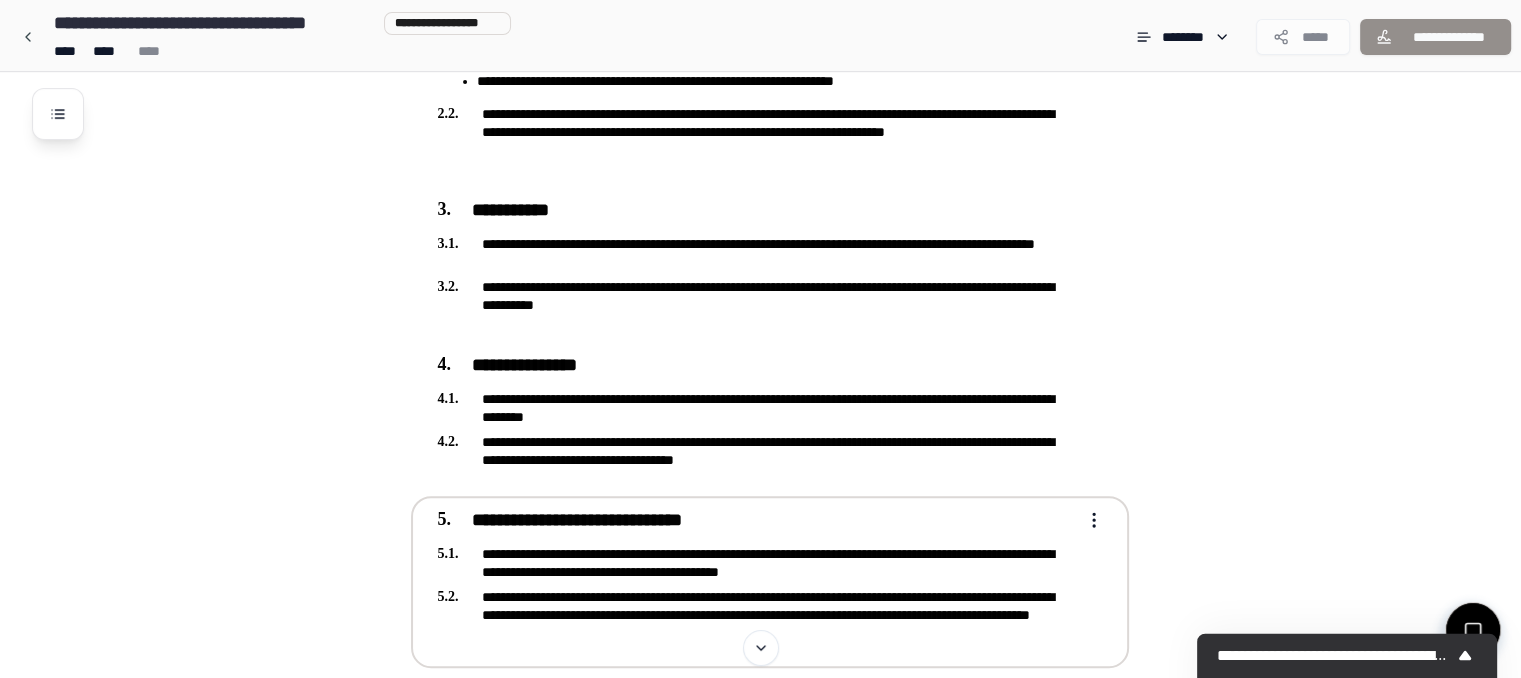 scroll, scrollTop: 703, scrollLeft: 0, axis: vertical 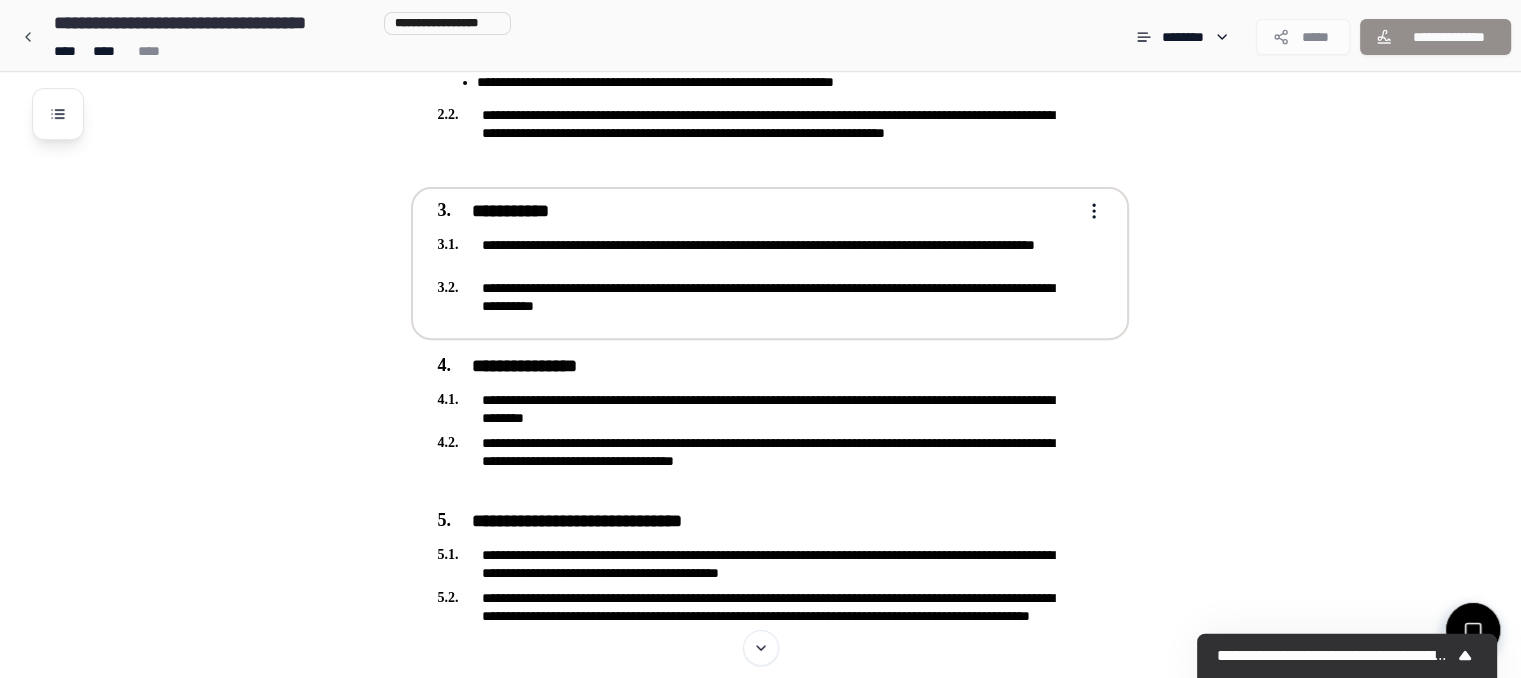 click on "**********" at bounding box center [756, 297] 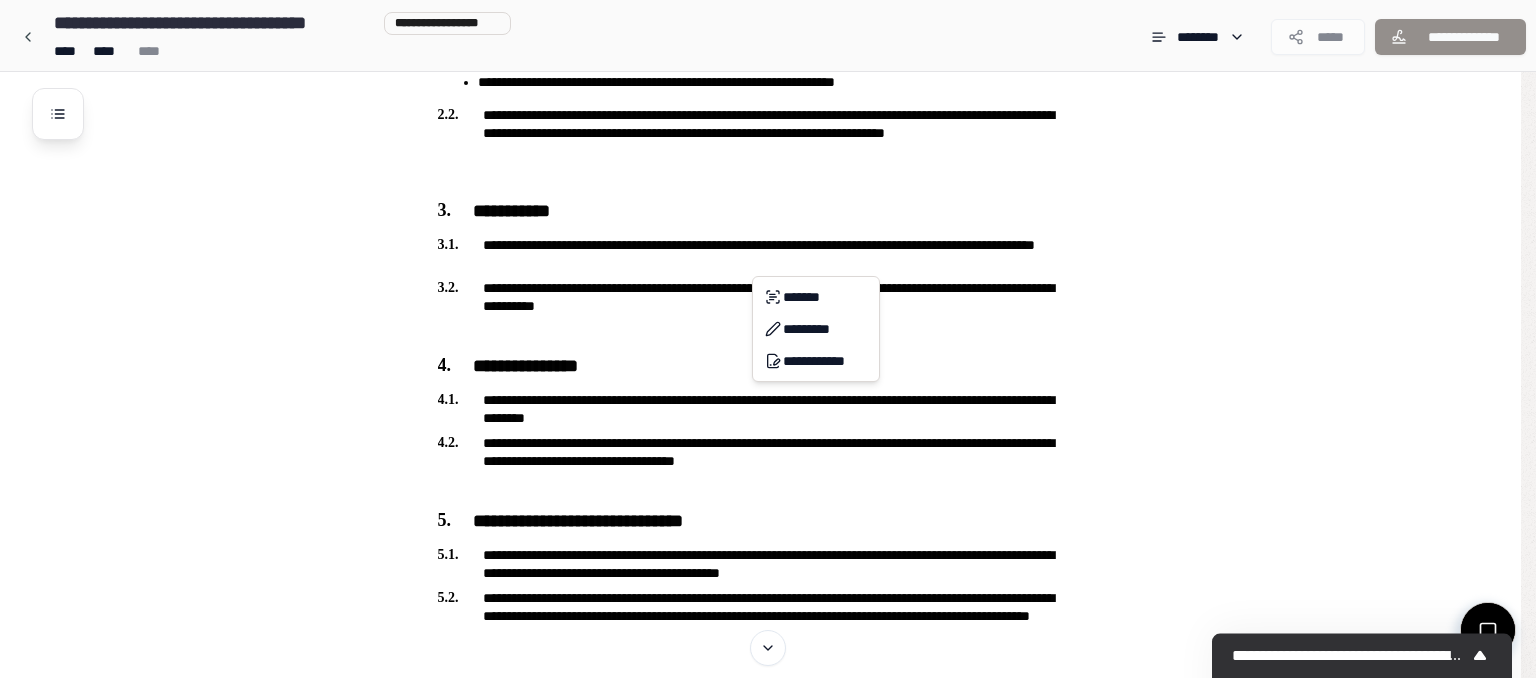 click on "**********" at bounding box center [768, 526] 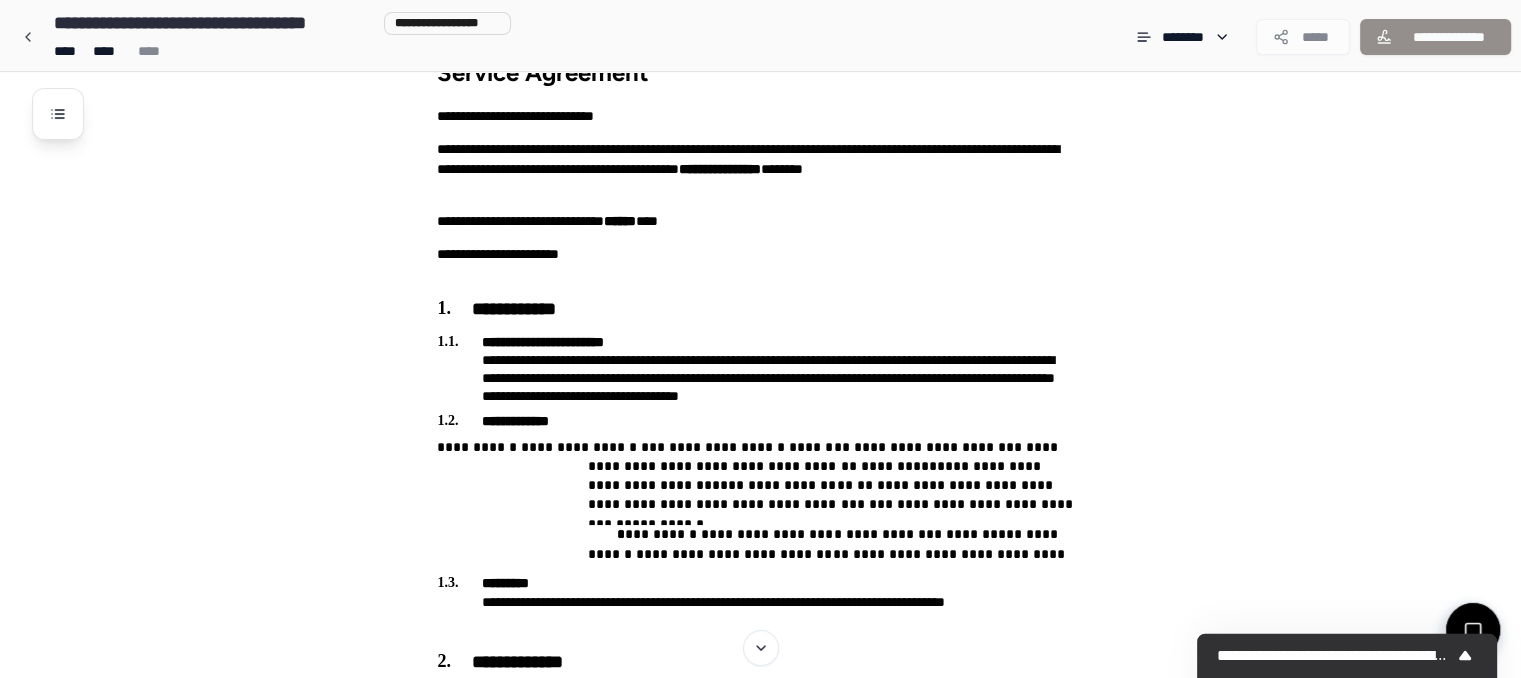 scroll, scrollTop: 0, scrollLeft: 0, axis: both 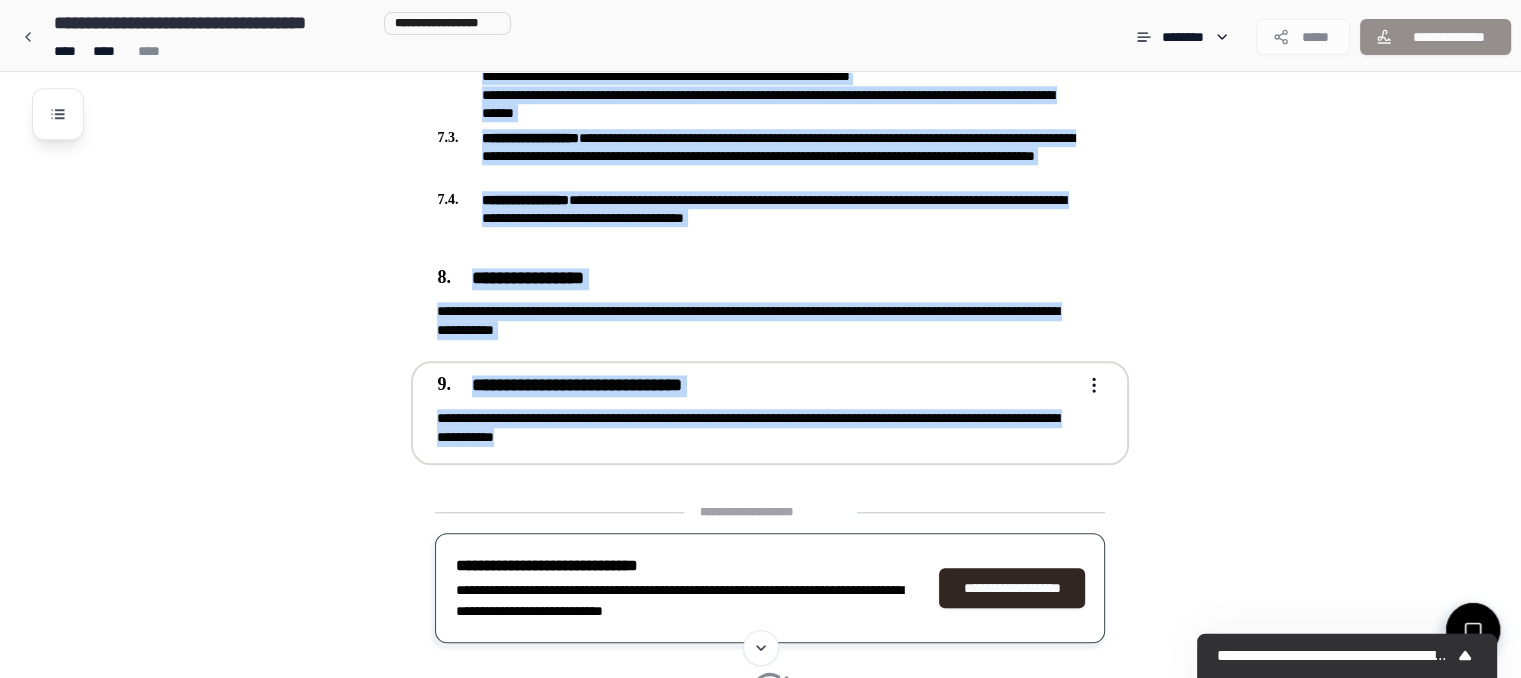 drag, startPoint x: 434, startPoint y: 156, endPoint x: 720, endPoint y: 437, distance: 400.94513 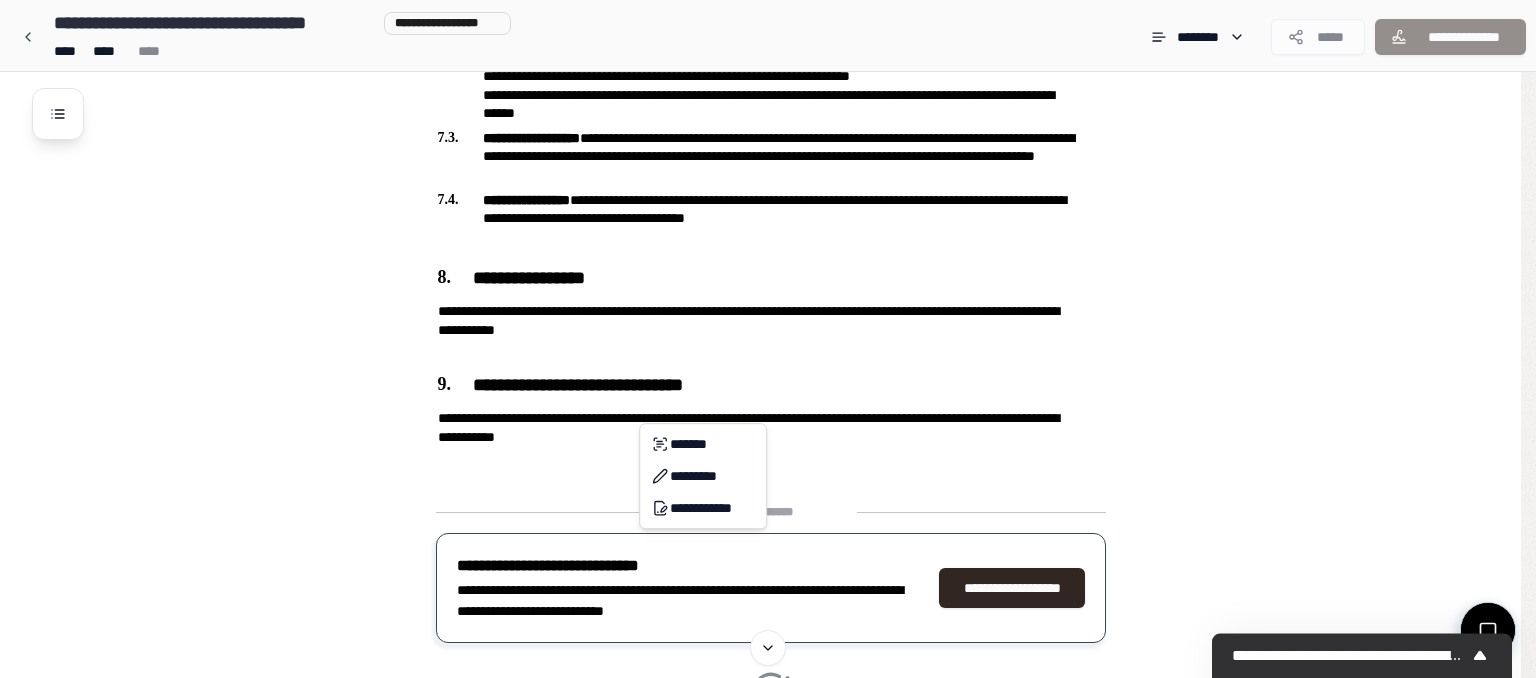 click on "**********" at bounding box center (768, -330) 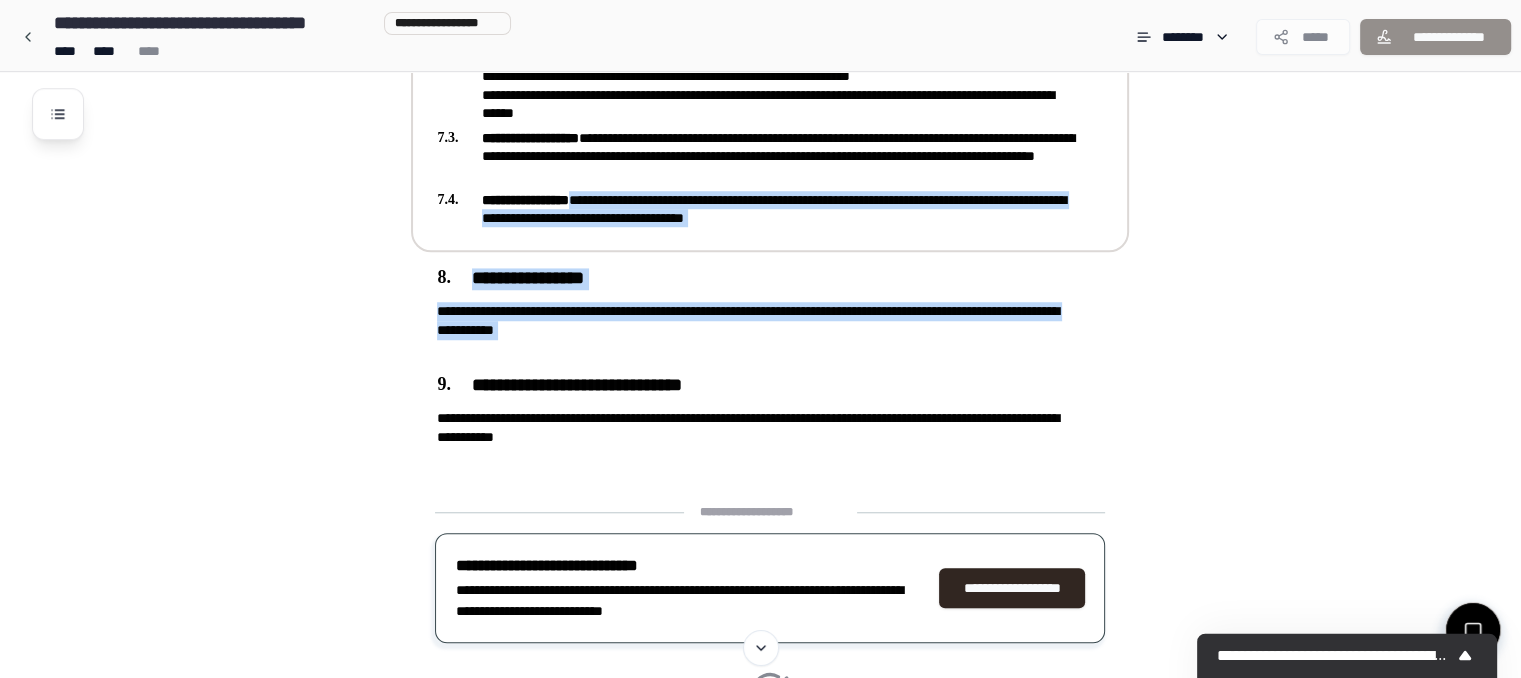 drag, startPoint x: 698, startPoint y: 434, endPoint x: 602, endPoint y: 189, distance: 263.13684 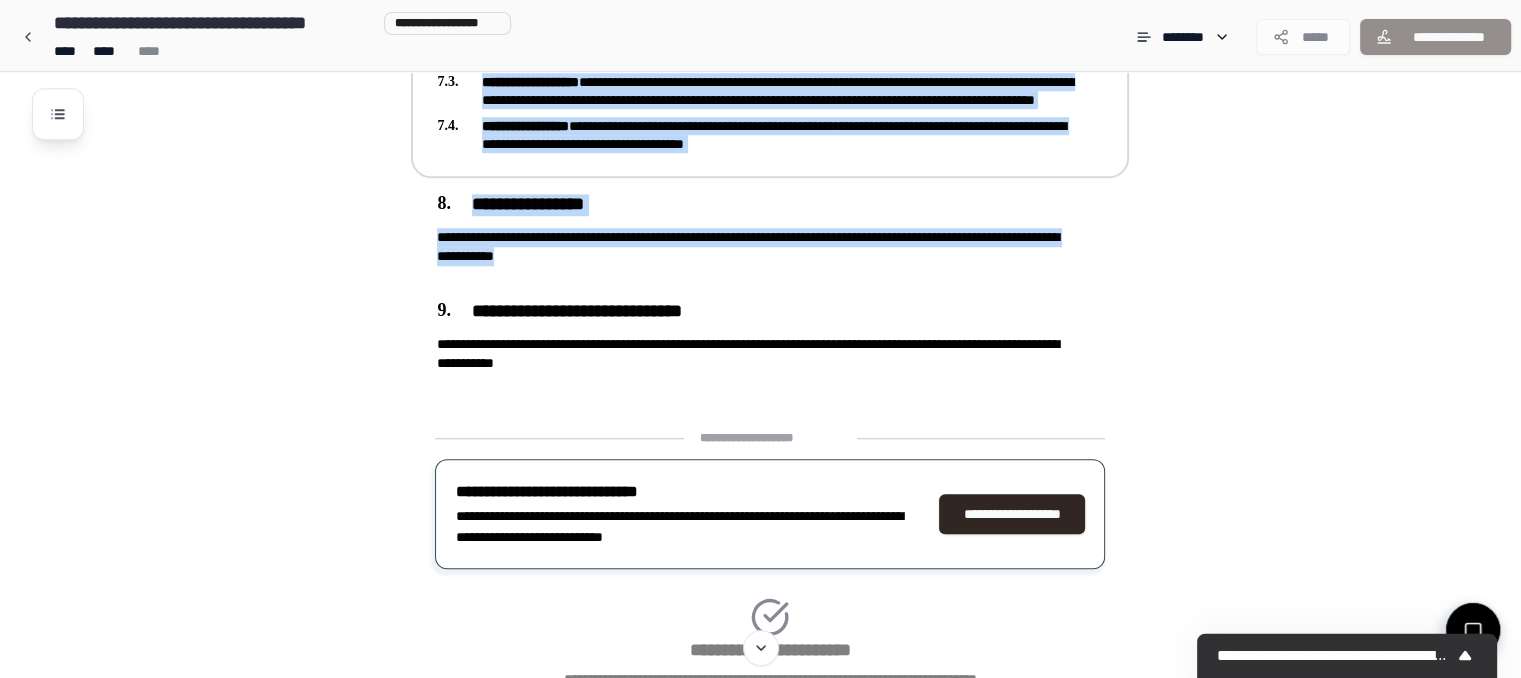 click on "**********" at bounding box center (756, 29) 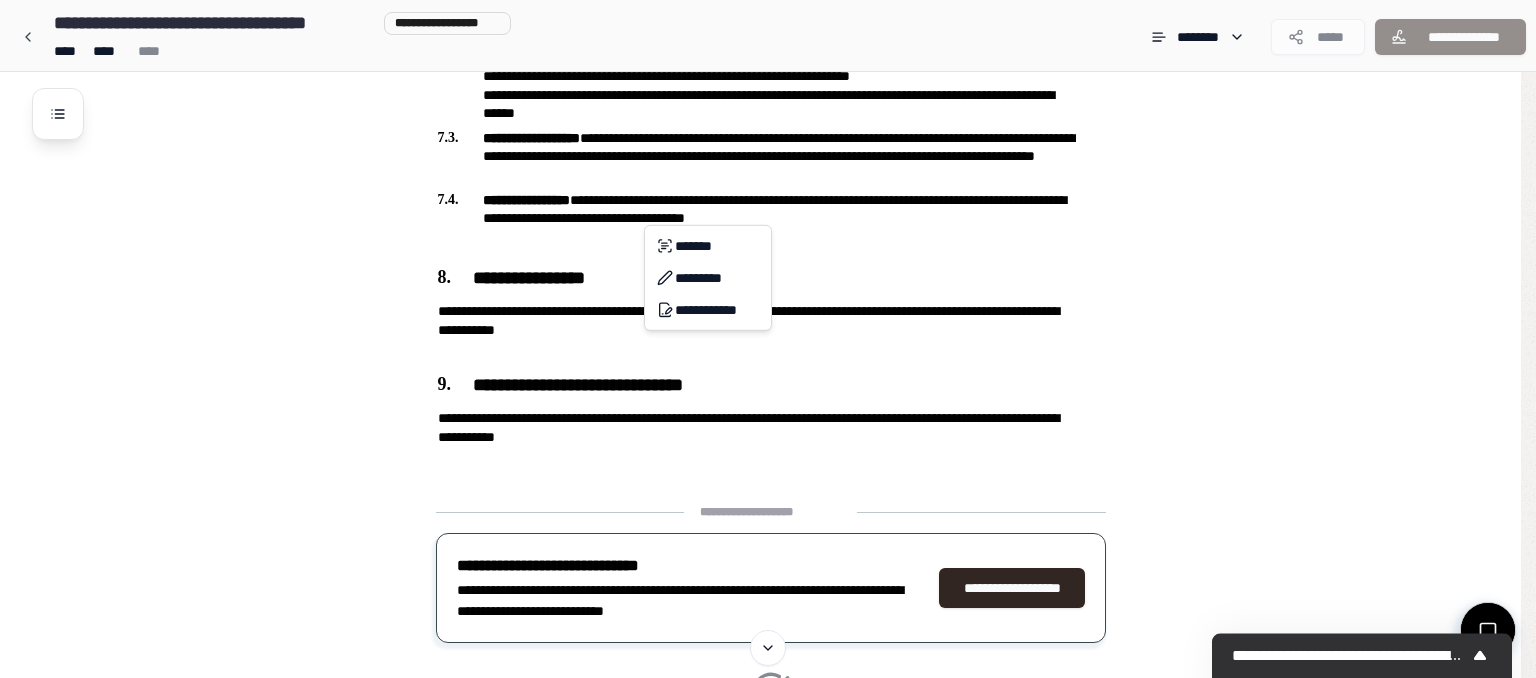 click on "**********" at bounding box center (768, -330) 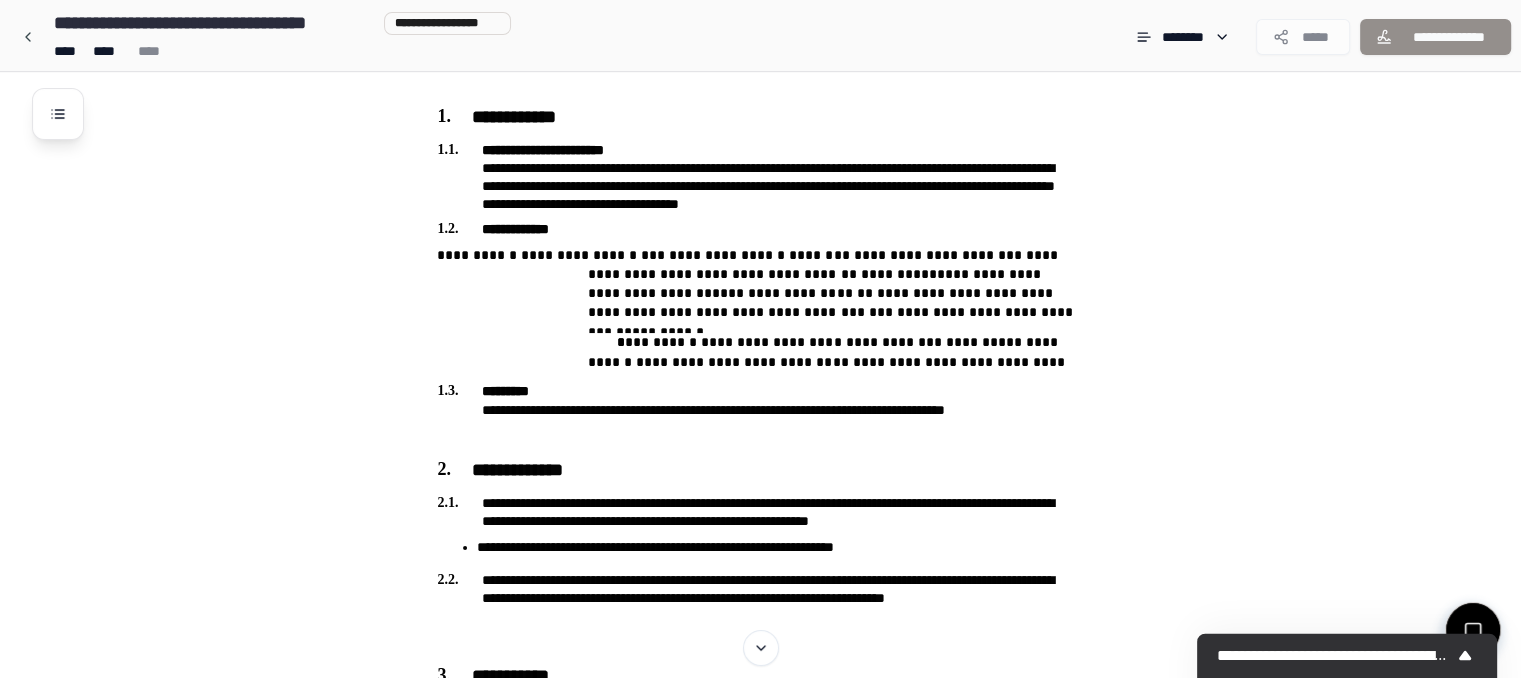 scroll, scrollTop: 0, scrollLeft: 0, axis: both 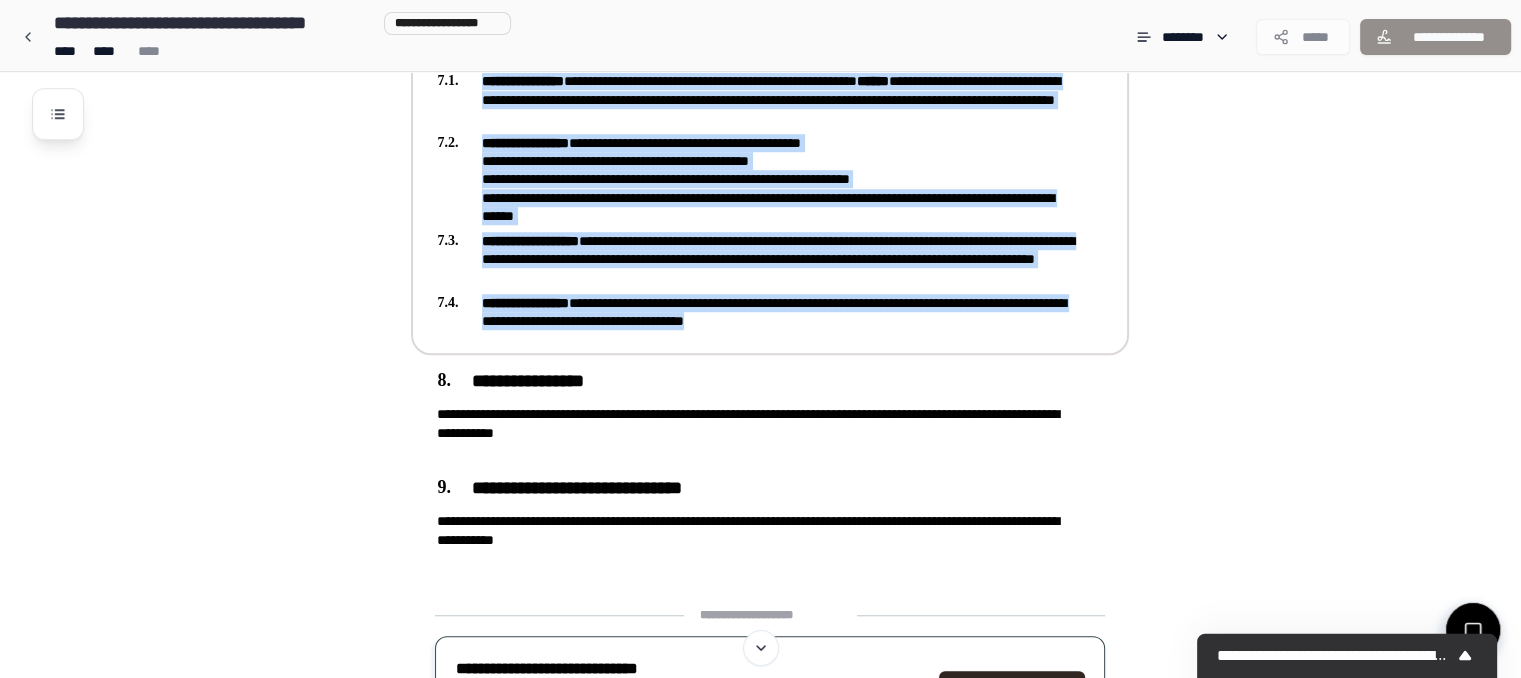 drag, startPoint x: 439, startPoint y: 118, endPoint x: 920, endPoint y: 318, distance: 520.9232 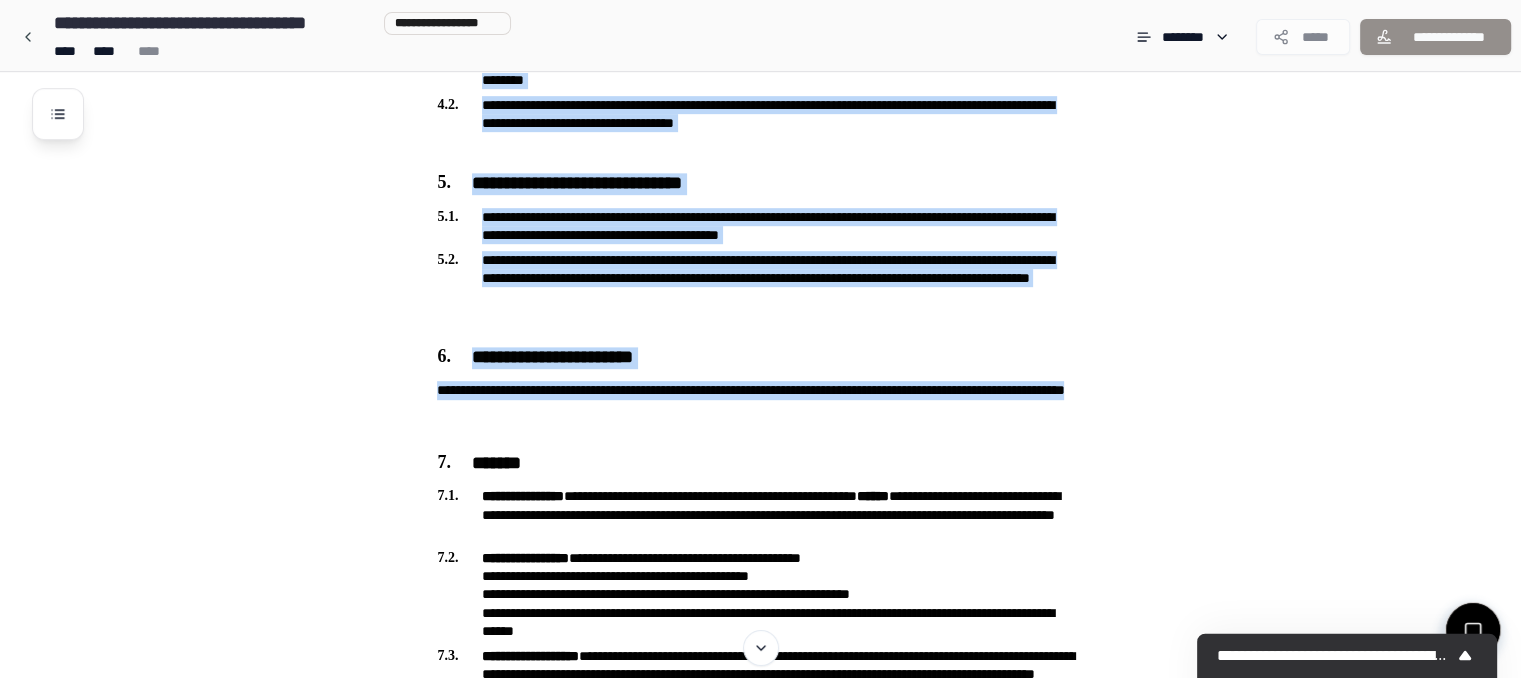 scroll, scrollTop: 676, scrollLeft: 0, axis: vertical 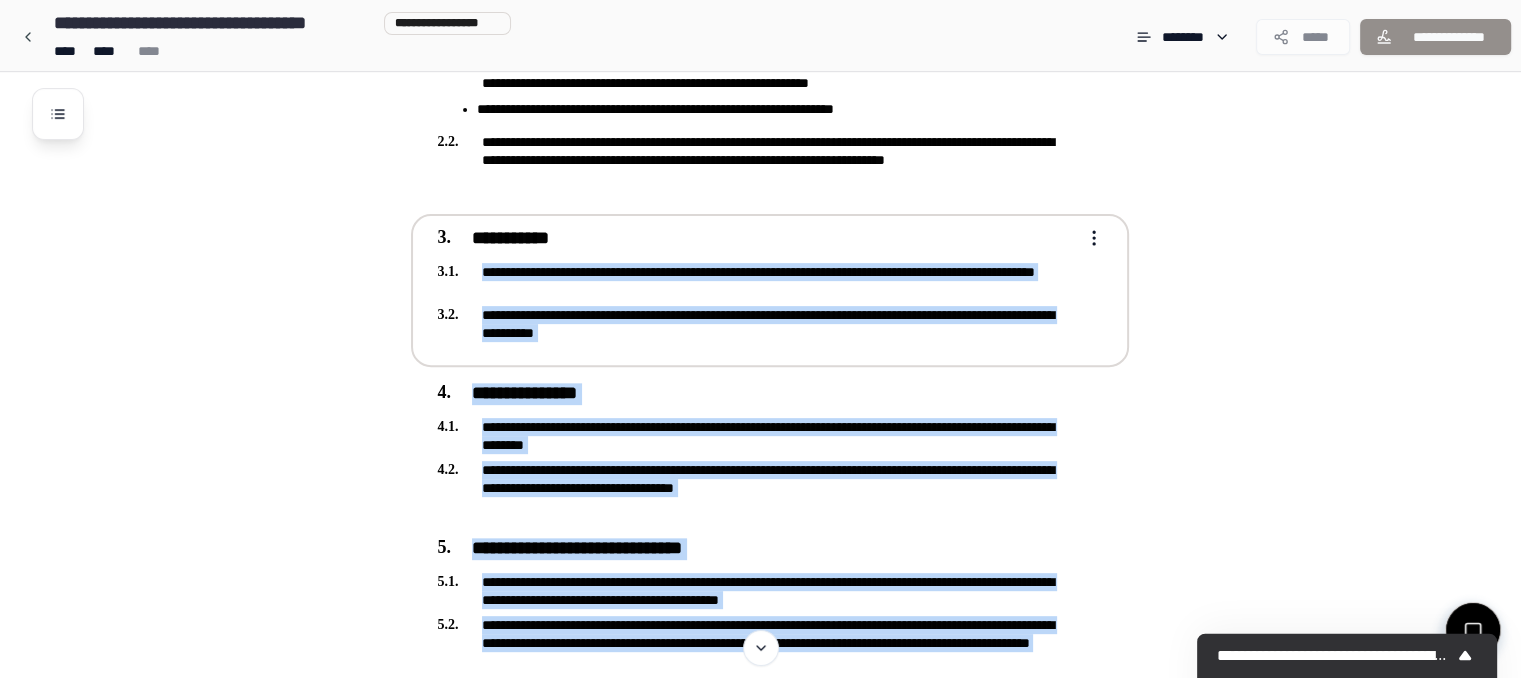 drag, startPoint x: 898, startPoint y: 311, endPoint x: 622, endPoint y: 221, distance: 290.30328 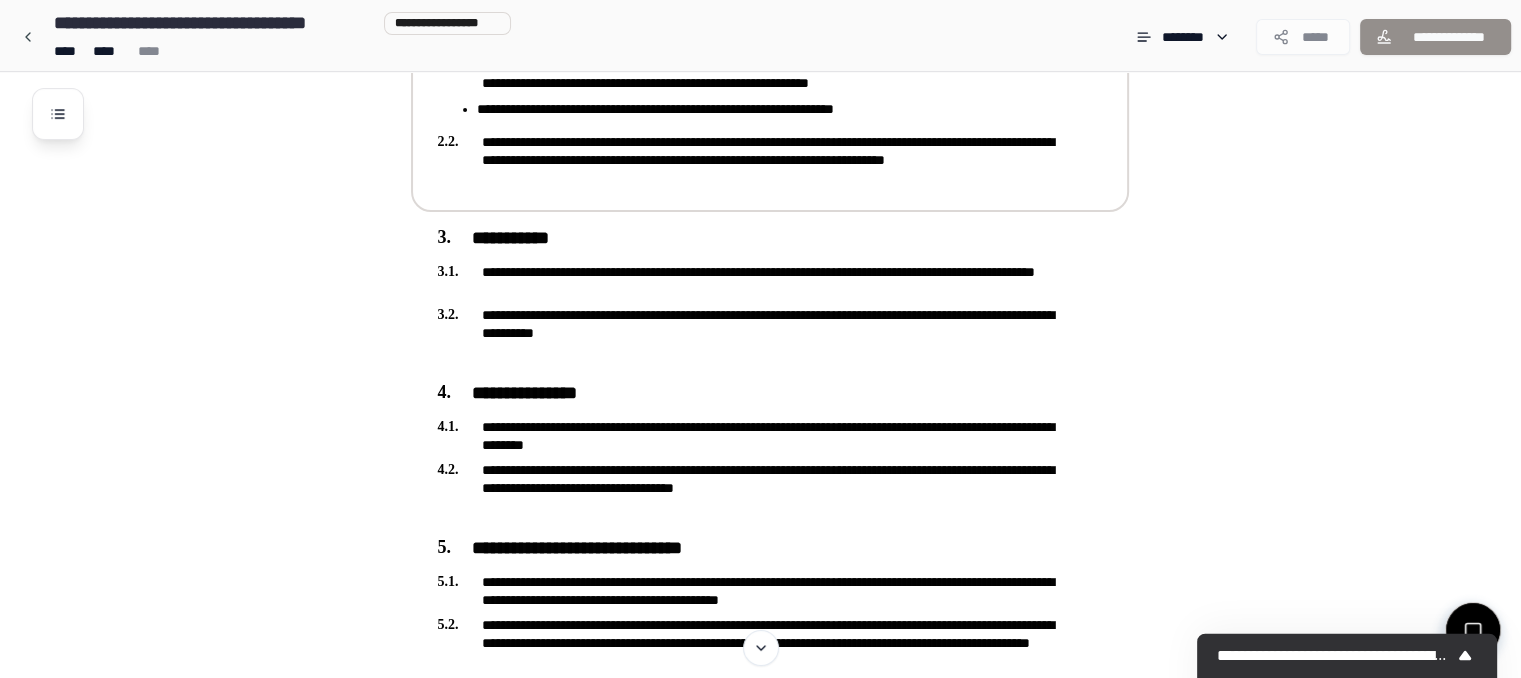 click on "**********" at bounding box center (756, 160) 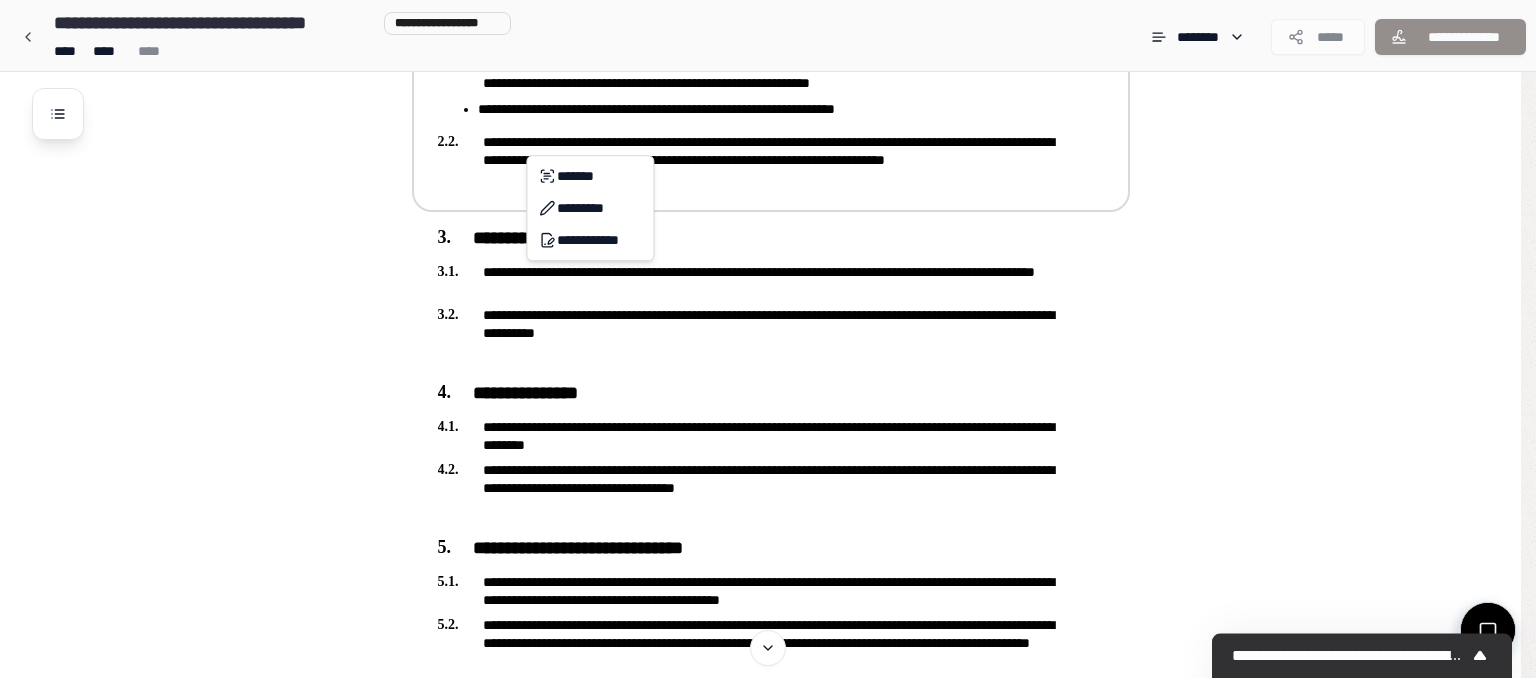 click on "**********" at bounding box center [768, 553] 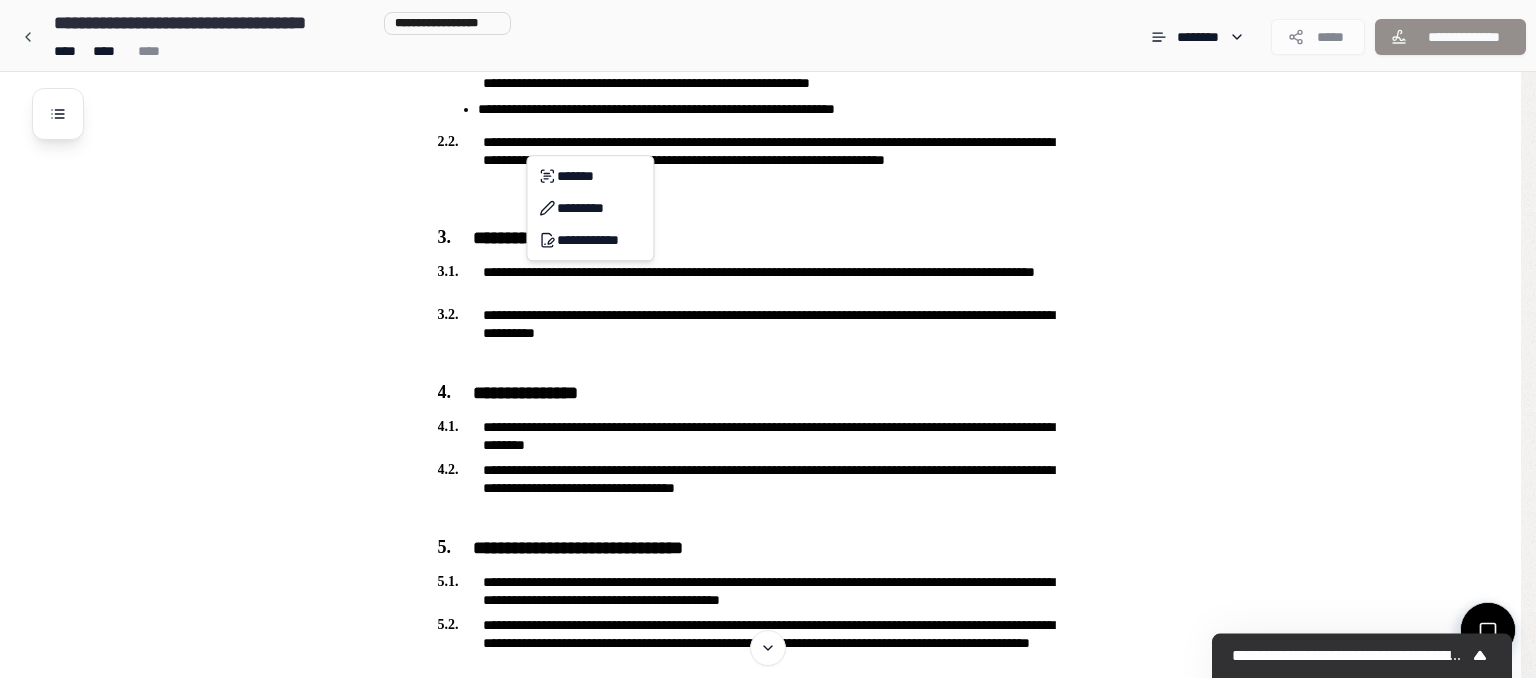 click on "**********" at bounding box center (768, 553) 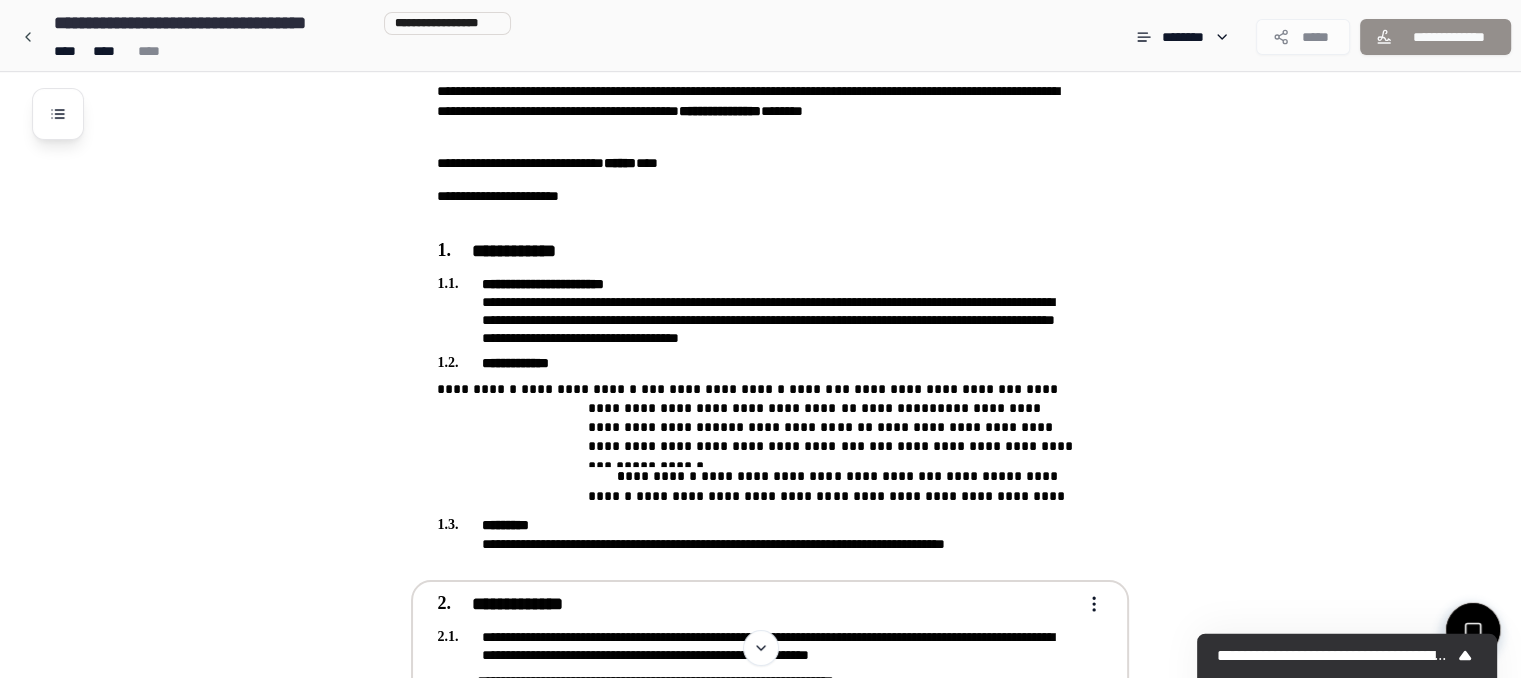 scroll, scrollTop: 72, scrollLeft: 0, axis: vertical 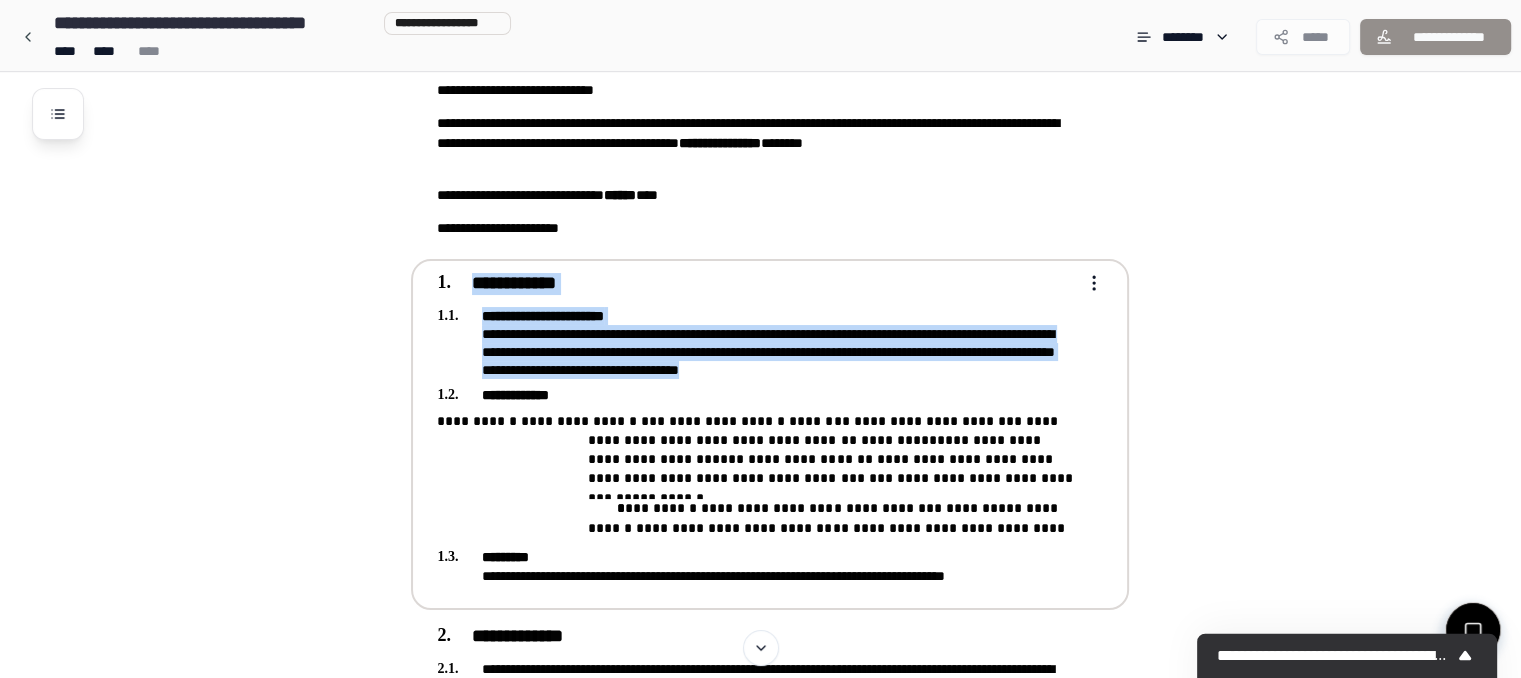 drag, startPoint x: 1034, startPoint y: 357, endPoint x: 464, endPoint y: 288, distance: 574.16113 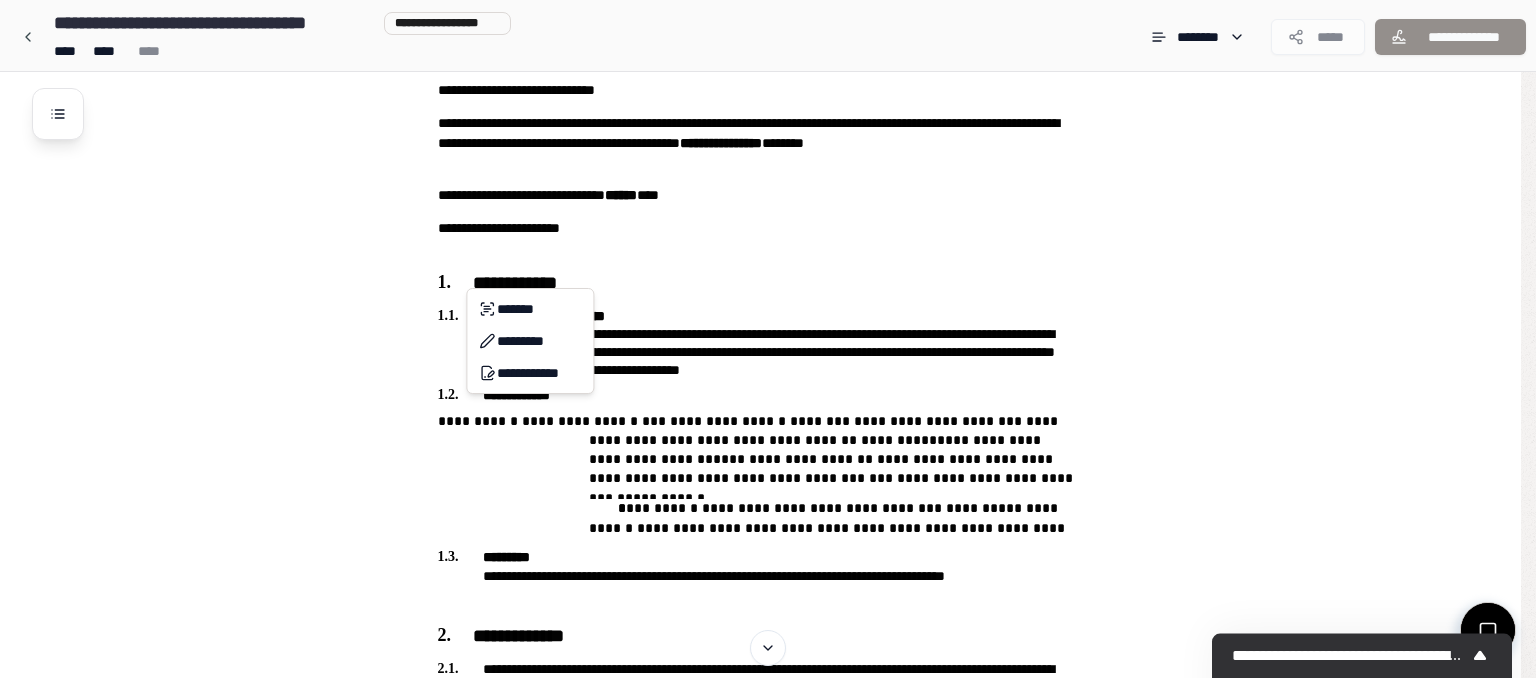 click on "**********" at bounding box center (768, 1157) 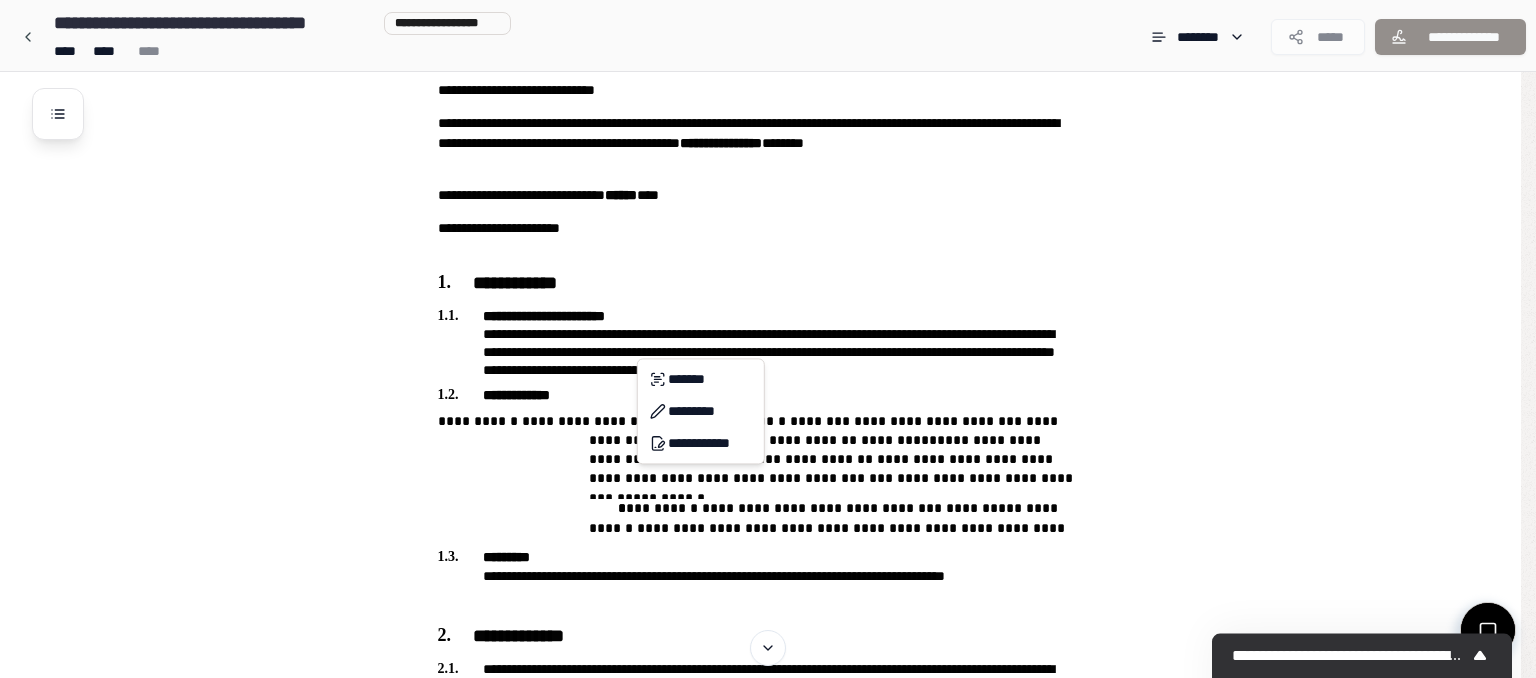 click on "**********" at bounding box center (768, 1157) 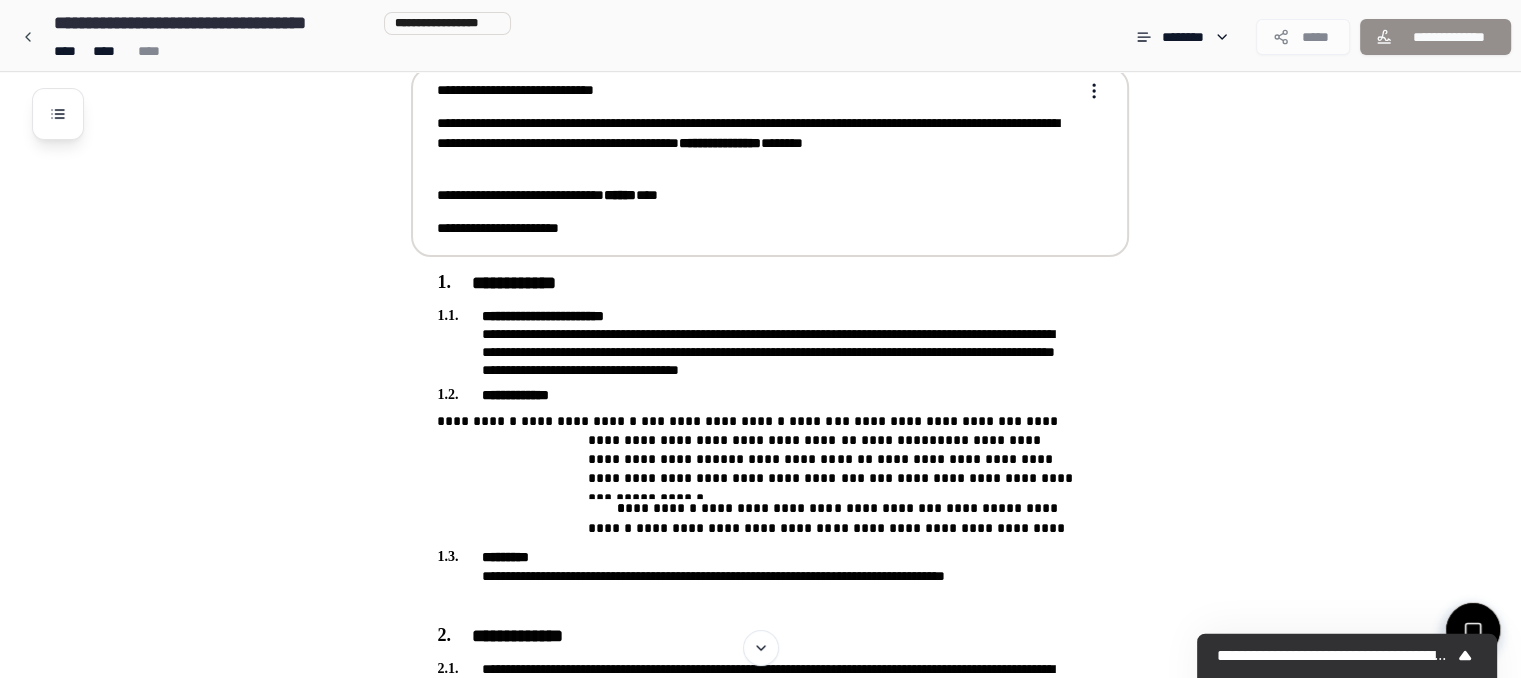 scroll, scrollTop: 0, scrollLeft: 0, axis: both 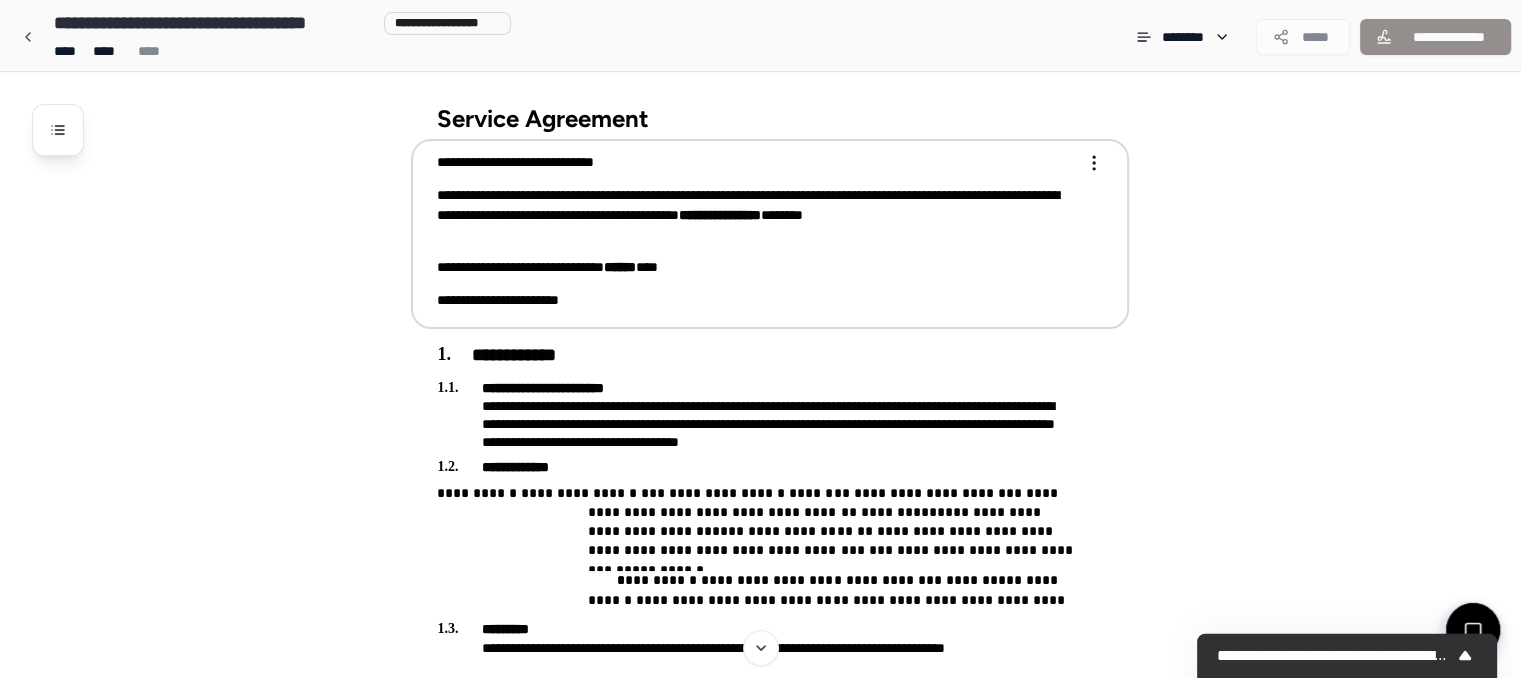 click on "**********" at bounding box center [756, 215] 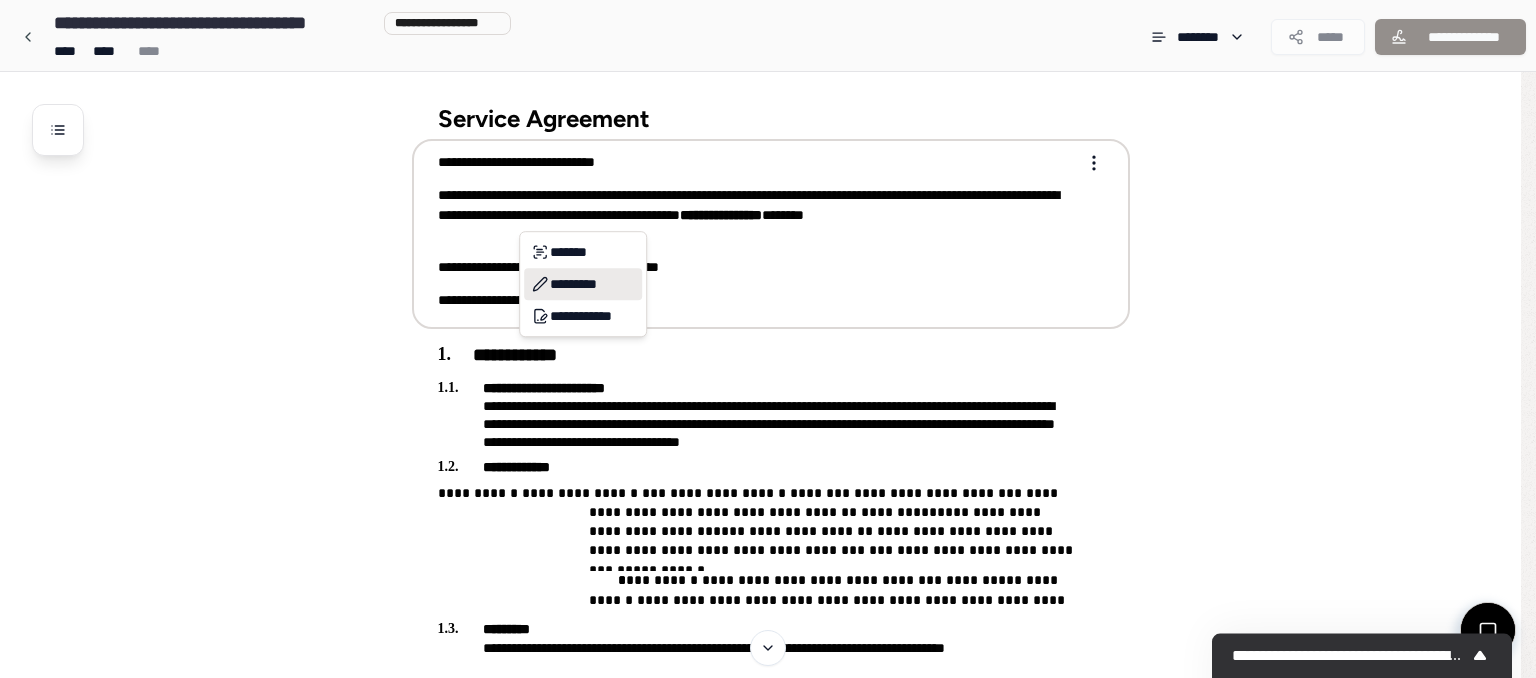 click on "*********" at bounding box center (583, 284) 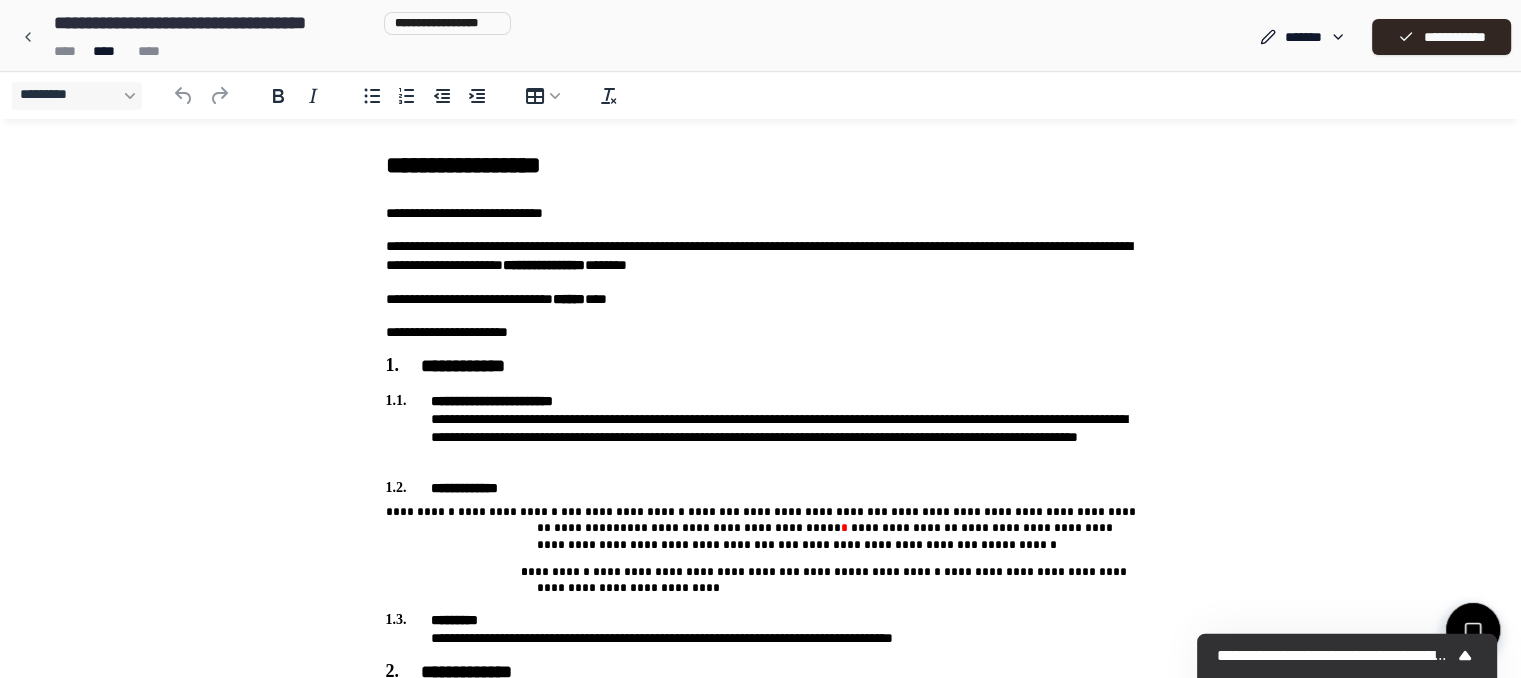 scroll, scrollTop: 0, scrollLeft: 0, axis: both 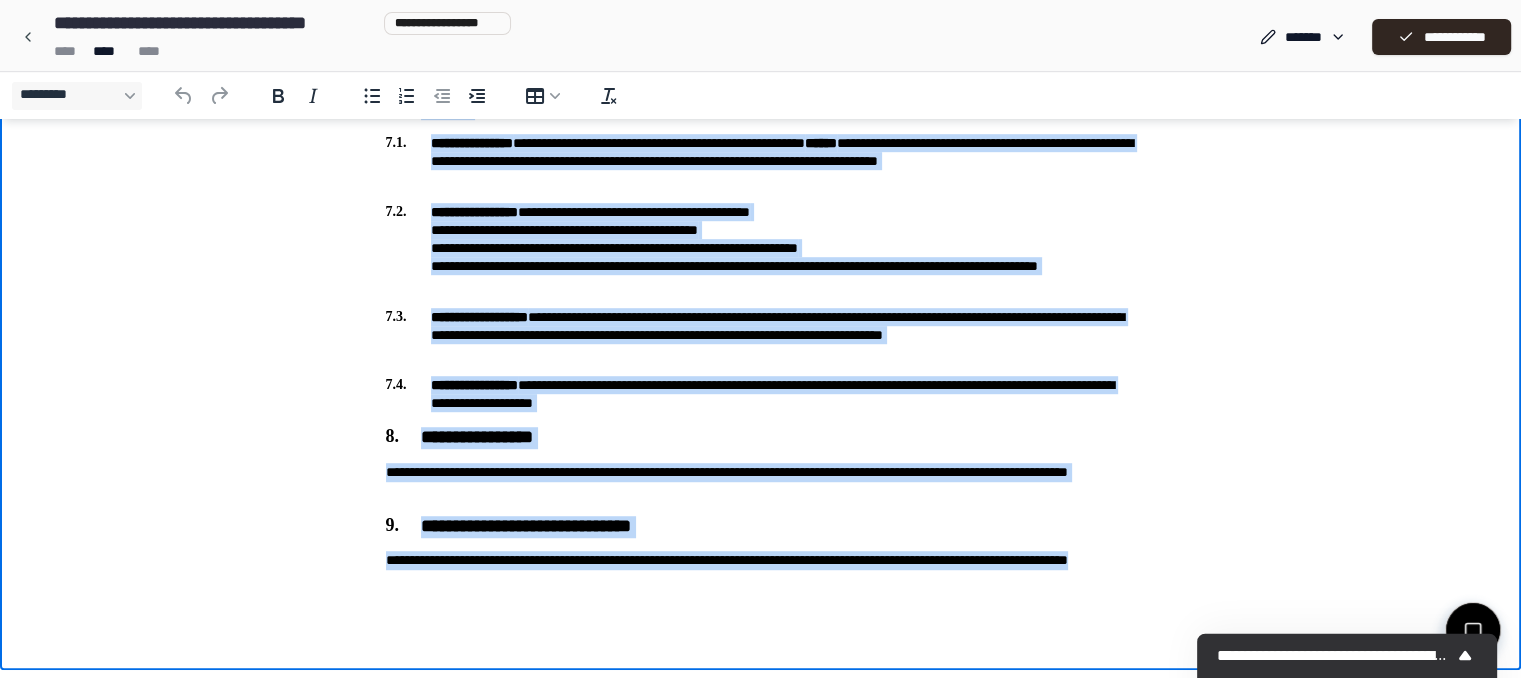 drag, startPoint x: 388, startPoint y: -1031, endPoint x: 743, endPoint y: 588, distance: 1657.4637 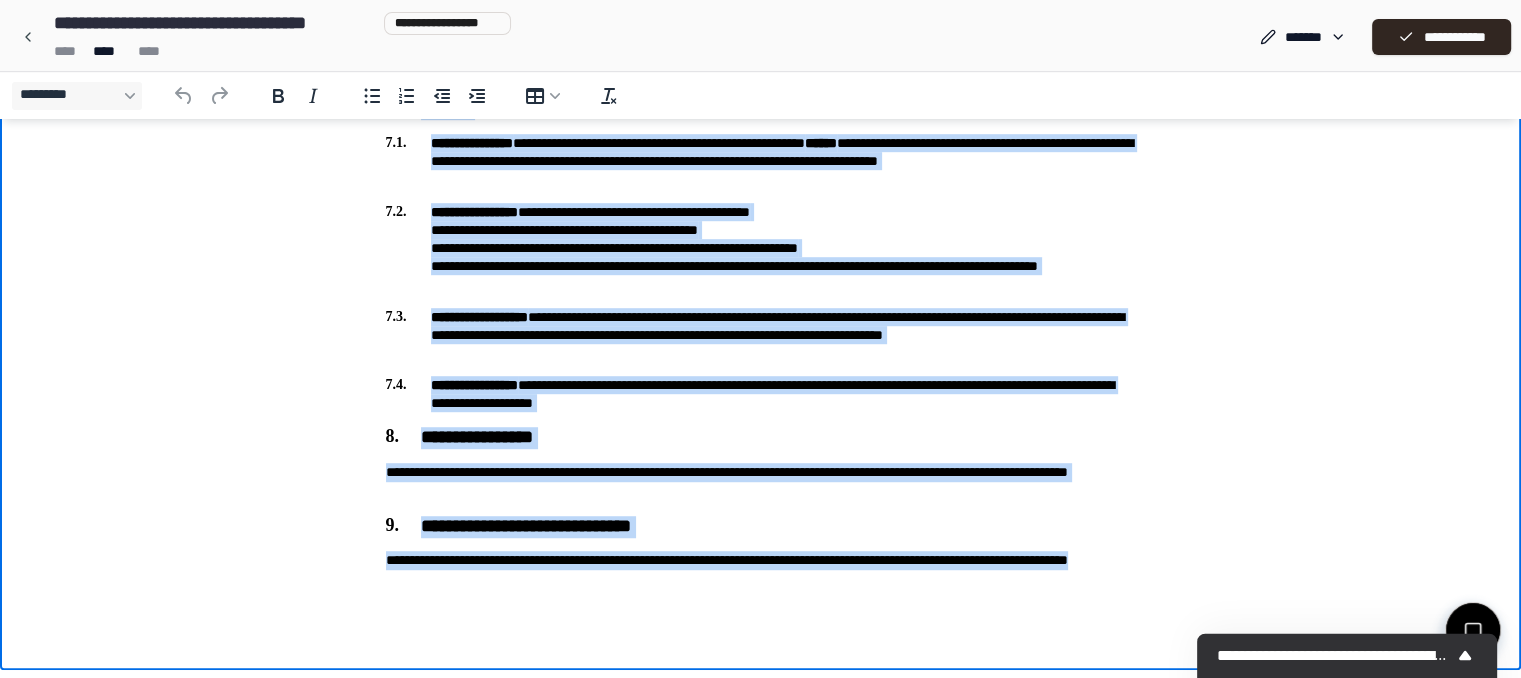 copy on "**********" 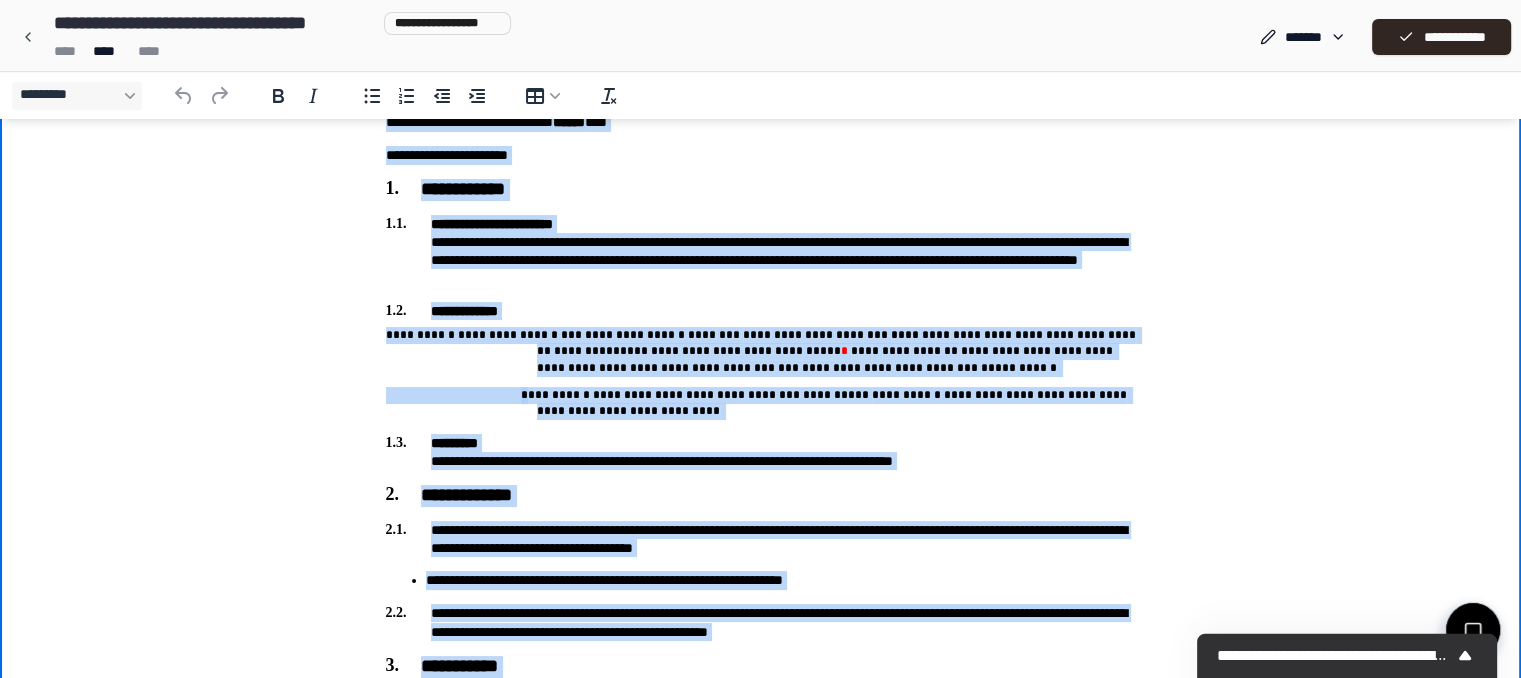 scroll, scrollTop: 0, scrollLeft: 0, axis: both 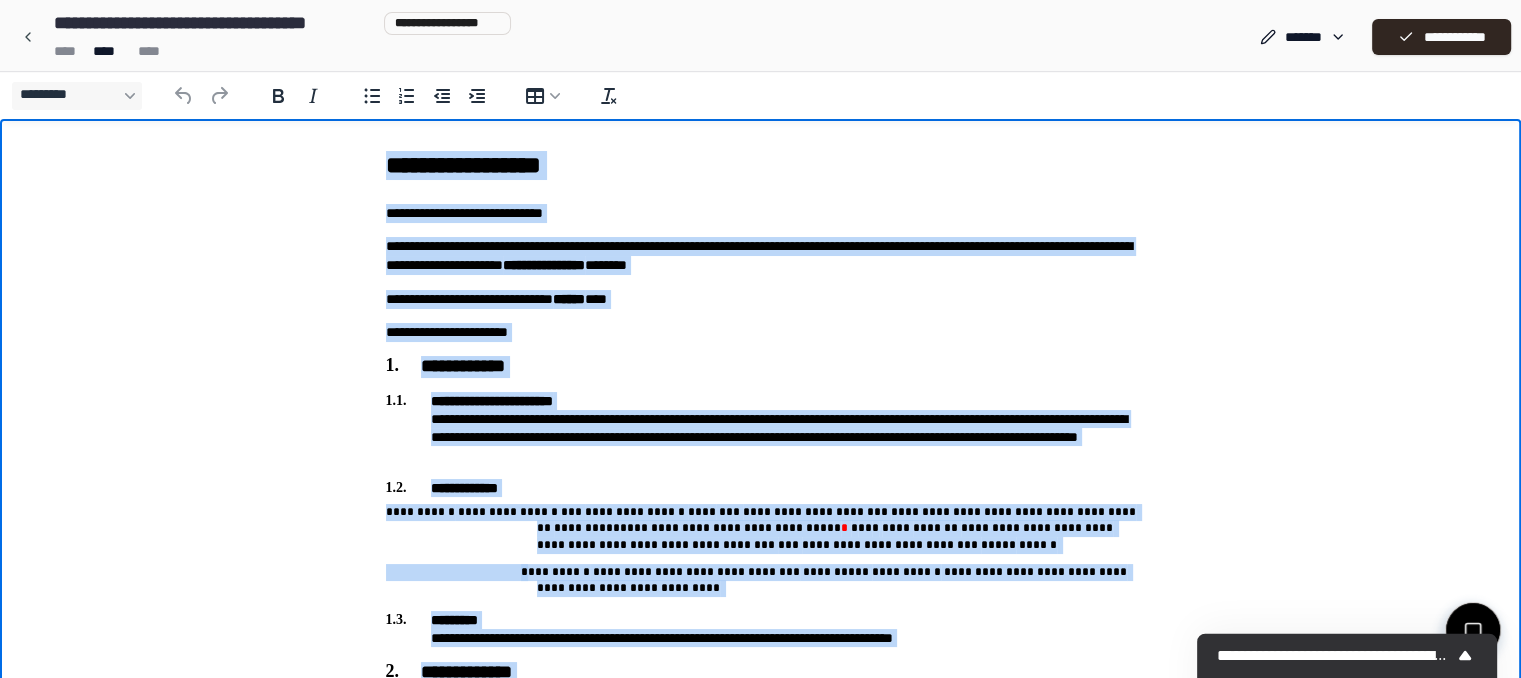 click on "**********" at bounding box center (761, 256) 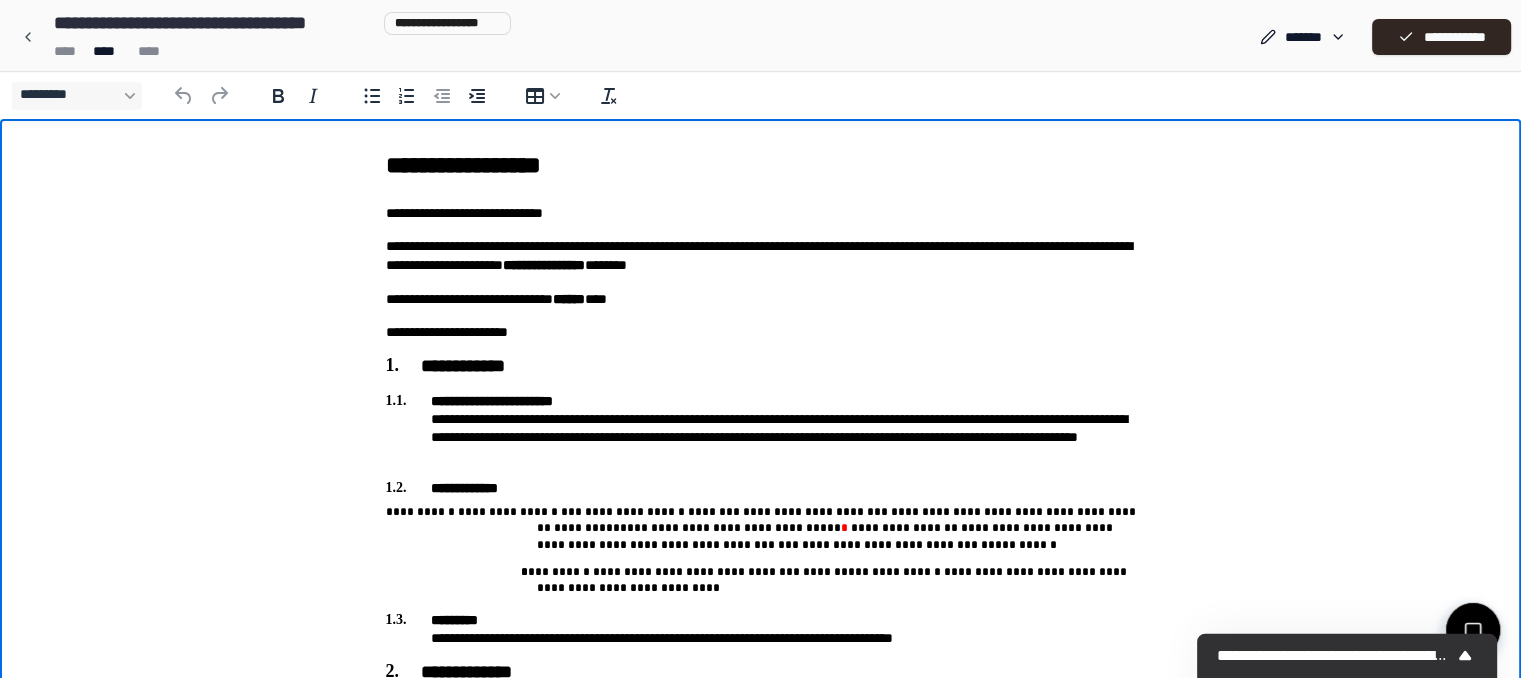 click on "**********" at bounding box center [761, 165] 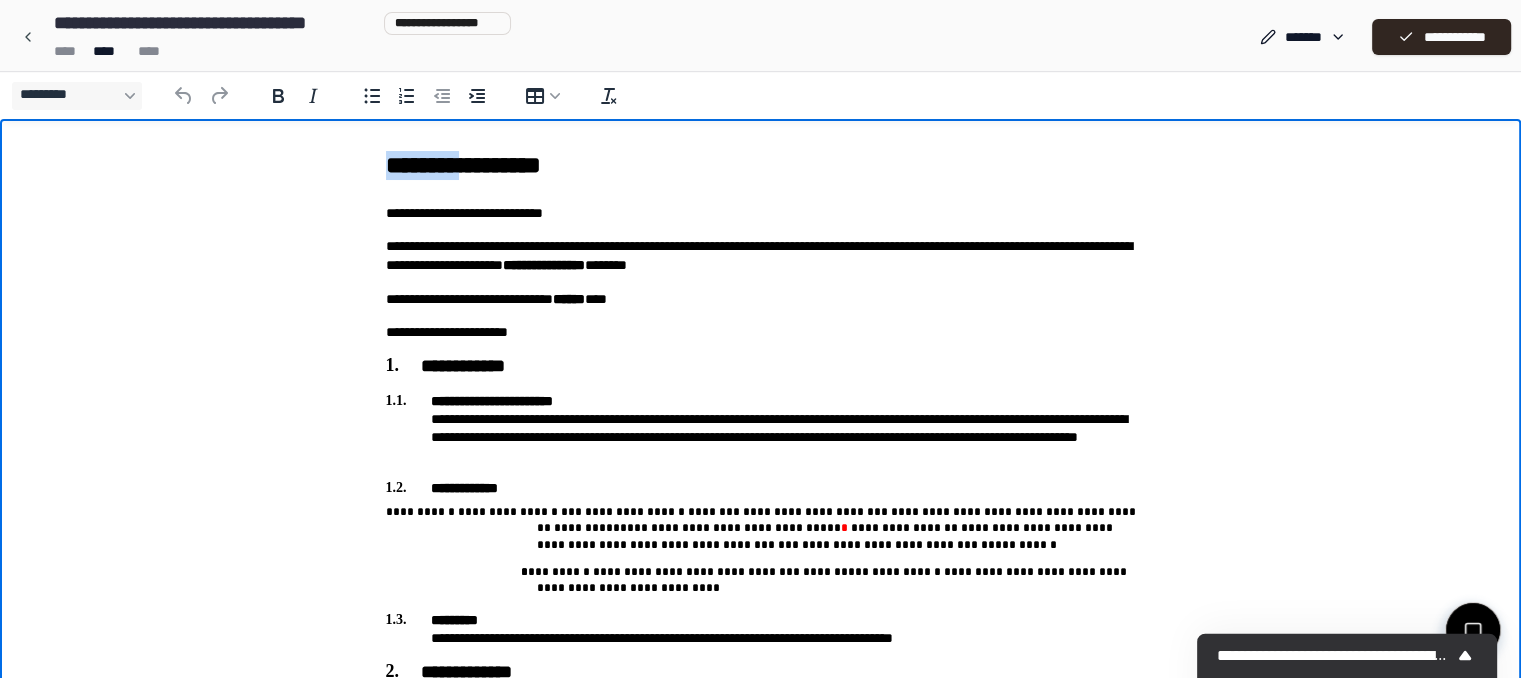 click on "**********" at bounding box center [761, 165] 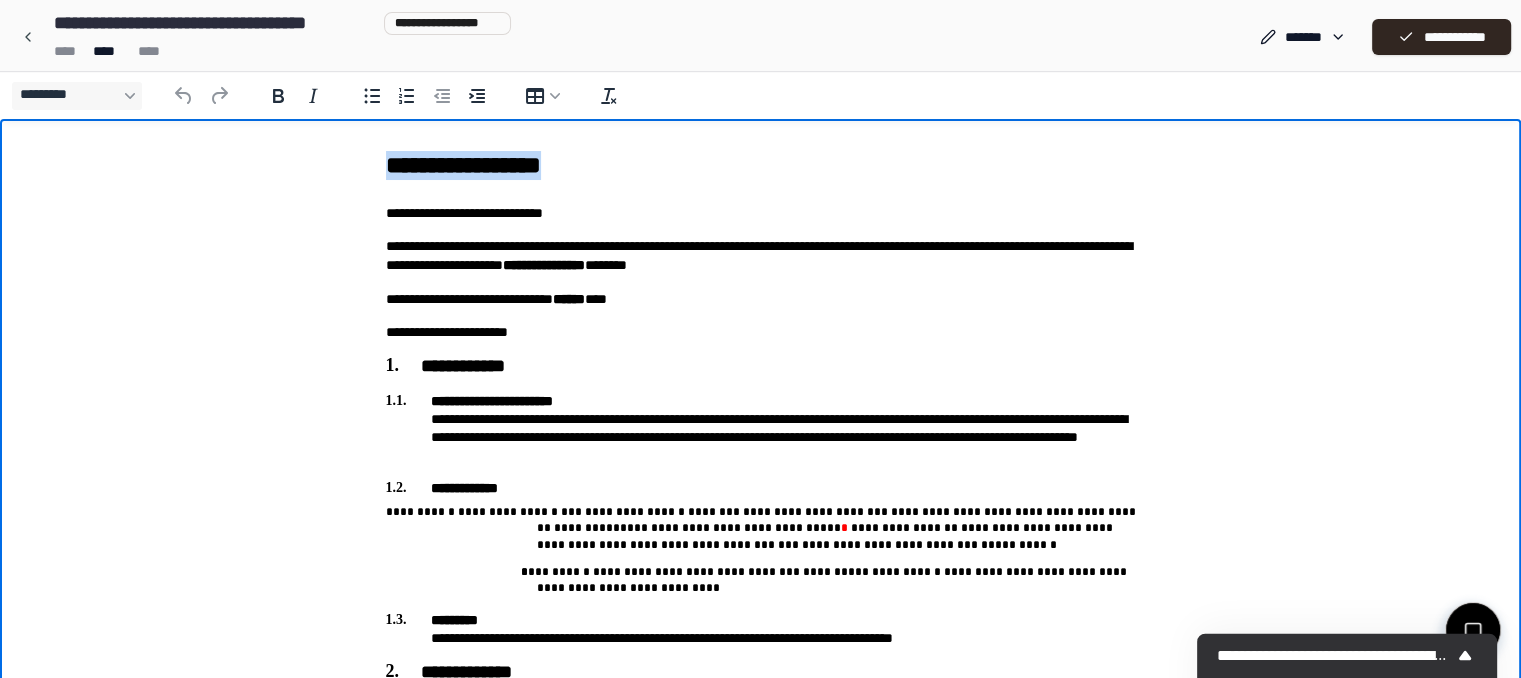 click on "**********" at bounding box center (761, 165) 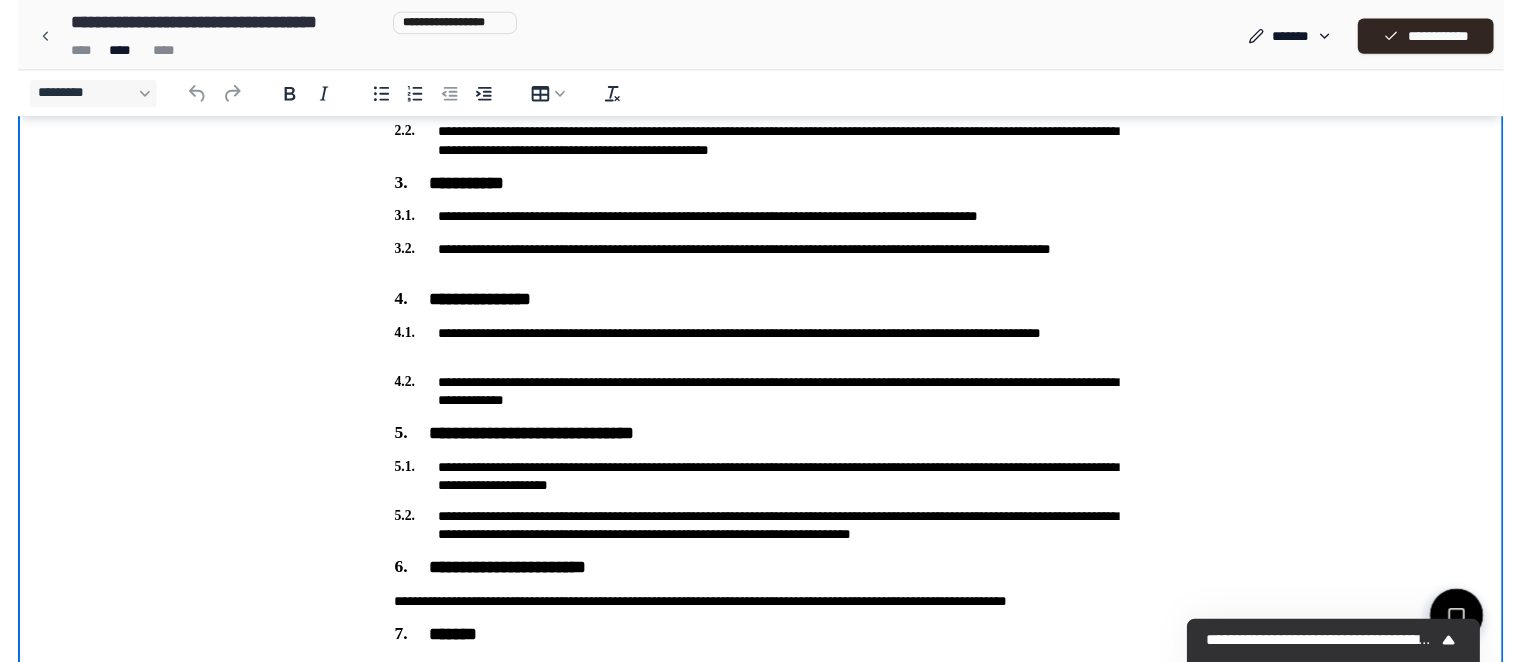 scroll, scrollTop: 1197, scrollLeft: 0, axis: vertical 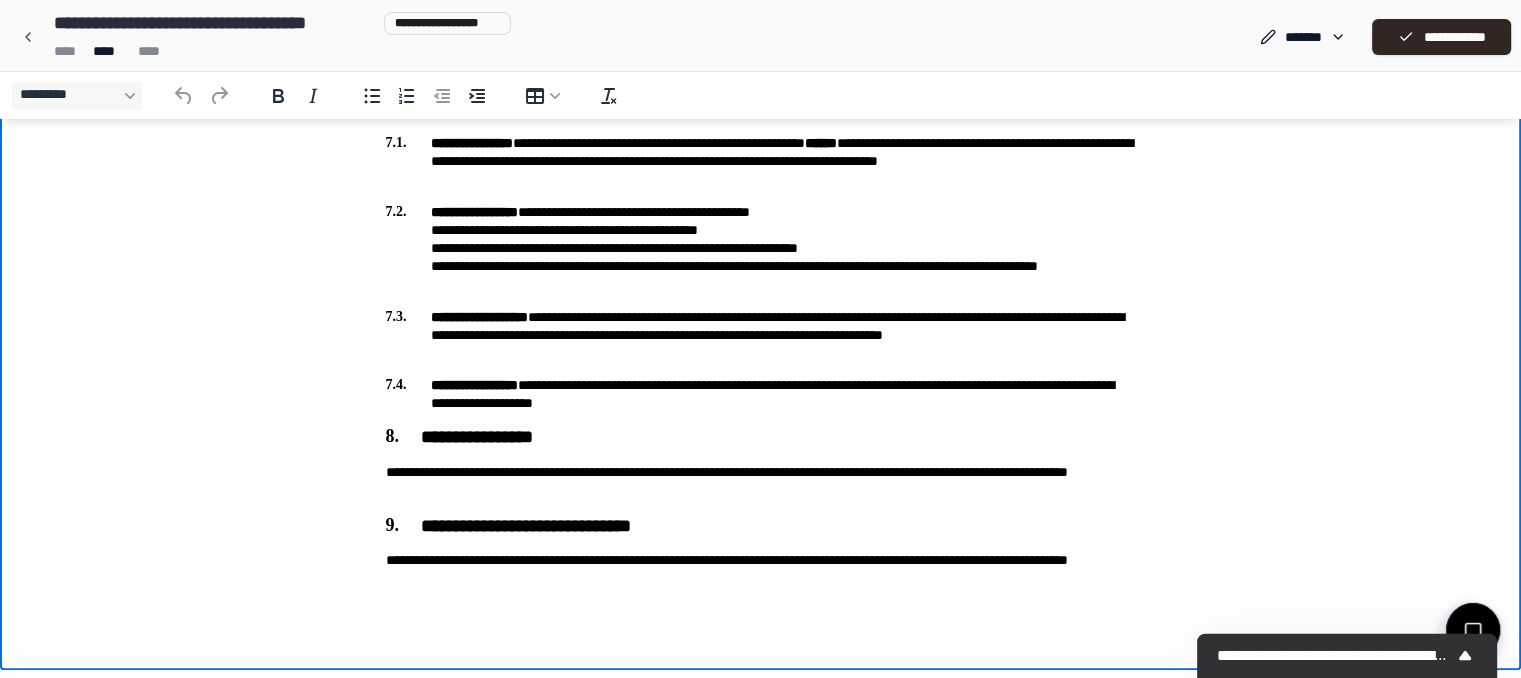click on "**********" at bounding box center [760, -229] 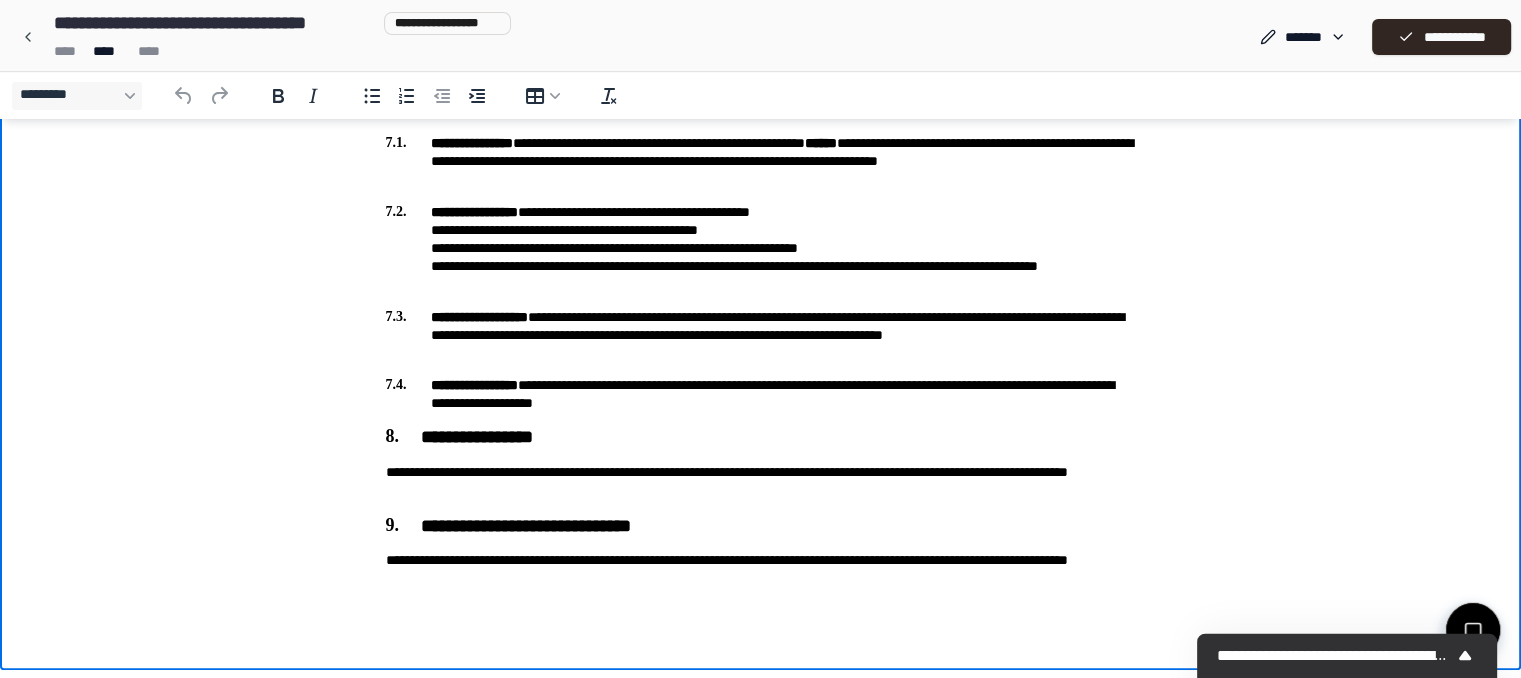 click on "**********" at bounding box center [760, 37] 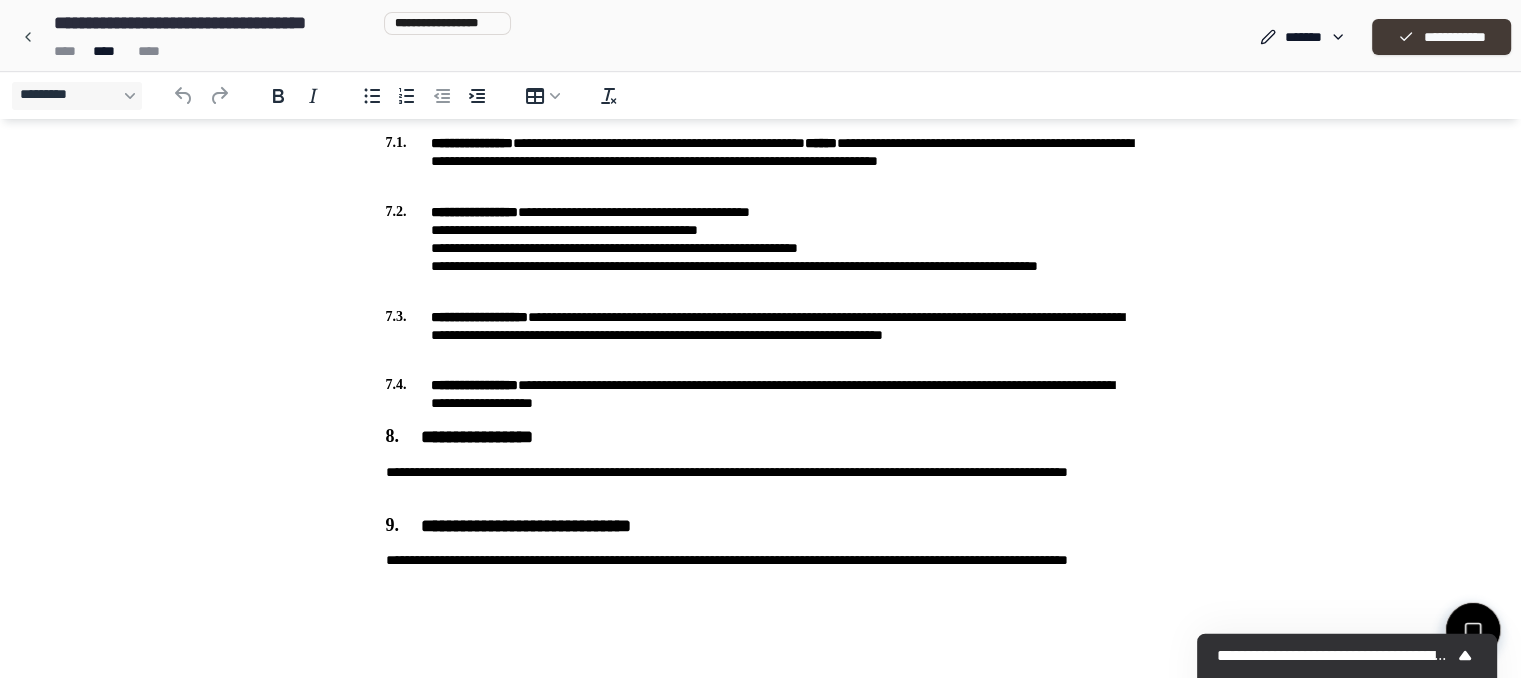 click on "**********" at bounding box center [1441, 37] 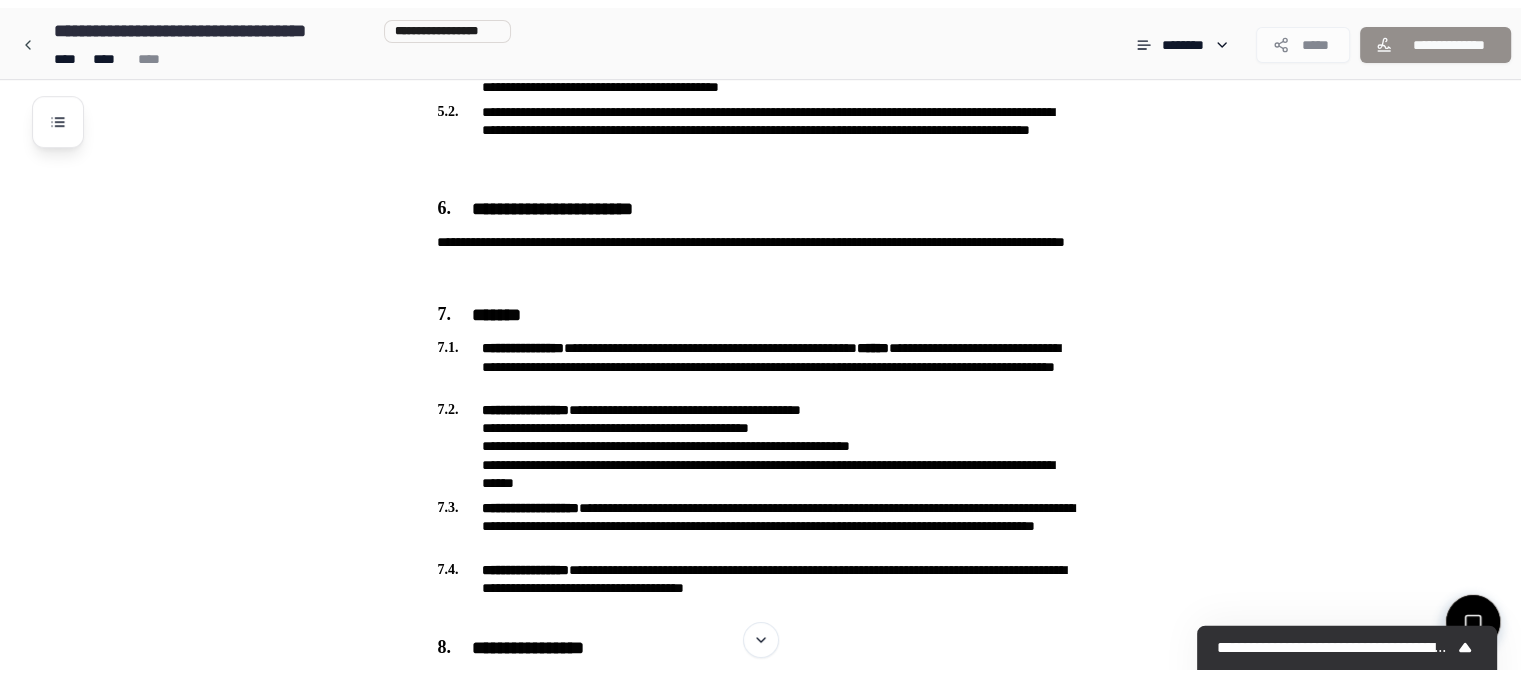 scroll, scrollTop: 1780, scrollLeft: 0, axis: vertical 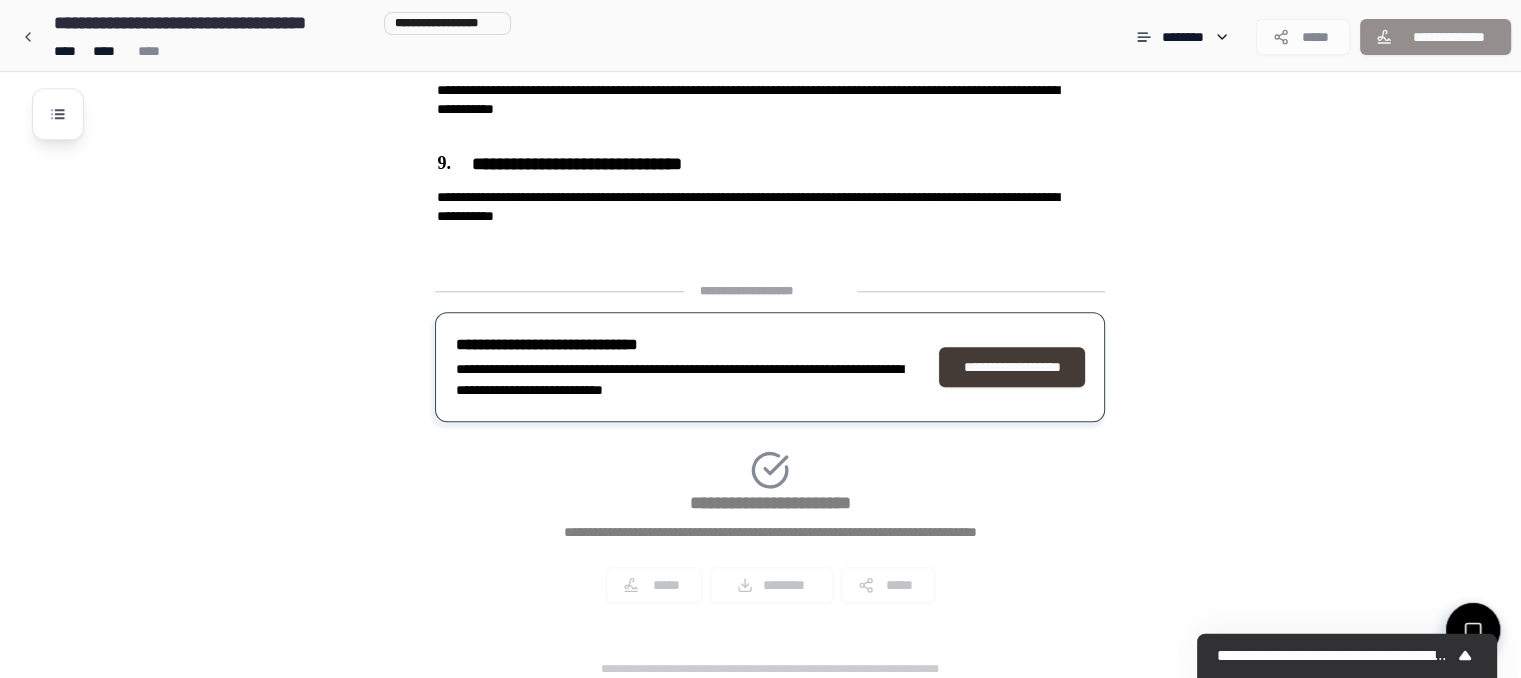 click on "**********" at bounding box center [1012, 367] 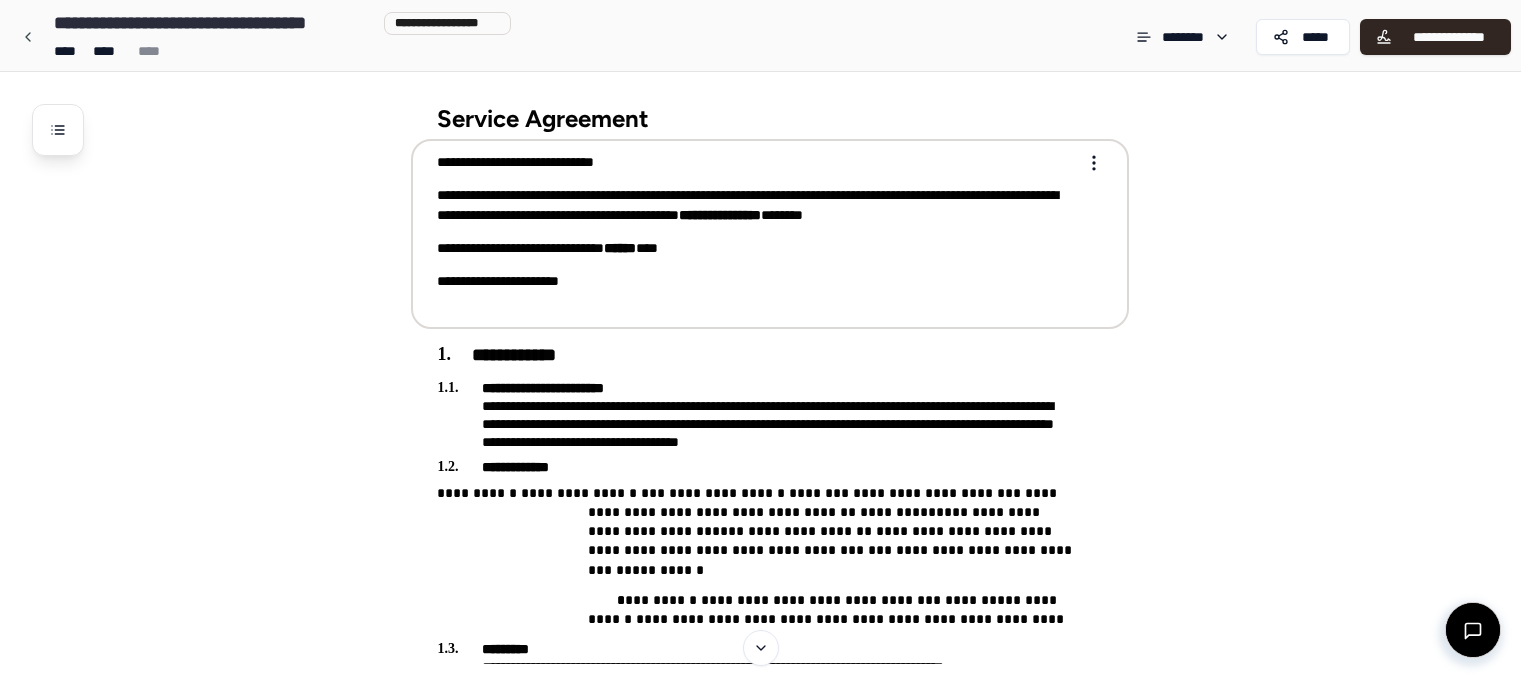 scroll, scrollTop: 0, scrollLeft: 0, axis: both 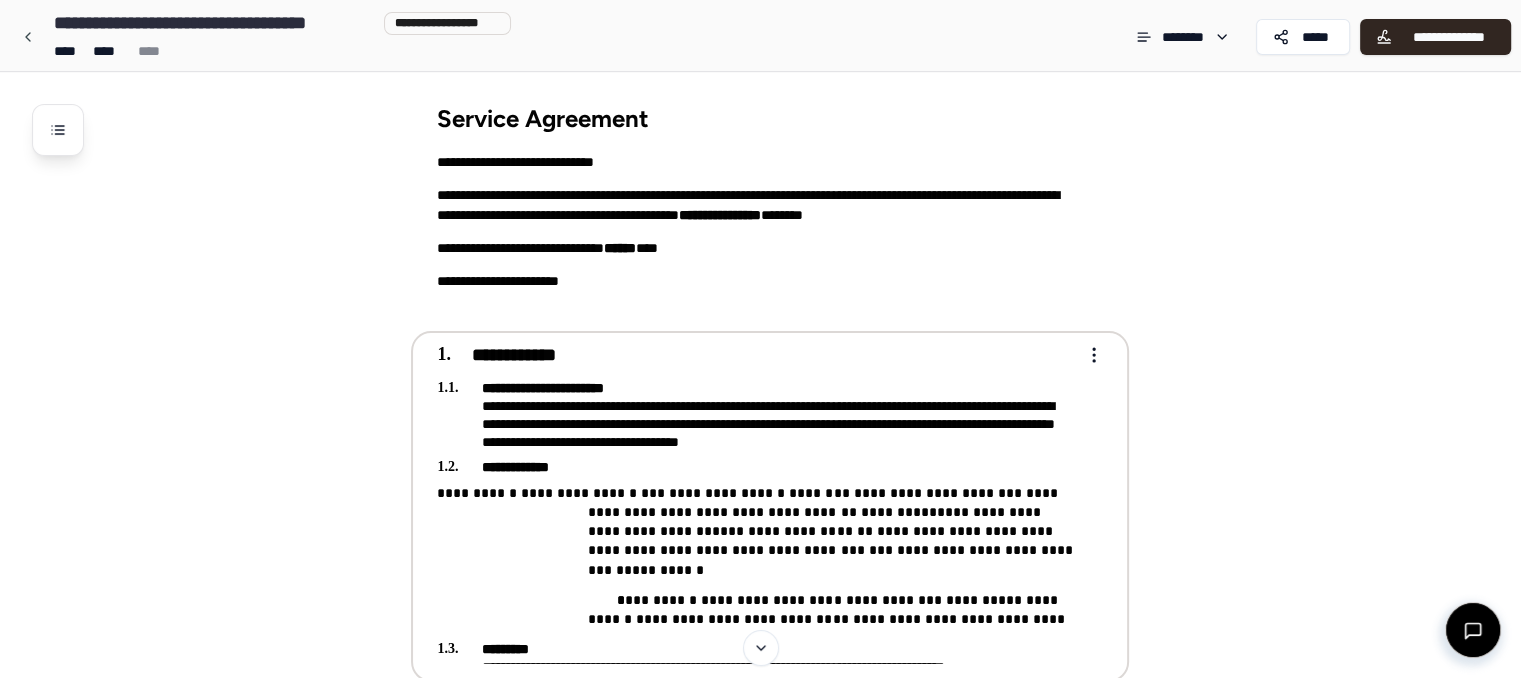 click on "**********" at bounding box center [756, 356] 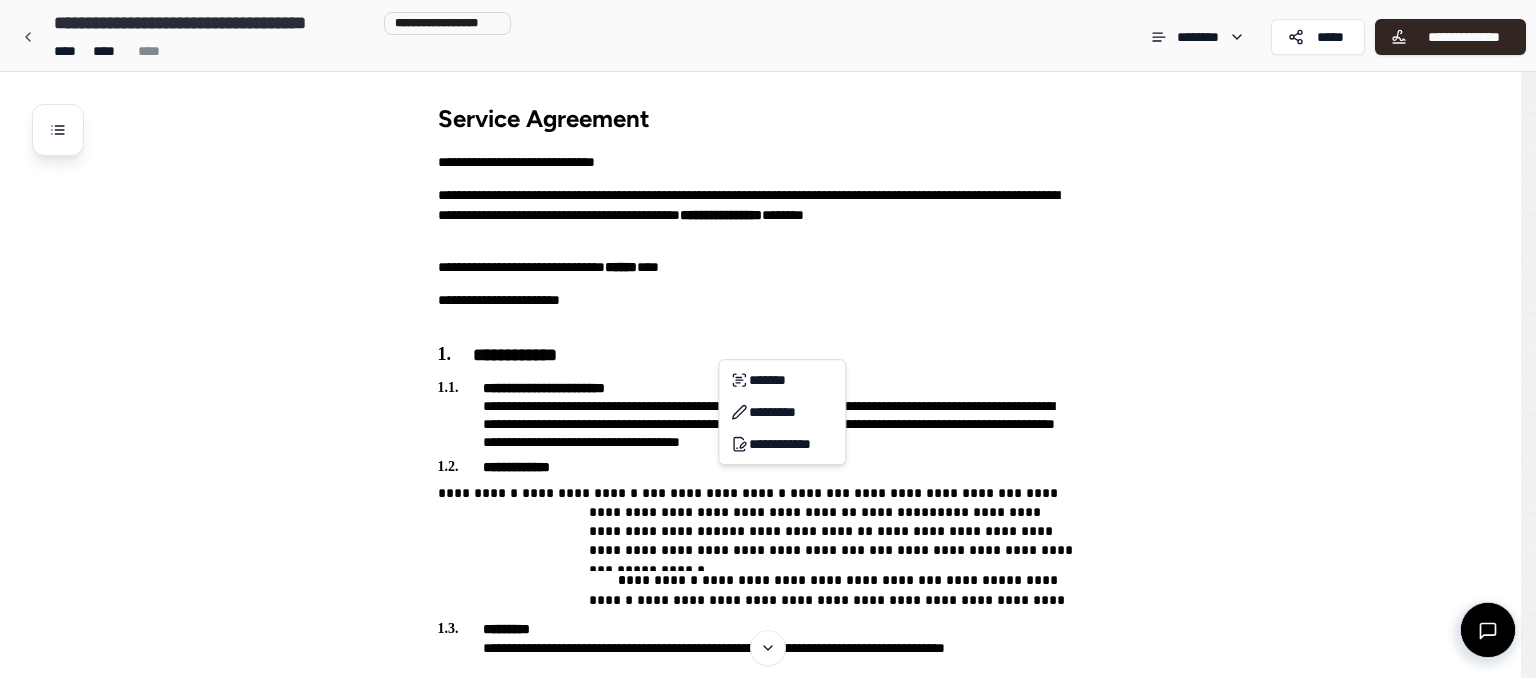 click on "**********" at bounding box center [768, 1162] 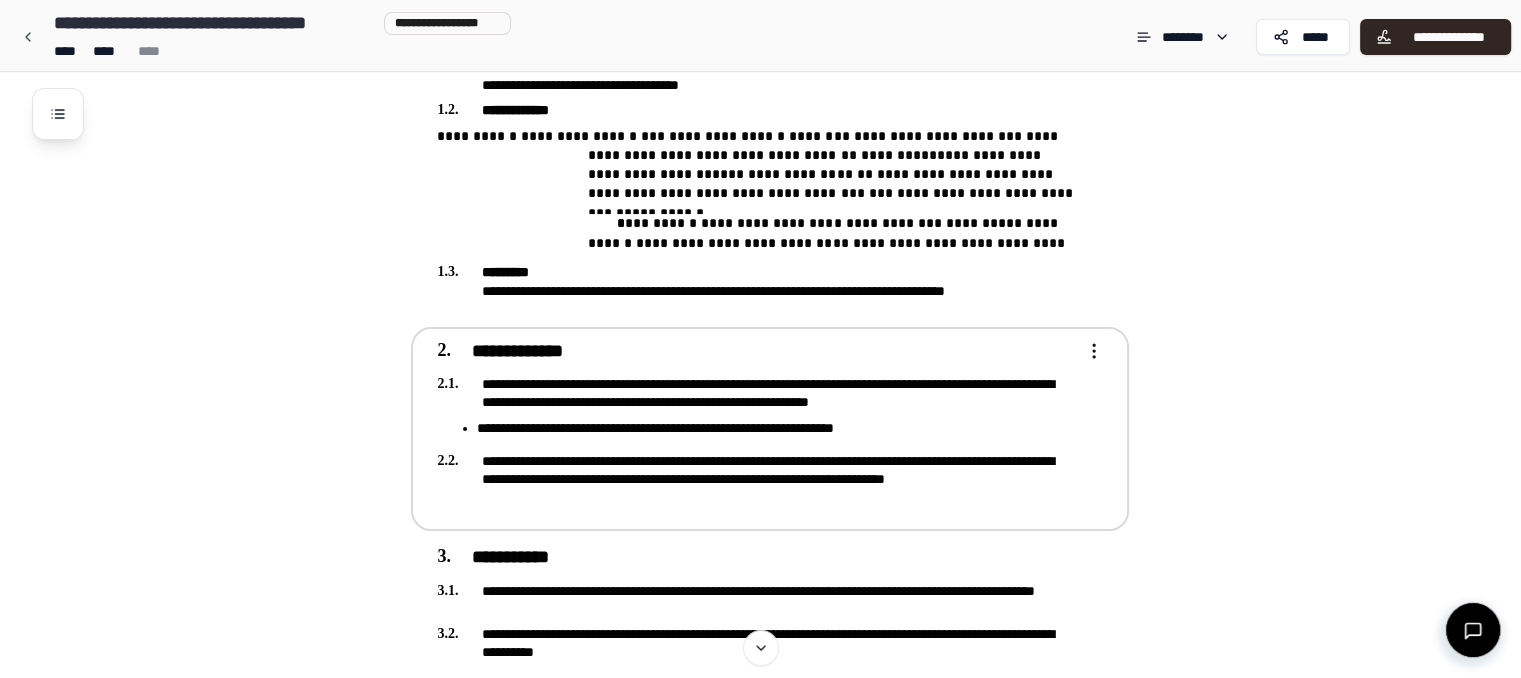 scroll, scrollTop: 284, scrollLeft: 0, axis: vertical 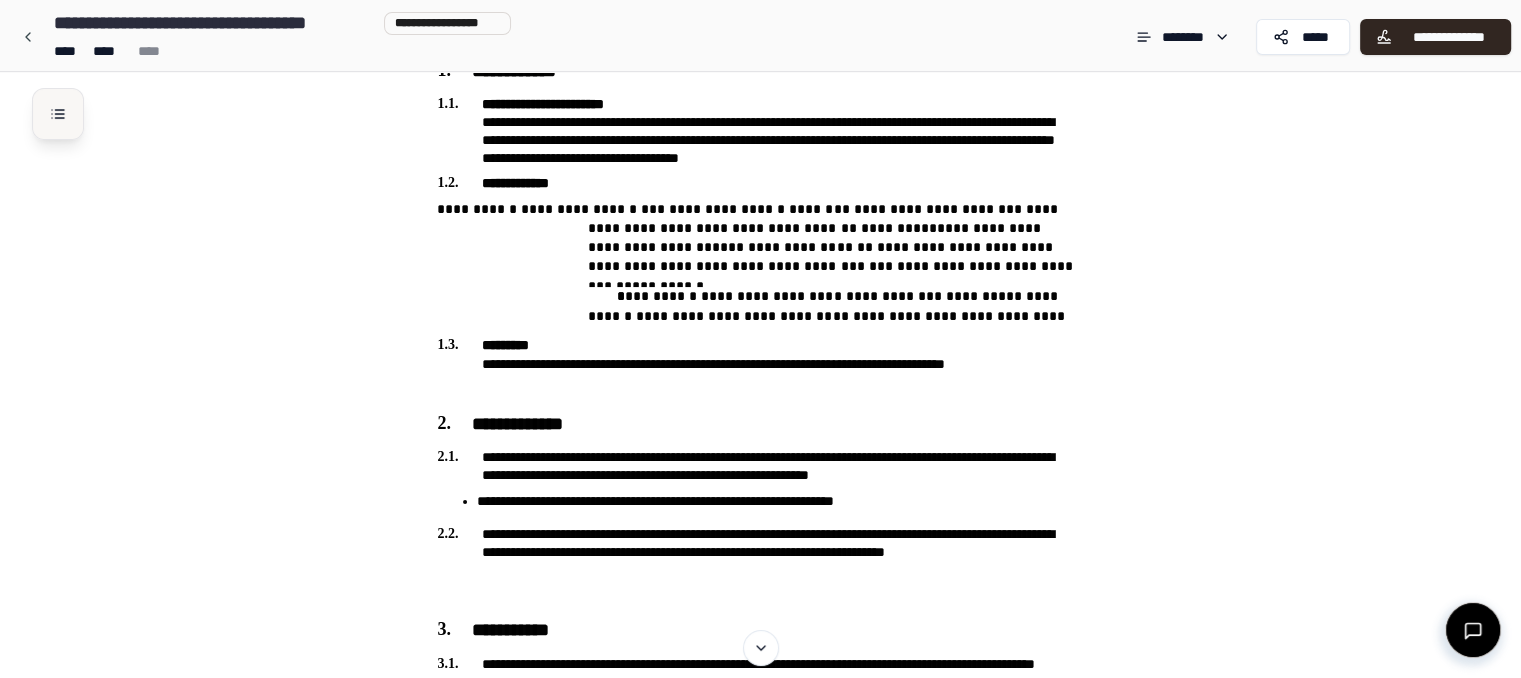click at bounding box center [58, 114] 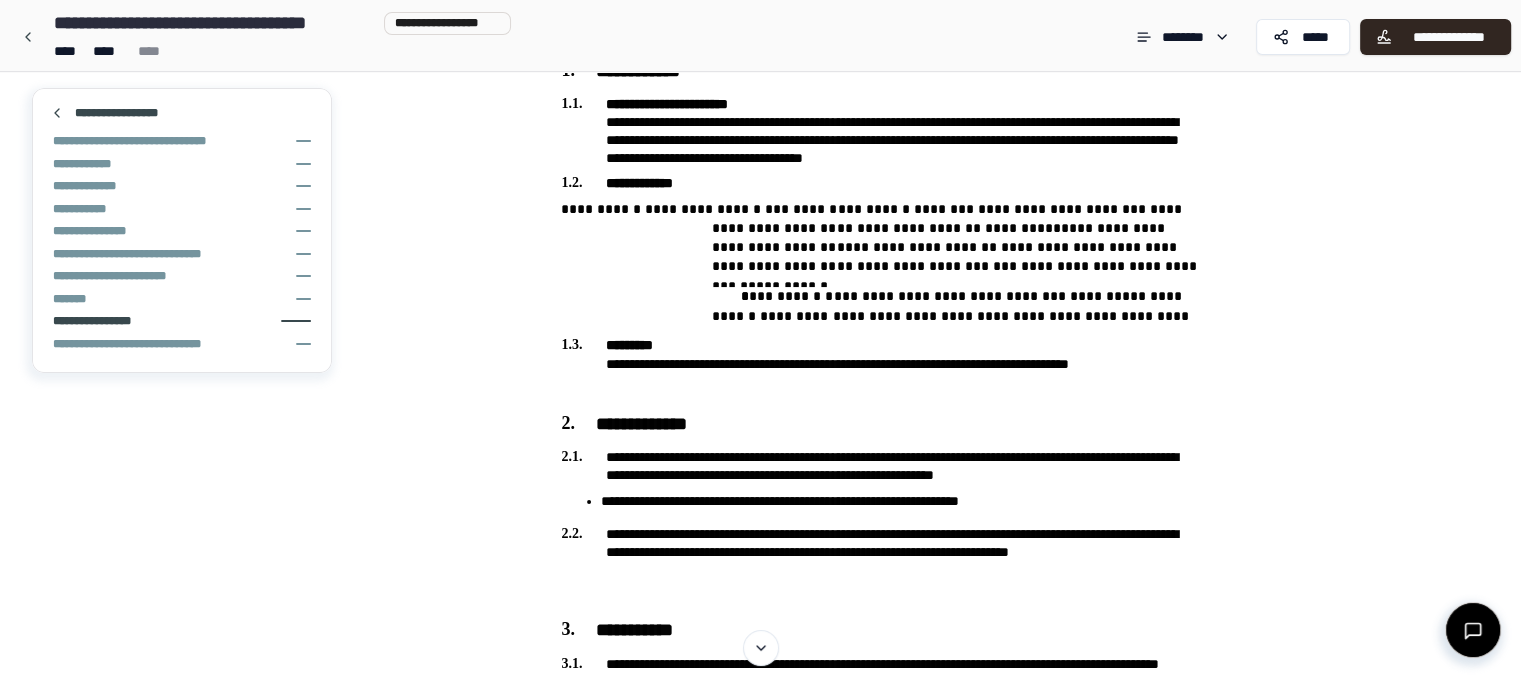 click on "**********" at bounding box center [182, 321] 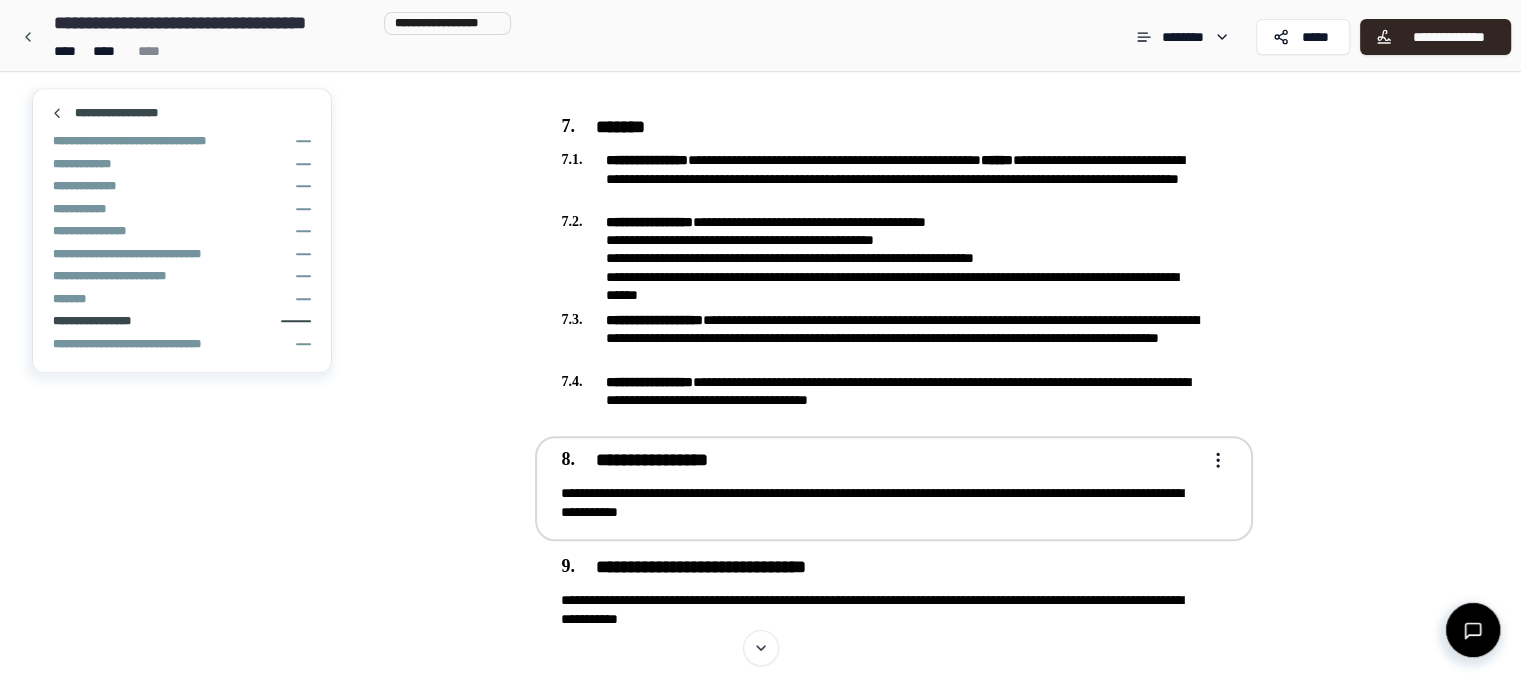 scroll, scrollTop: 1519, scrollLeft: 0, axis: vertical 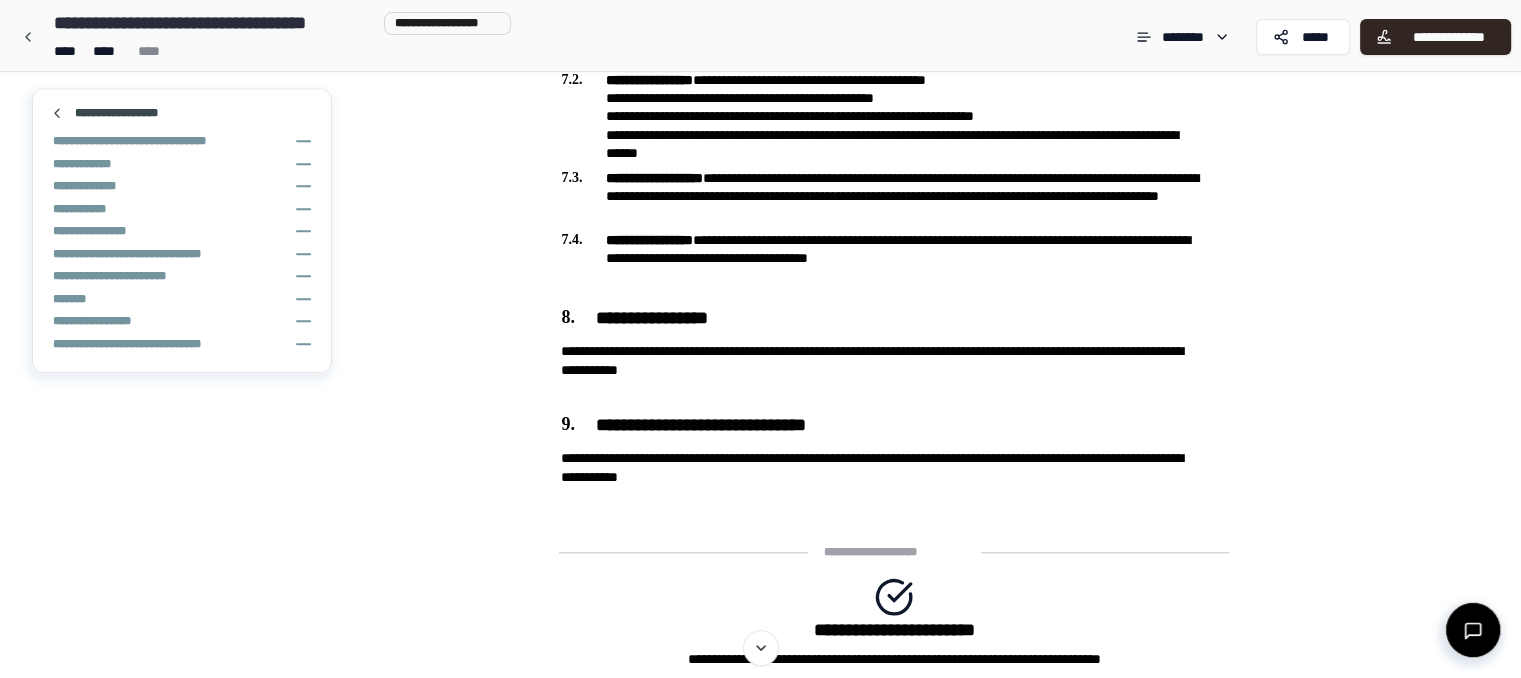click on "**********" at bounding box center [910, -317] 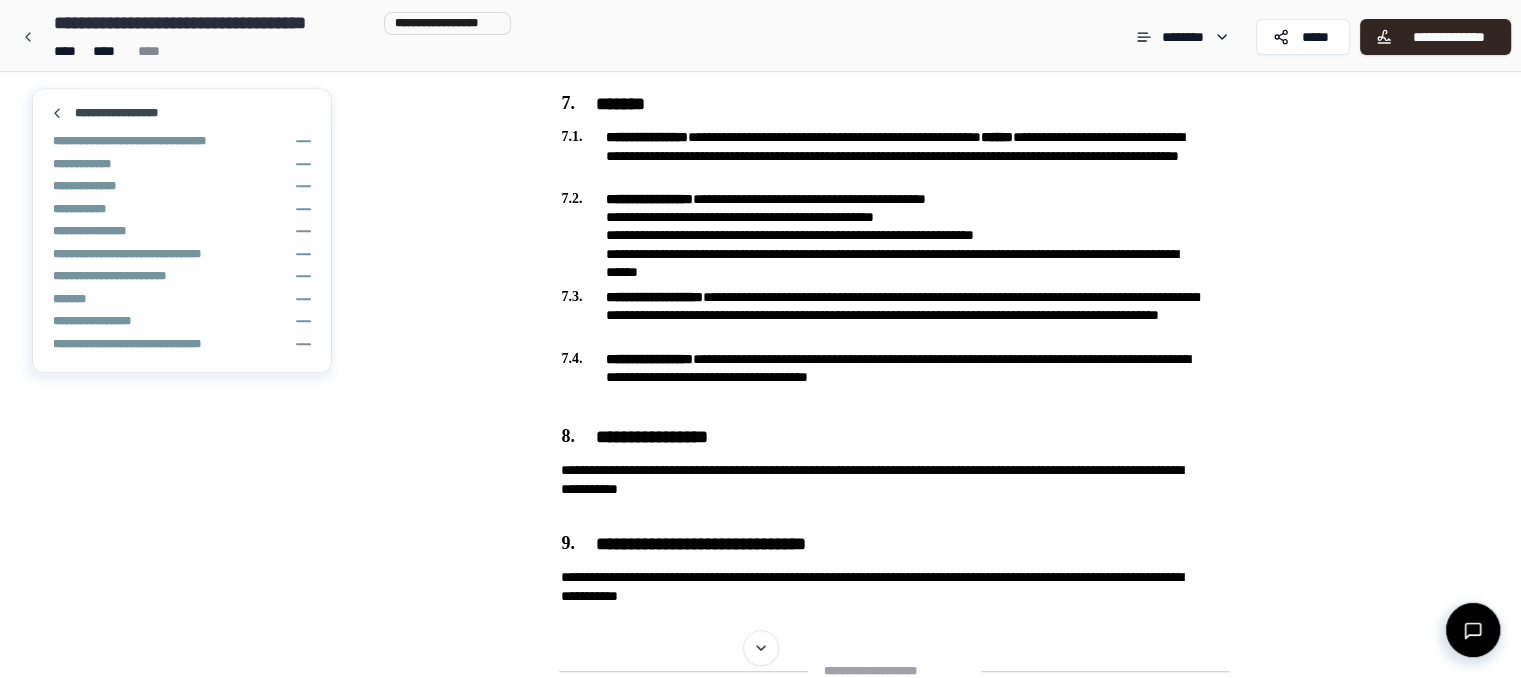 scroll, scrollTop: 1379, scrollLeft: 0, axis: vertical 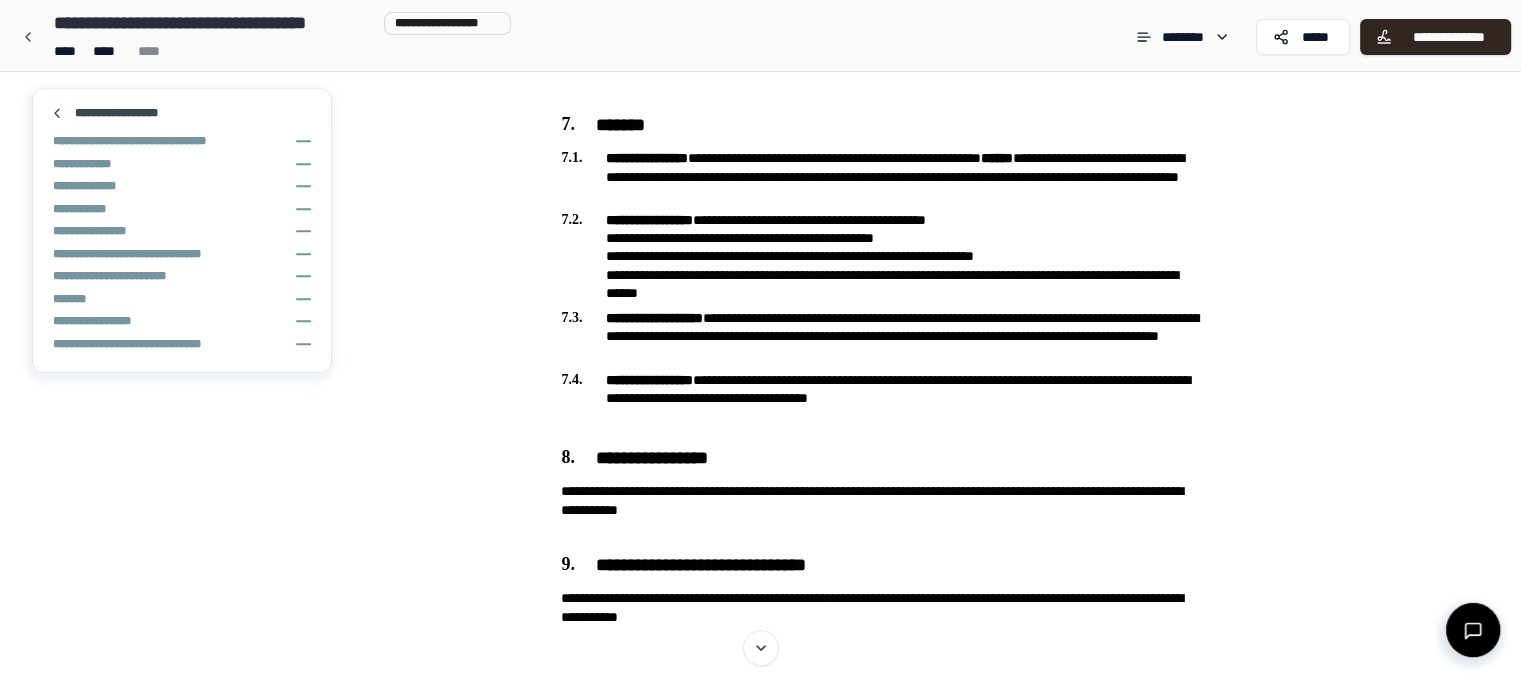 click on "**********" at bounding box center [910, -177] 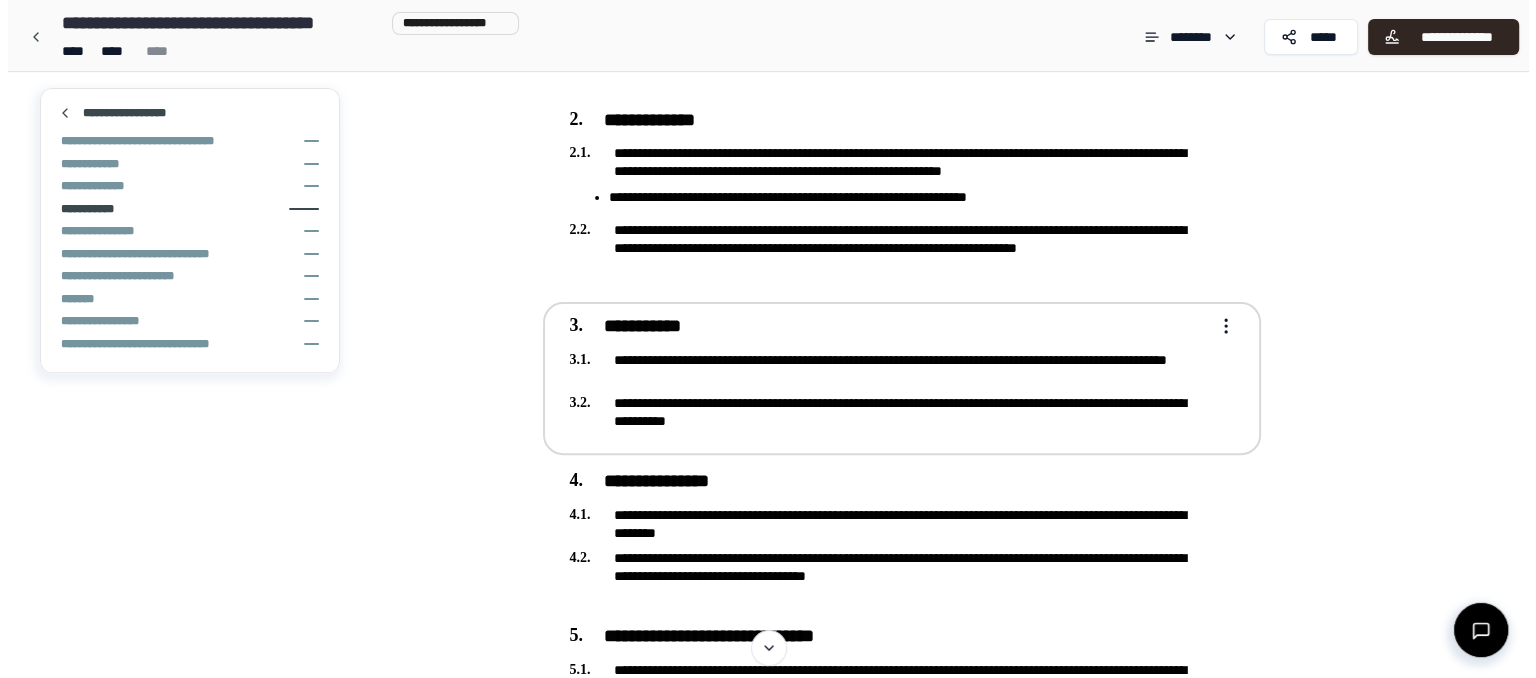 scroll, scrollTop: 583, scrollLeft: 0, axis: vertical 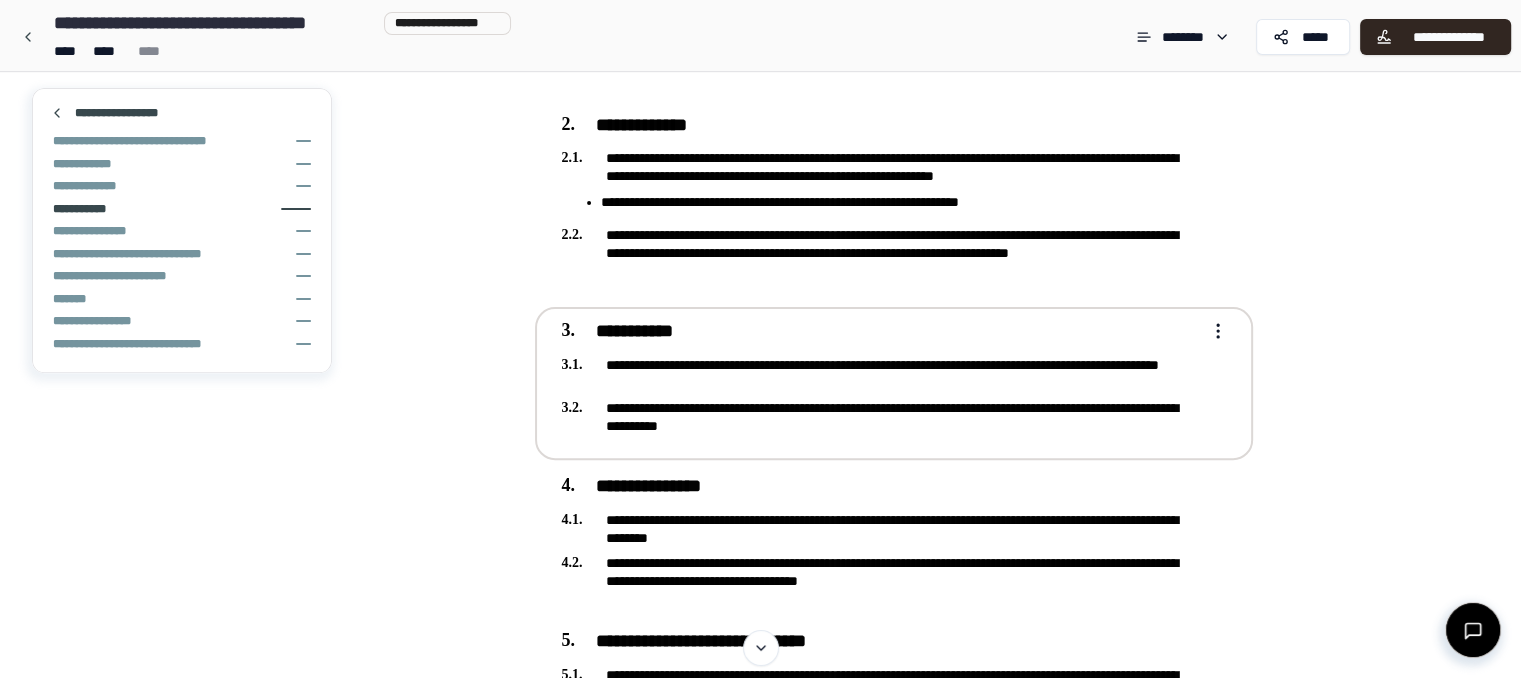 click on "**********" at bounding box center [880, 374] 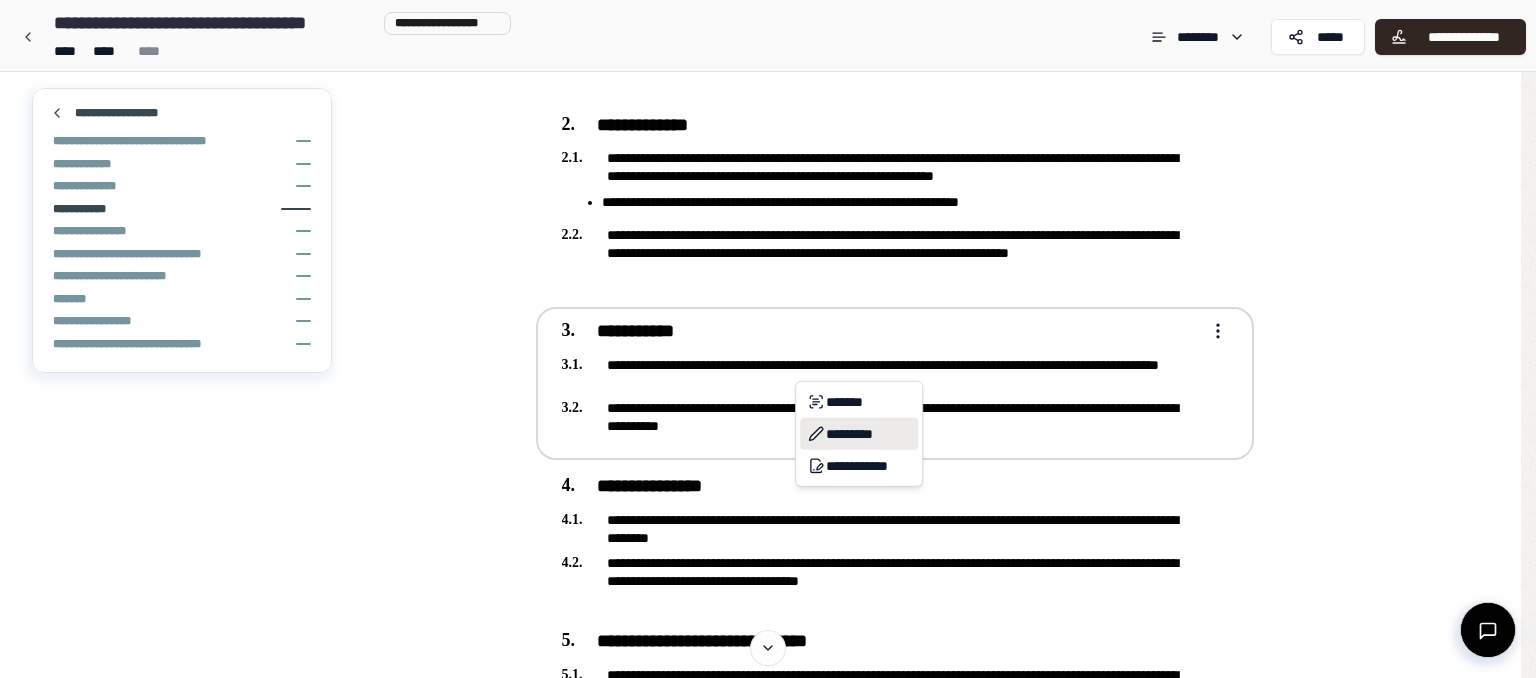click 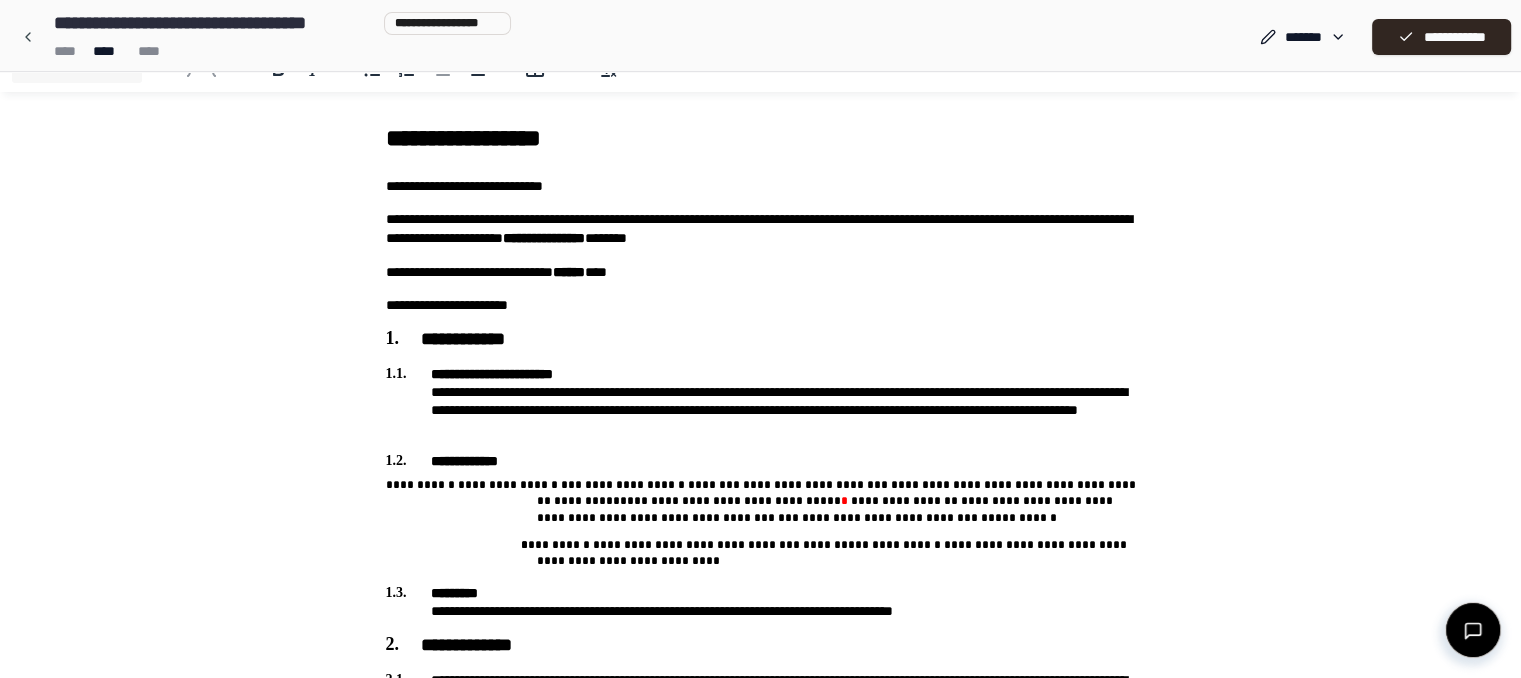 scroll, scrollTop: 0, scrollLeft: 0, axis: both 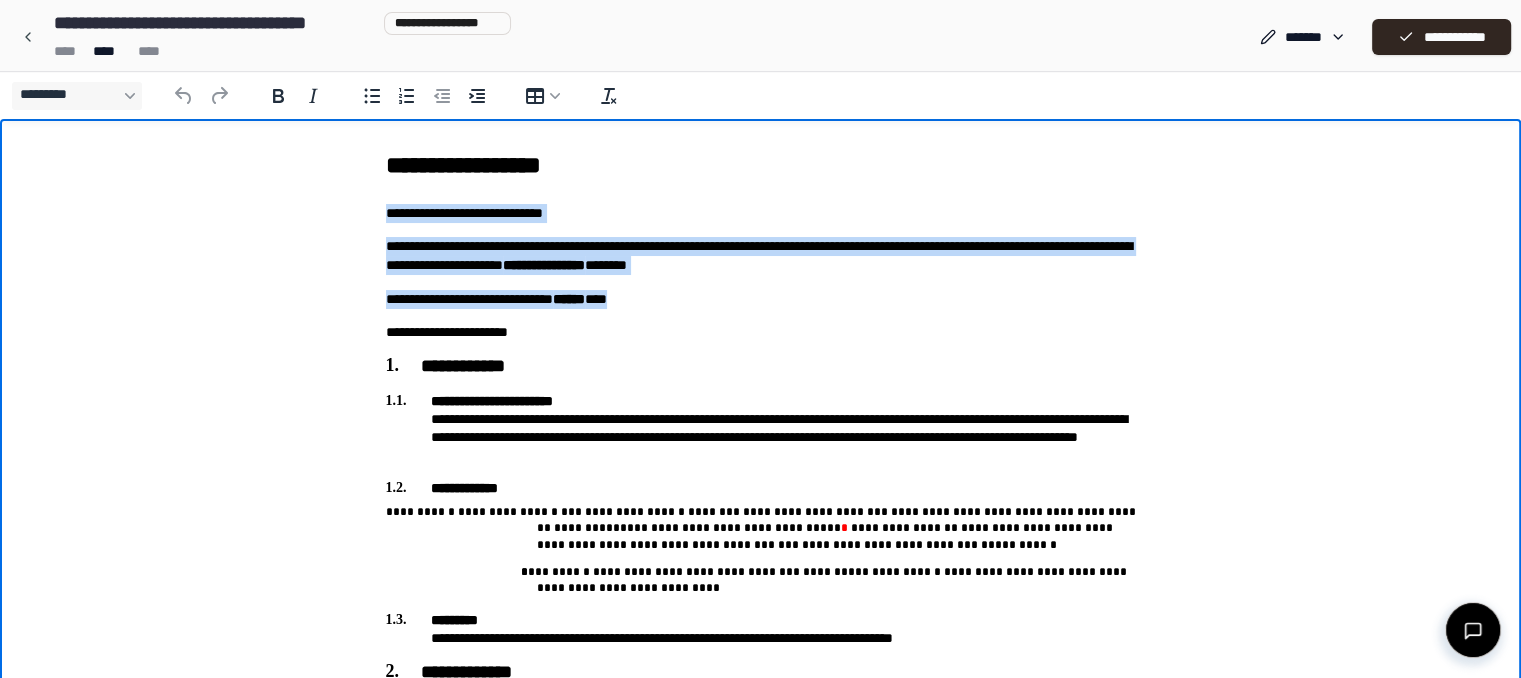 drag, startPoint x: 383, startPoint y: 208, endPoint x: 676, endPoint y: 290, distance: 304.25812 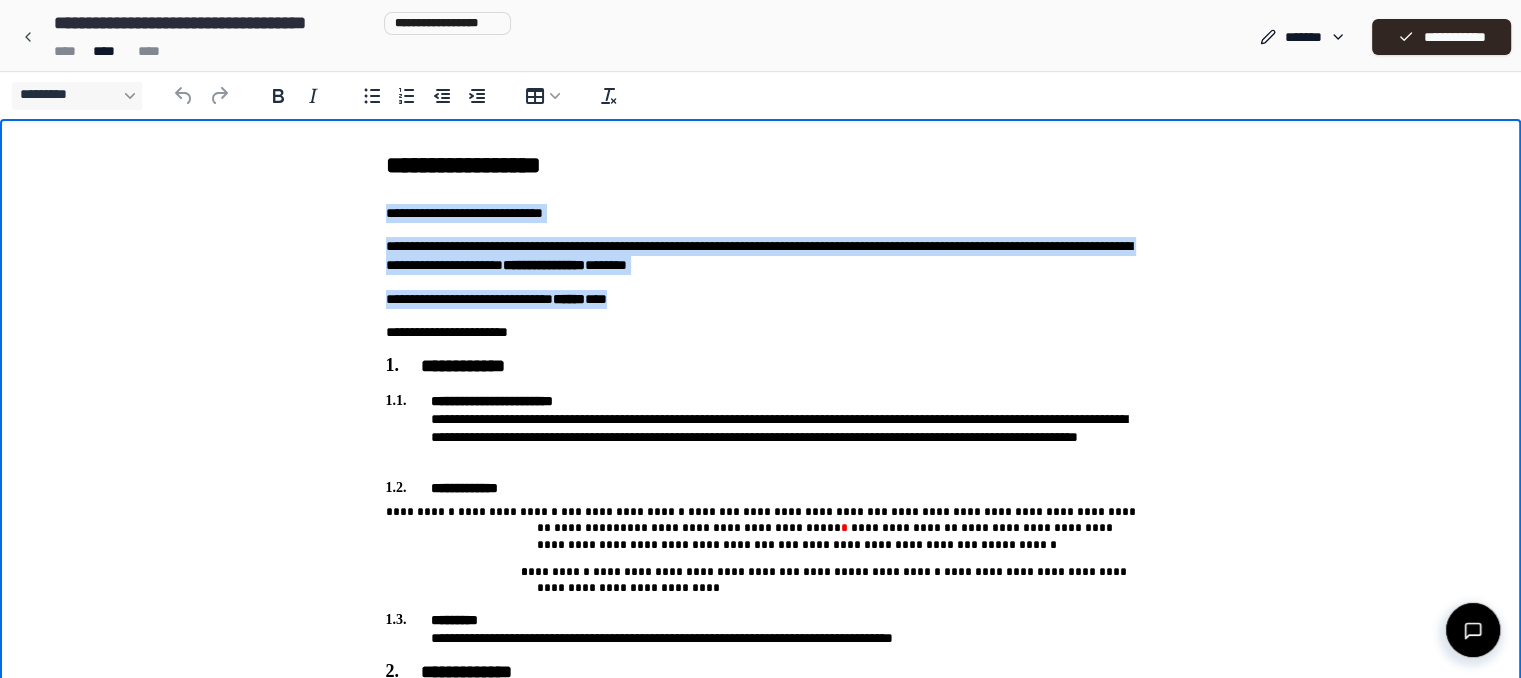 copy on "**********" 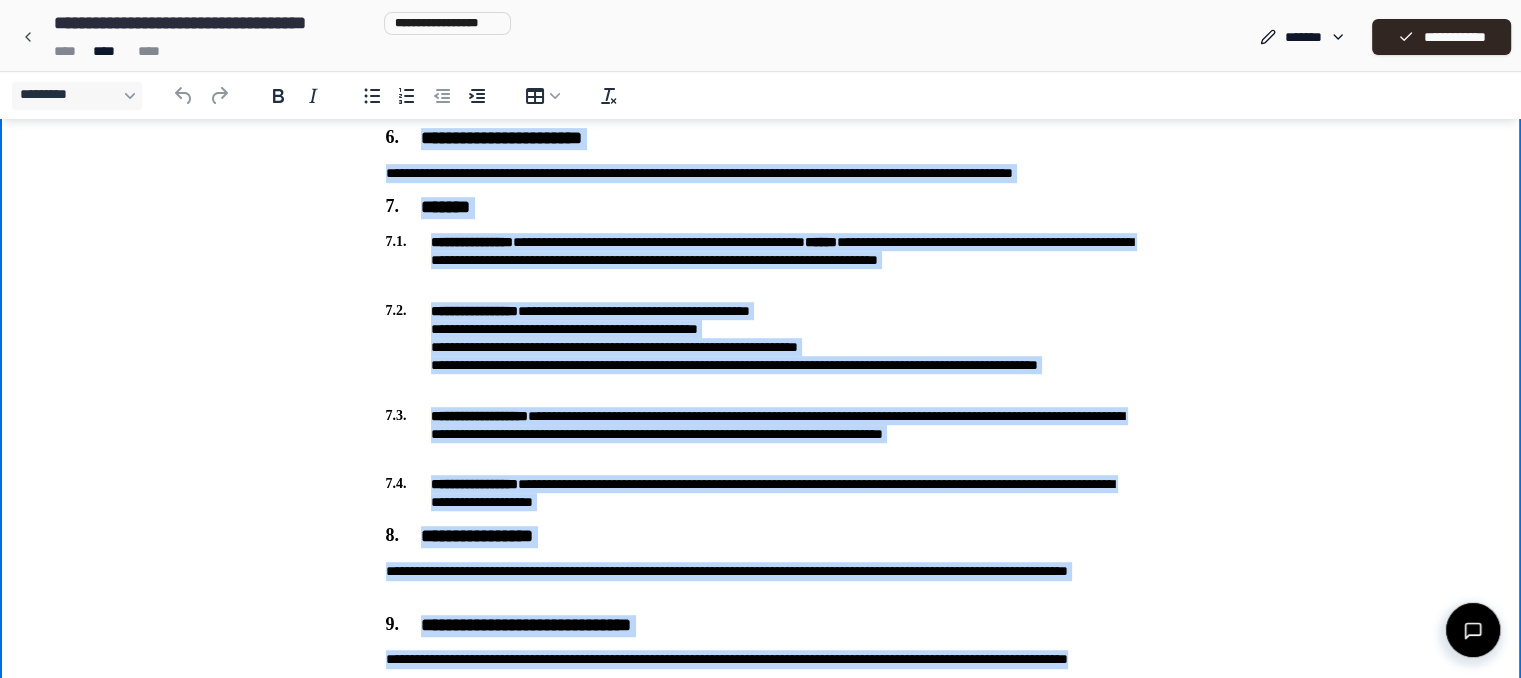 scroll, scrollTop: 1197, scrollLeft: 0, axis: vertical 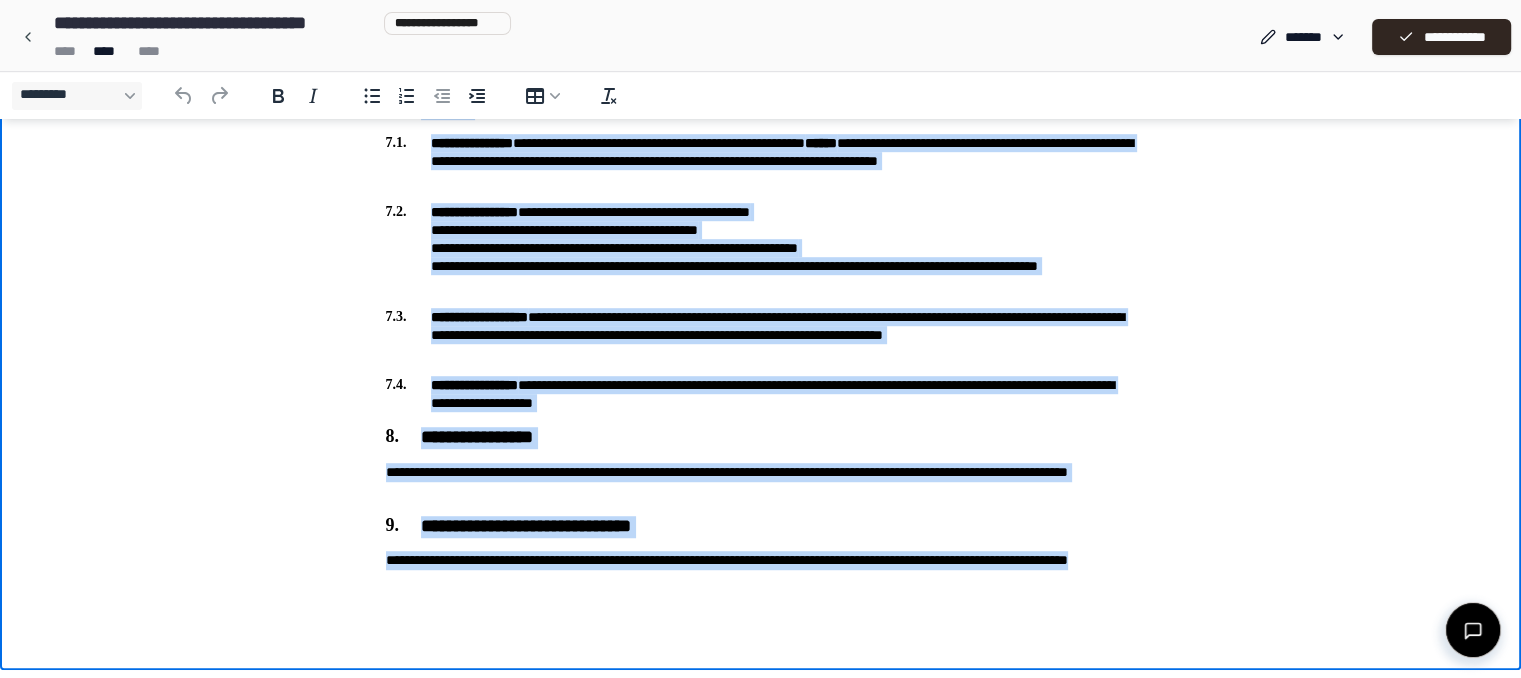 drag, startPoint x: 380, startPoint y: -1037, endPoint x: 947, endPoint y: 580, distance: 1713.528 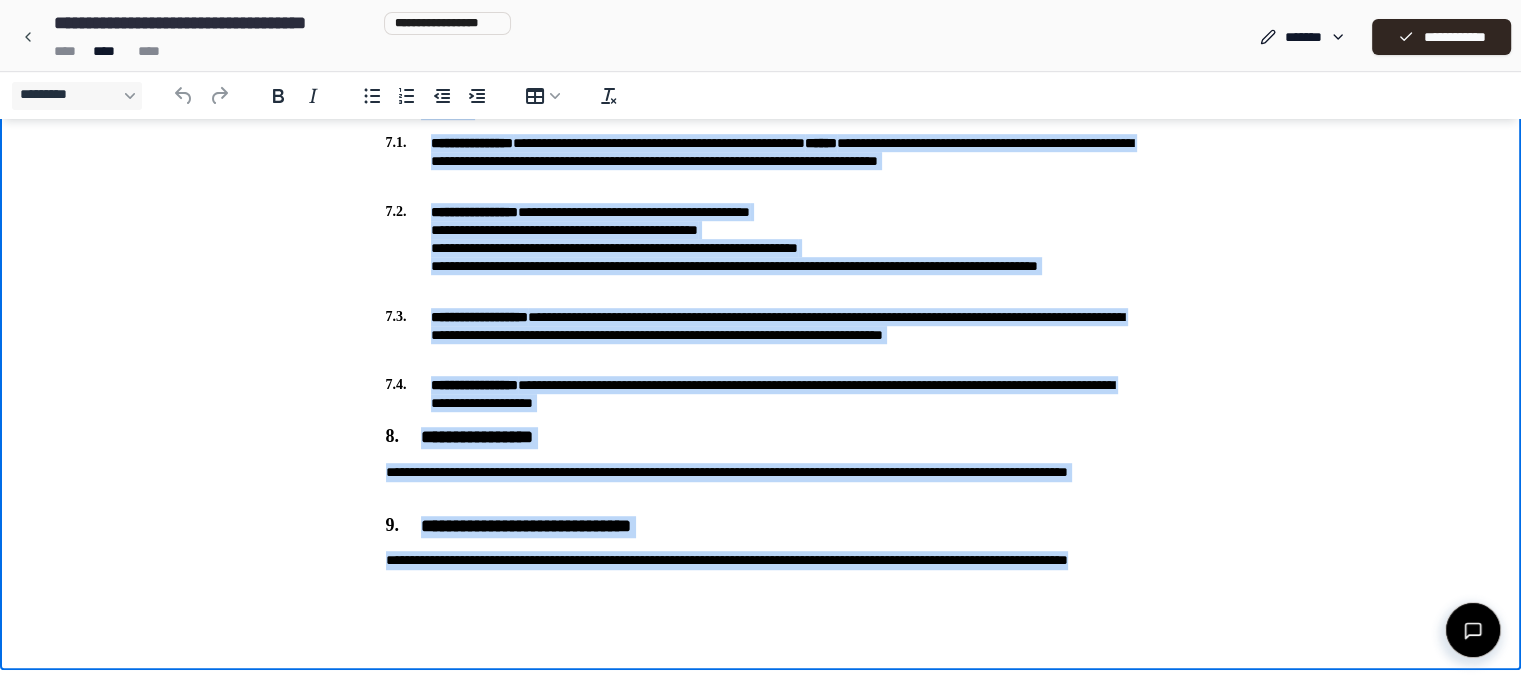 copy on "**********" 